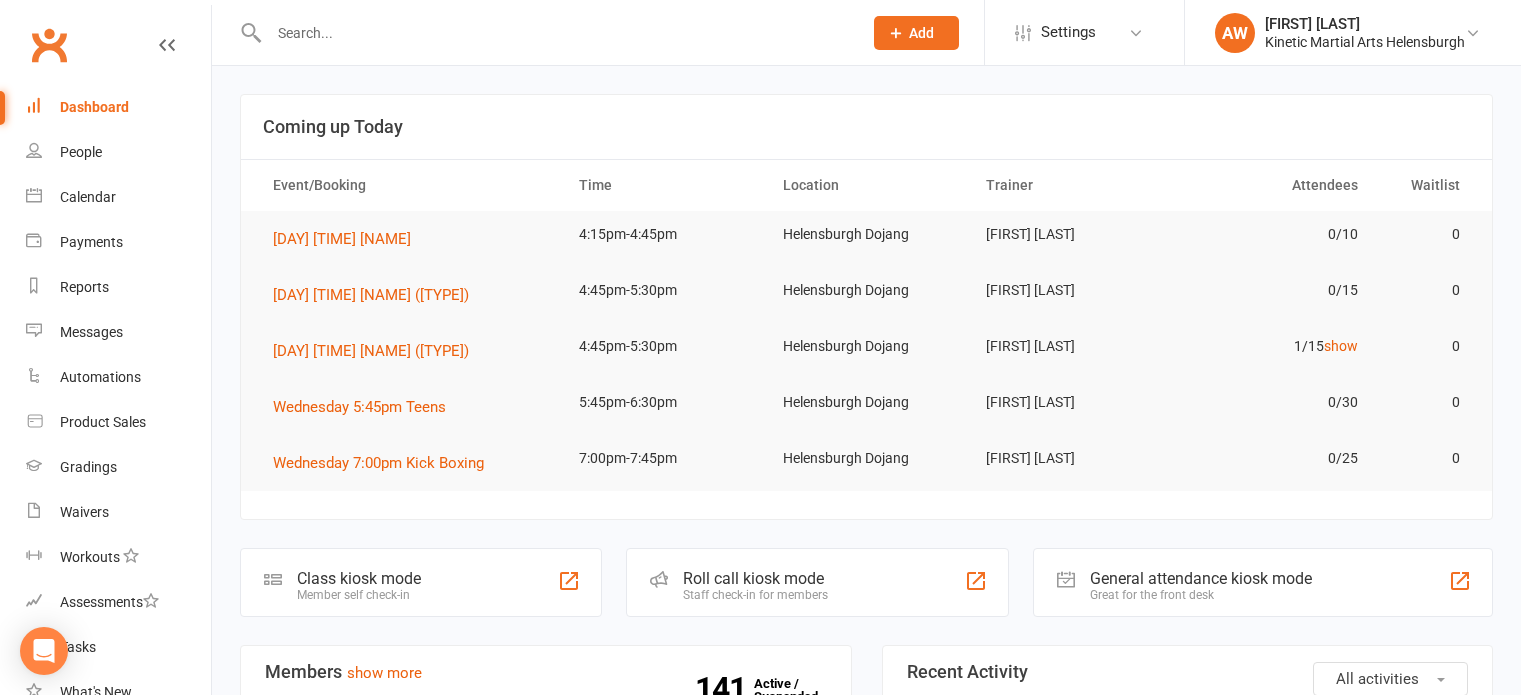 scroll, scrollTop: 0, scrollLeft: 0, axis: both 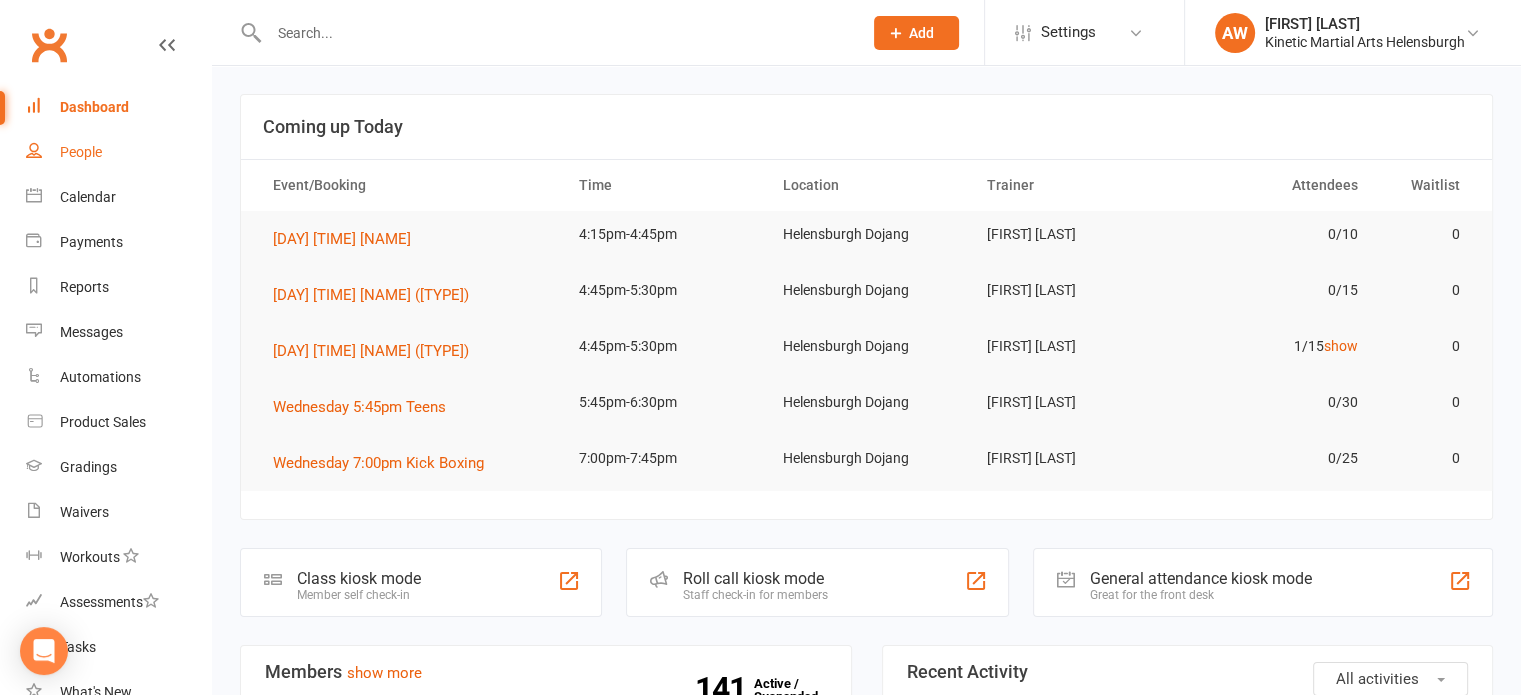click on "People" at bounding box center (81, 152) 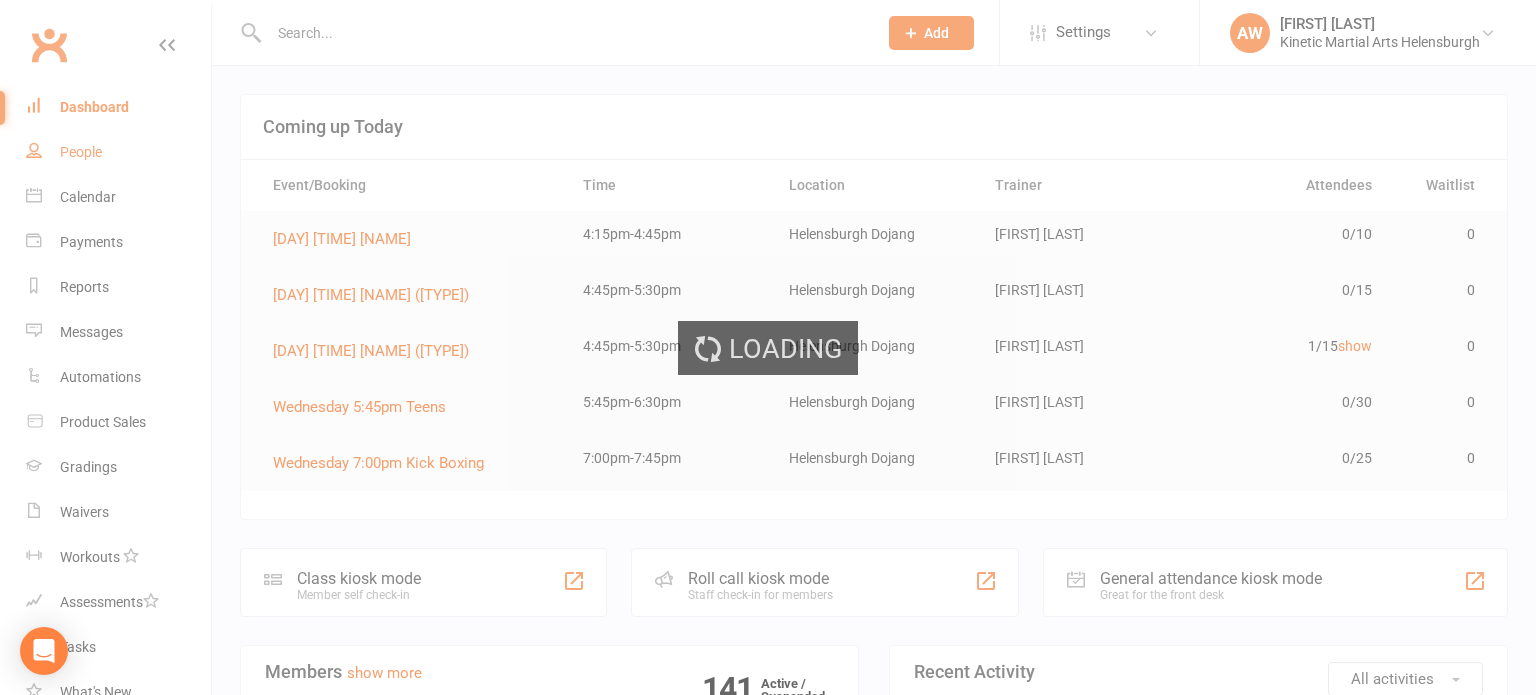 select on "100" 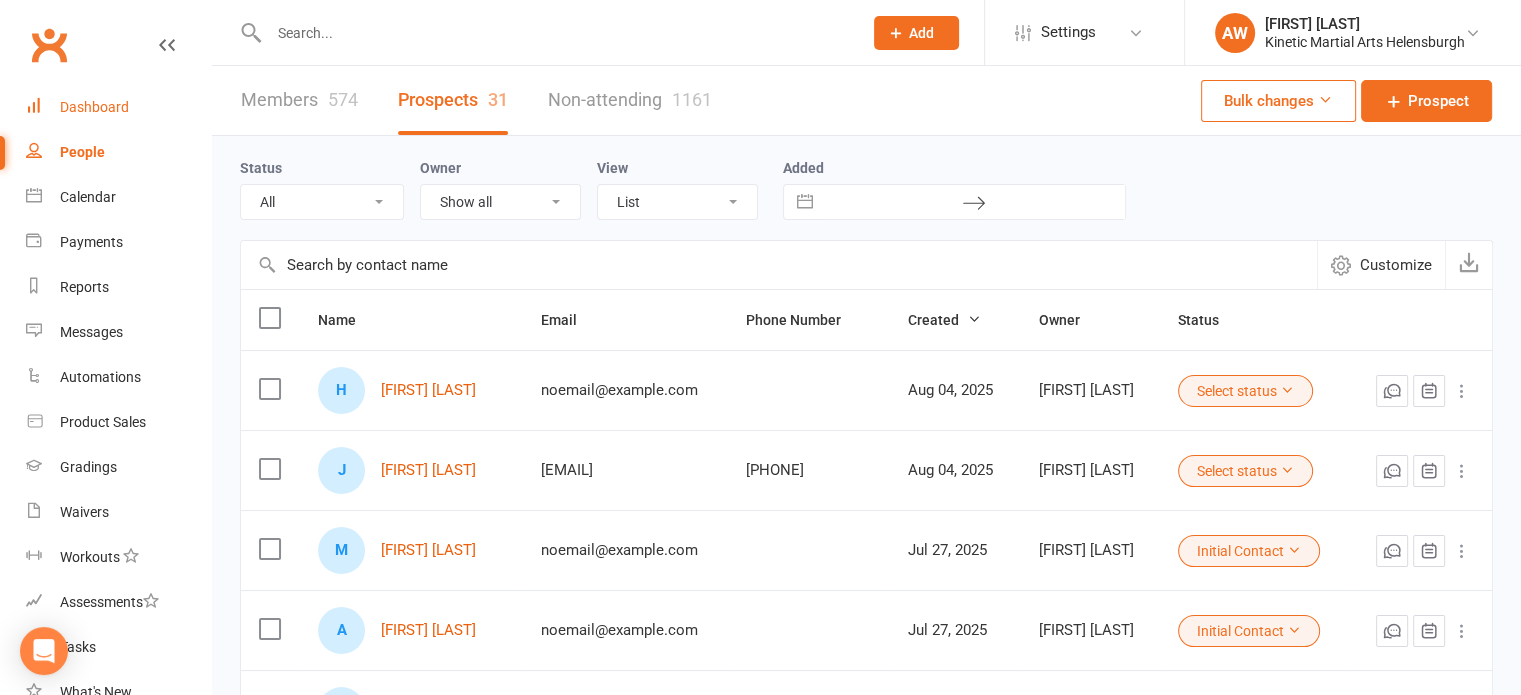 click on "Dashboard" at bounding box center (94, 107) 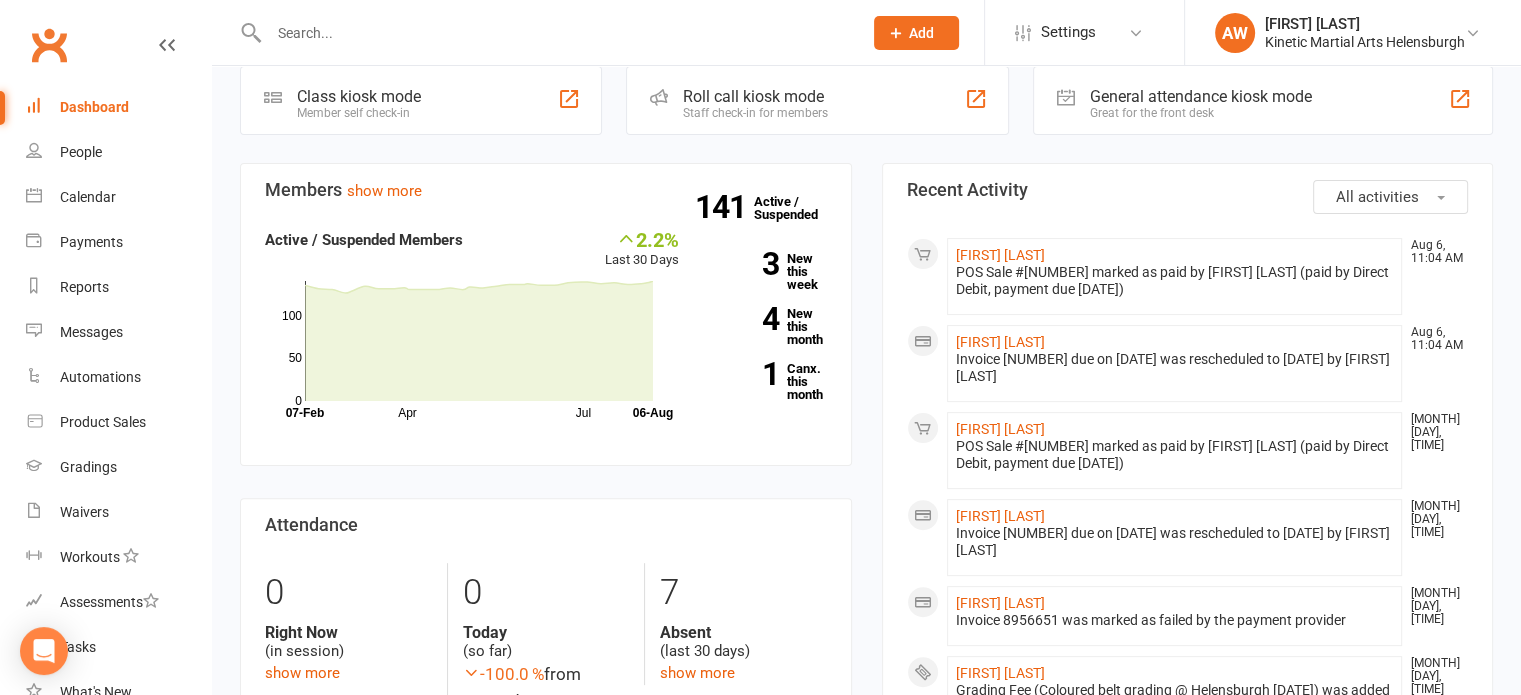 scroll, scrollTop: 500, scrollLeft: 0, axis: vertical 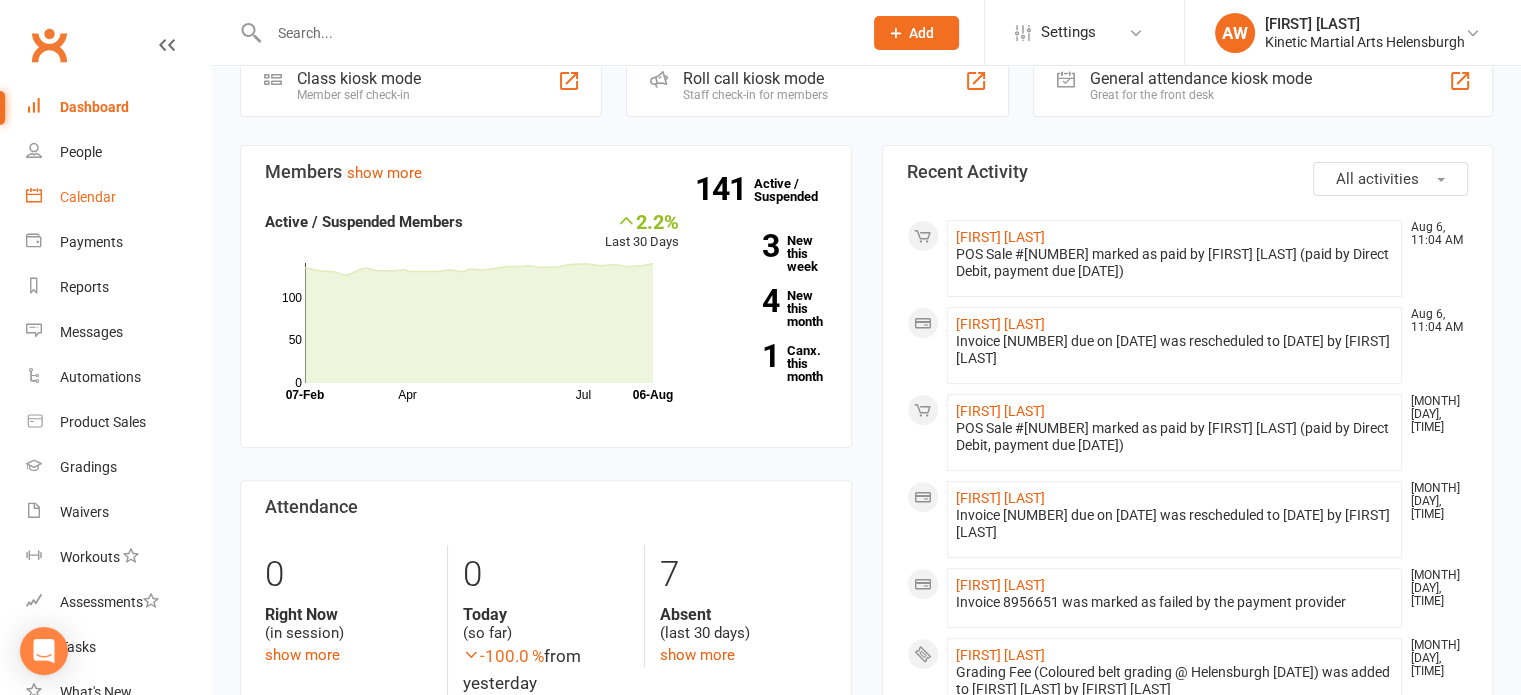 click on "Calendar" at bounding box center [88, 197] 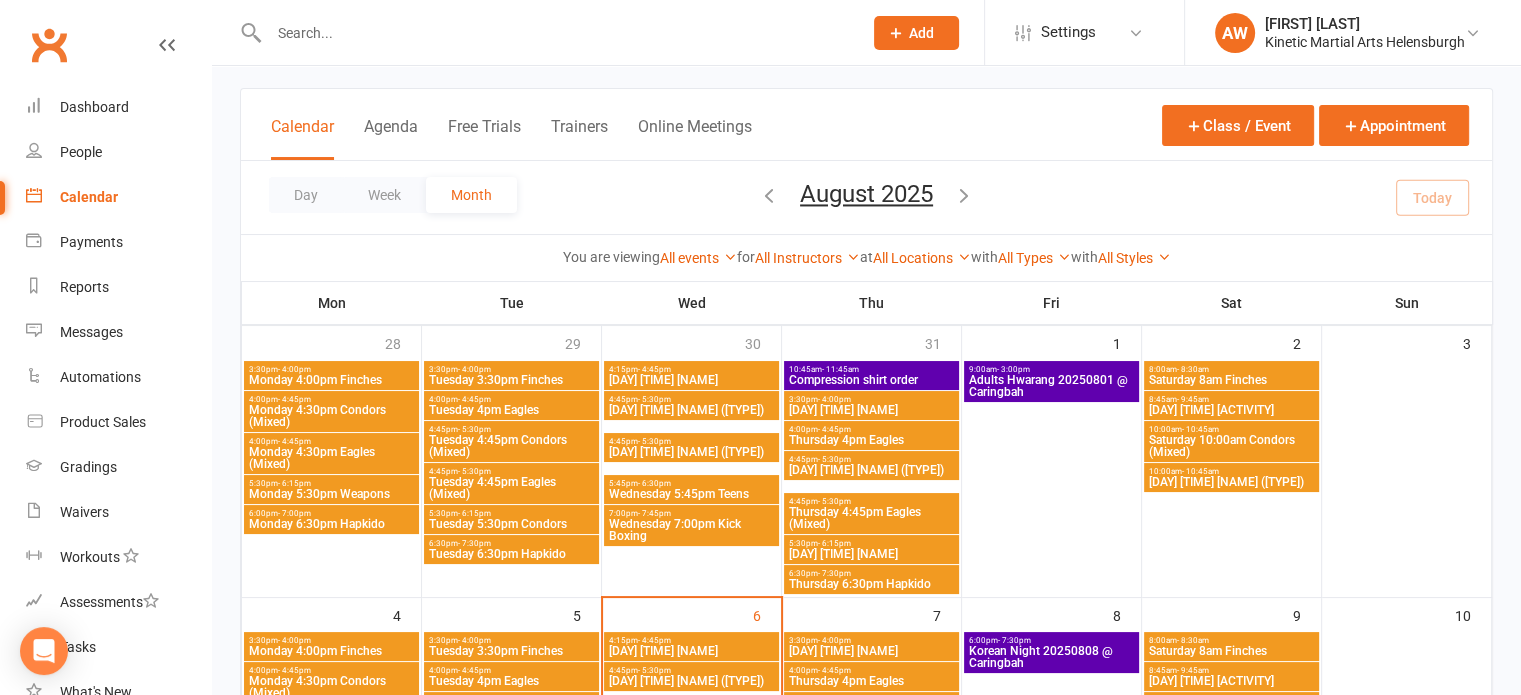 scroll, scrollTop: 0, scrollLeft: 0, axis: both 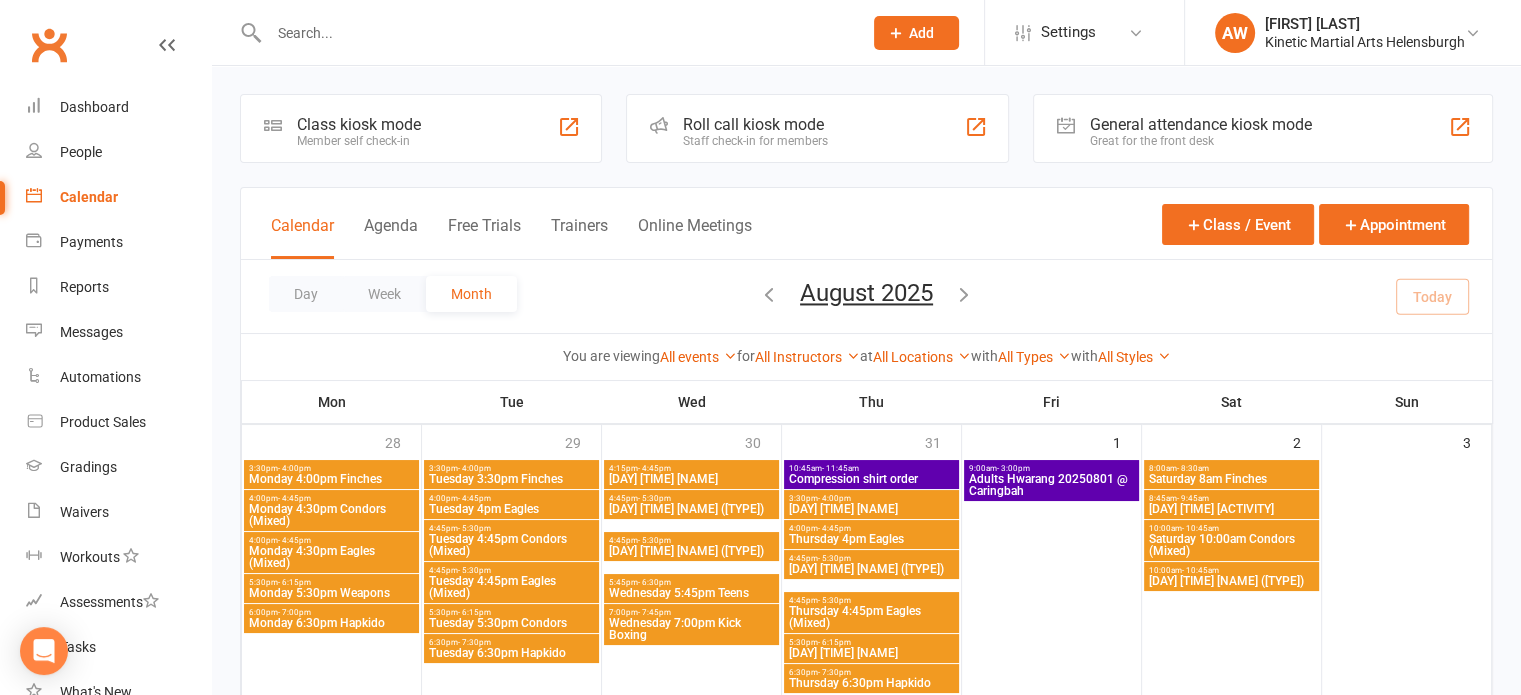 click on "Monday 4:00pm Finches" at bounding box center (331, 479) 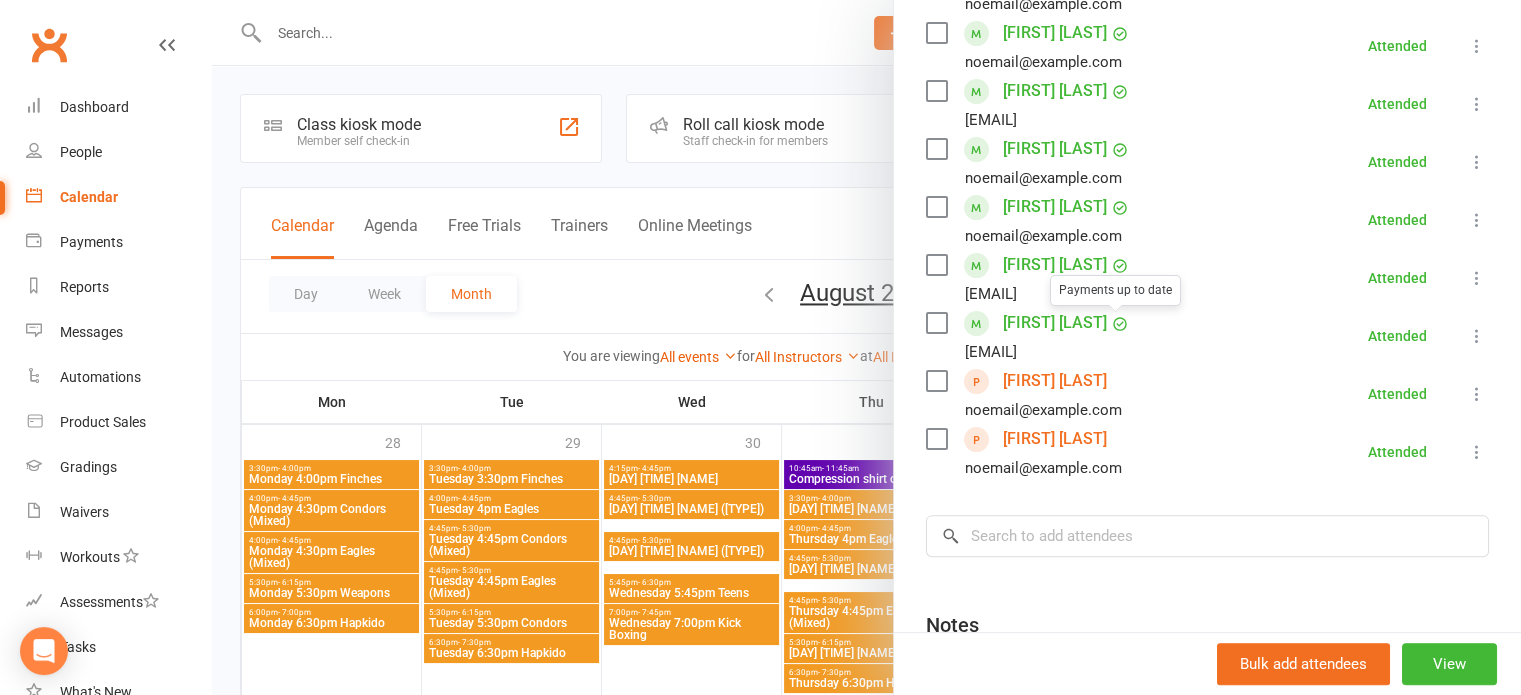 scroll, scrollTop: 500, scrollLeft: 0, axis: vertical 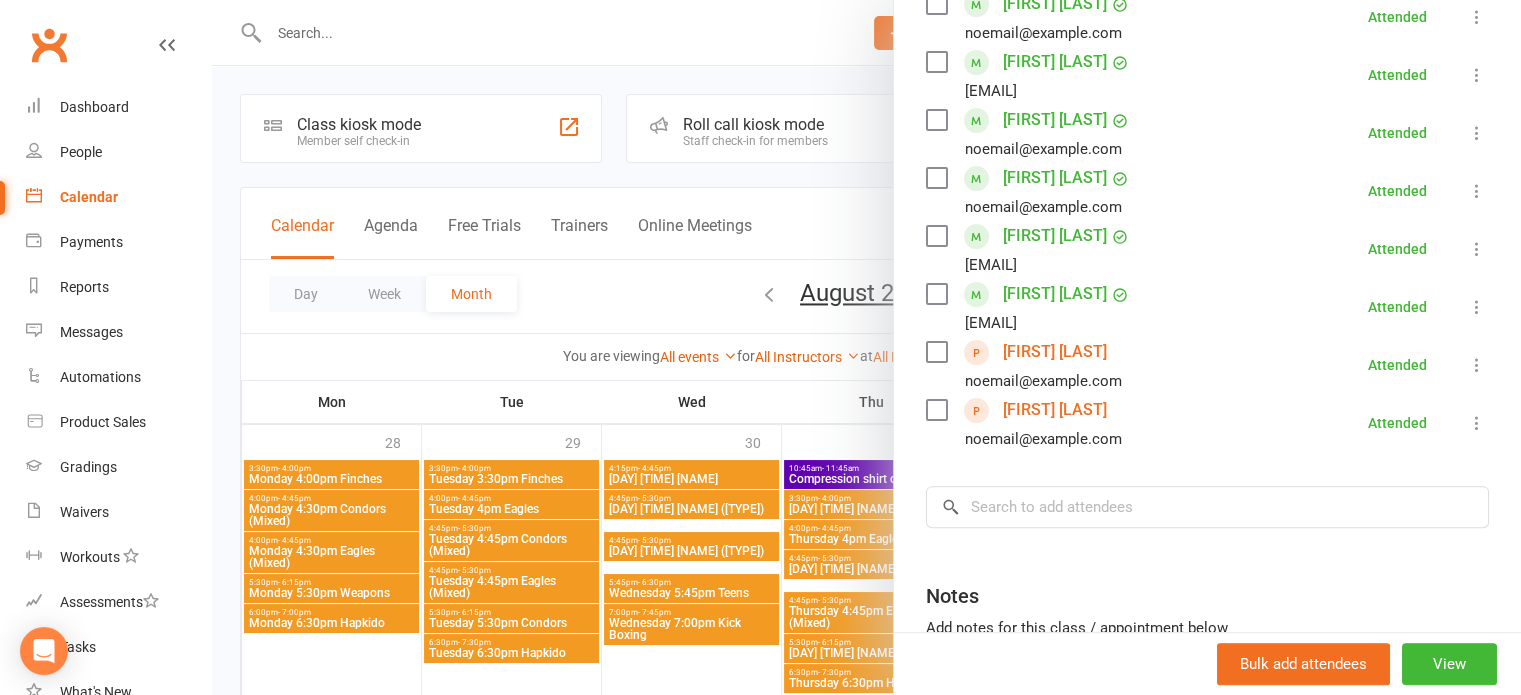 click at bounding box center (866, 347) 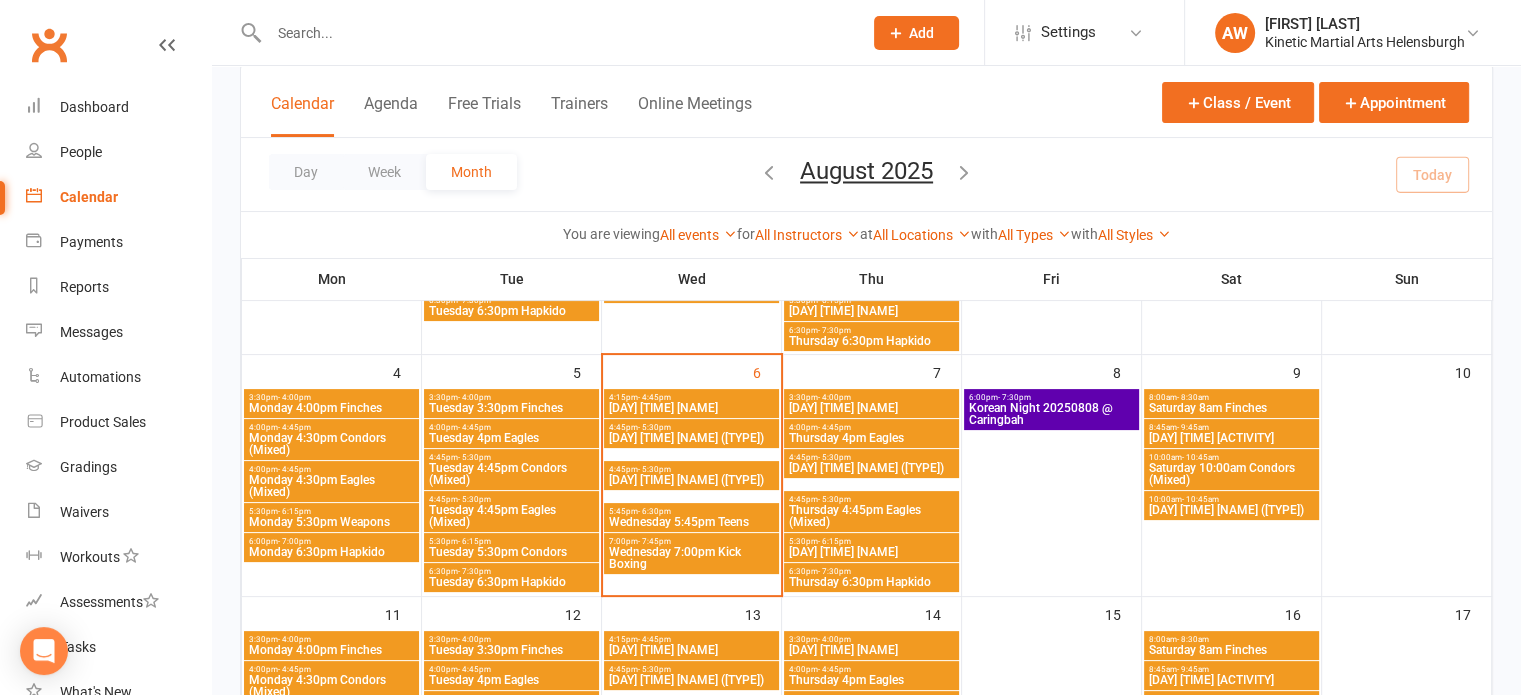 scroll, scrollTop: 400, scrollLeft: 0, axis: vertical 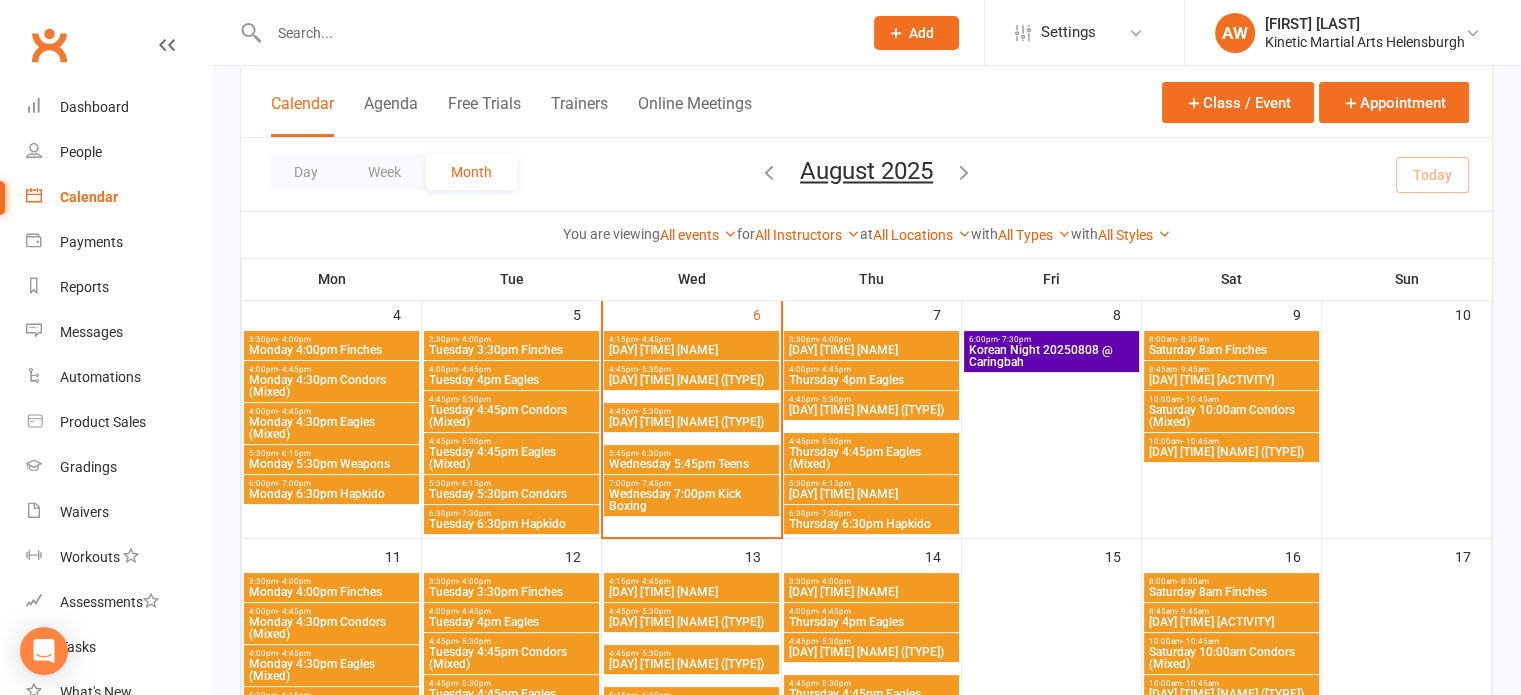 click on "3:30pm  - 4:00pm Monday 4:00pm Finches" at bounding box center (331, 345) 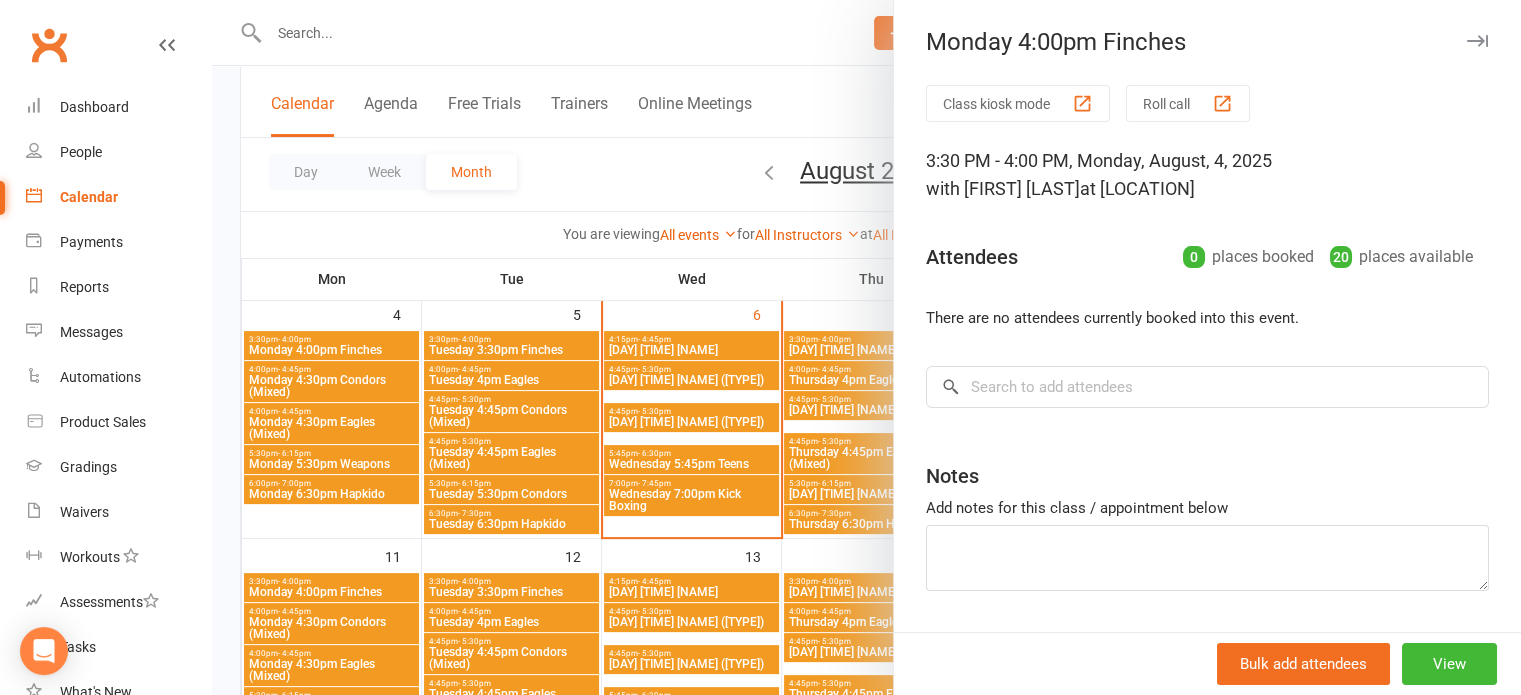 click at bounding box center (1222, 103) 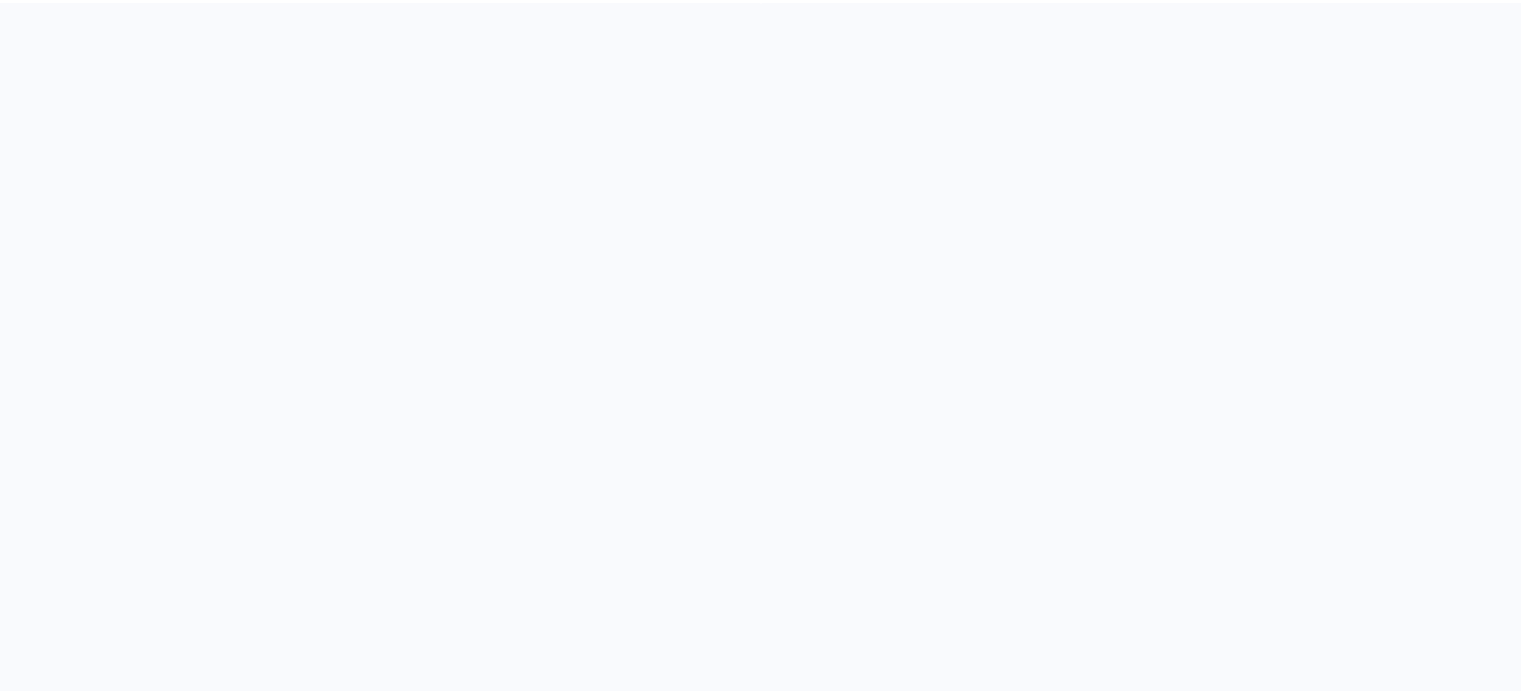 scroll, scrollTop: 0, scrollLeft: 0, axis: both 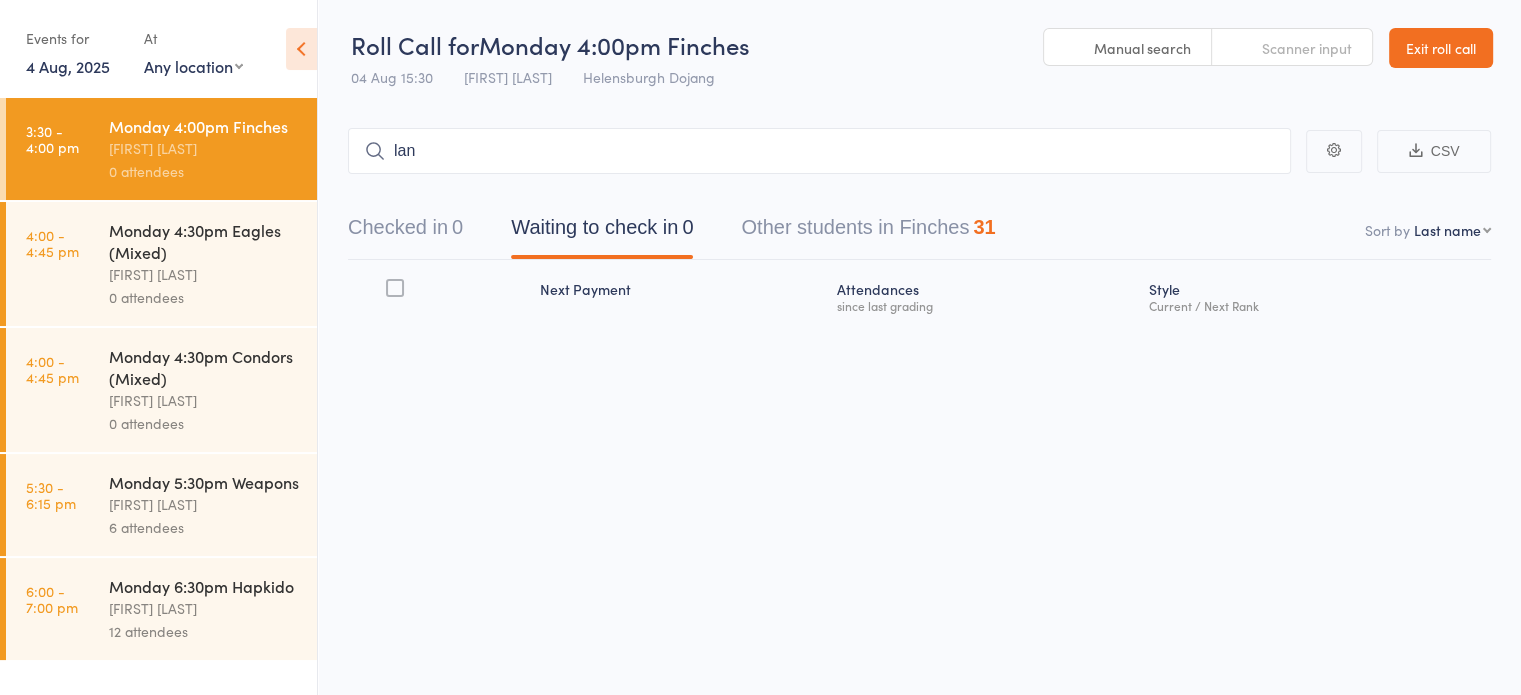 type on "lana" 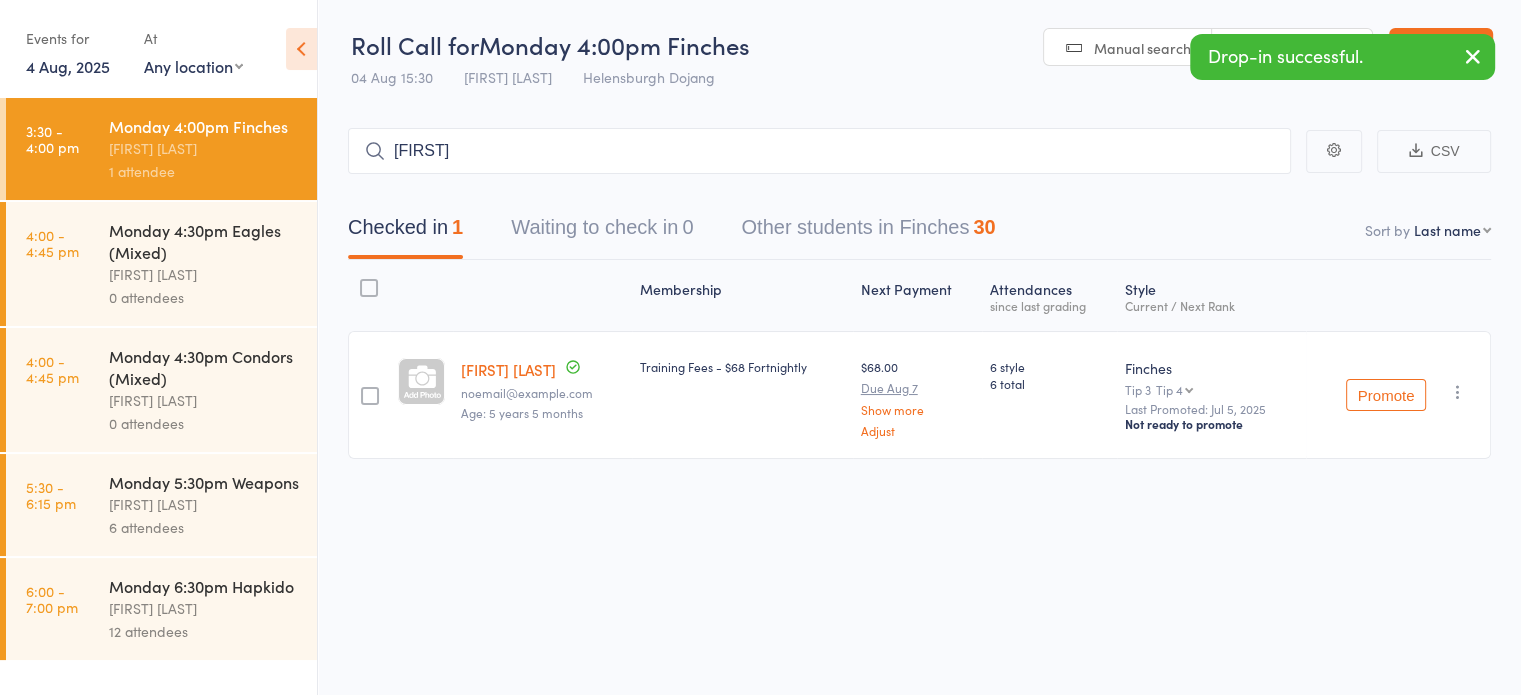 type on "otis" 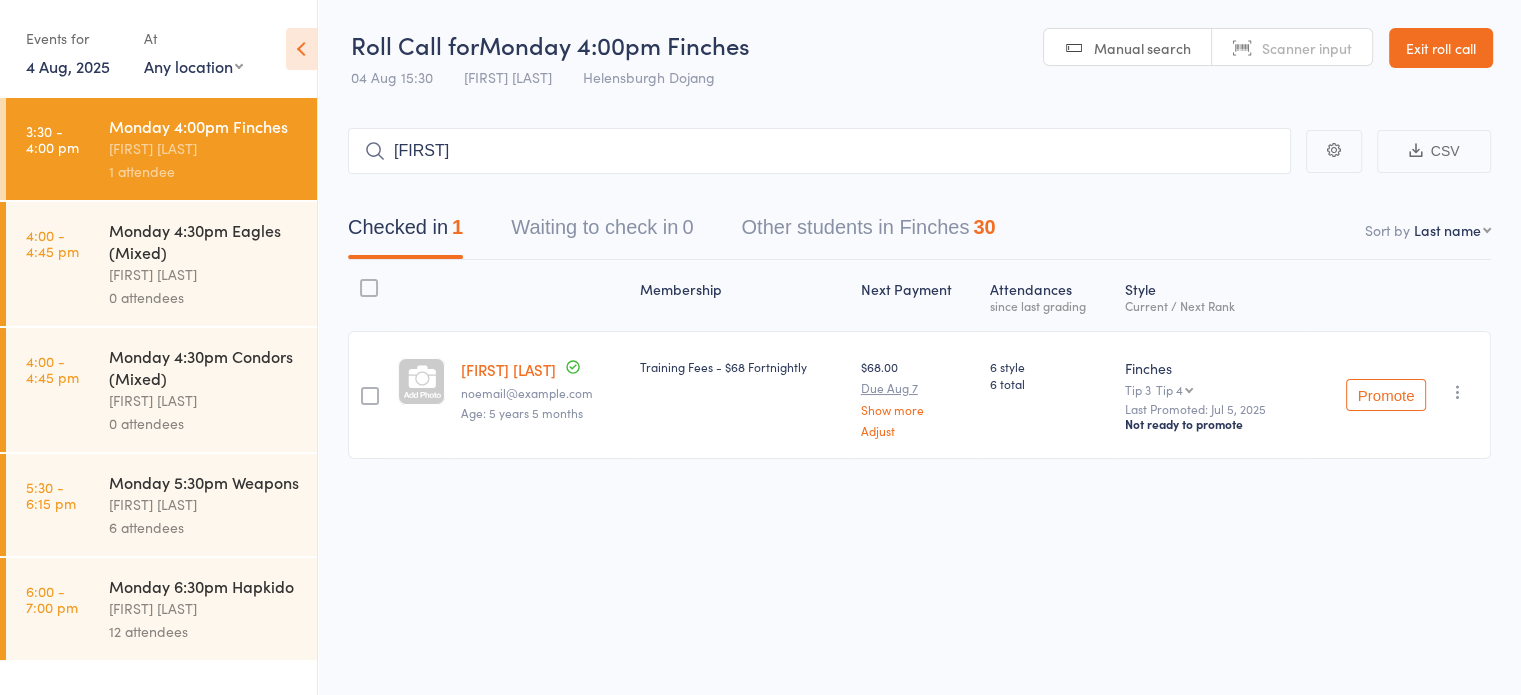 type on "marlowe" 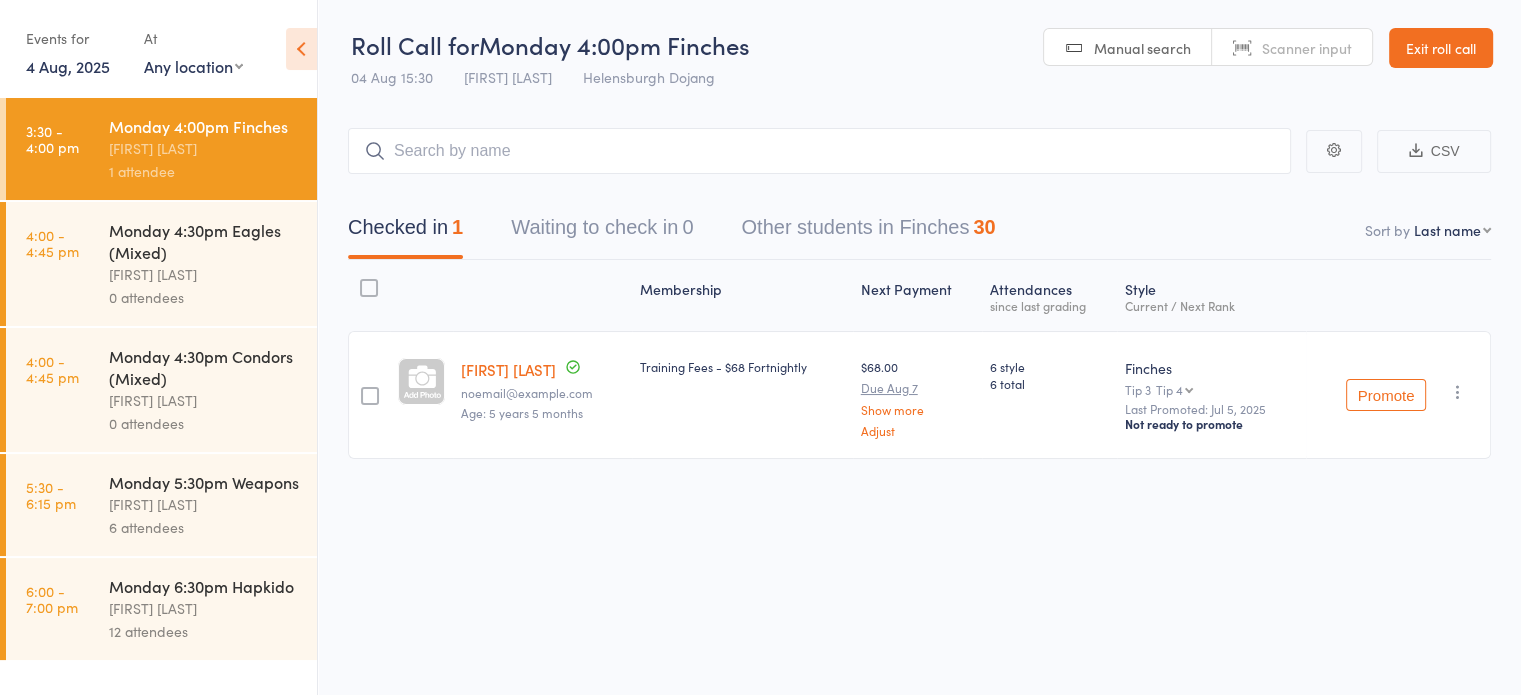 click on "Other students in Finches  30" at bounding box center (868, 232) 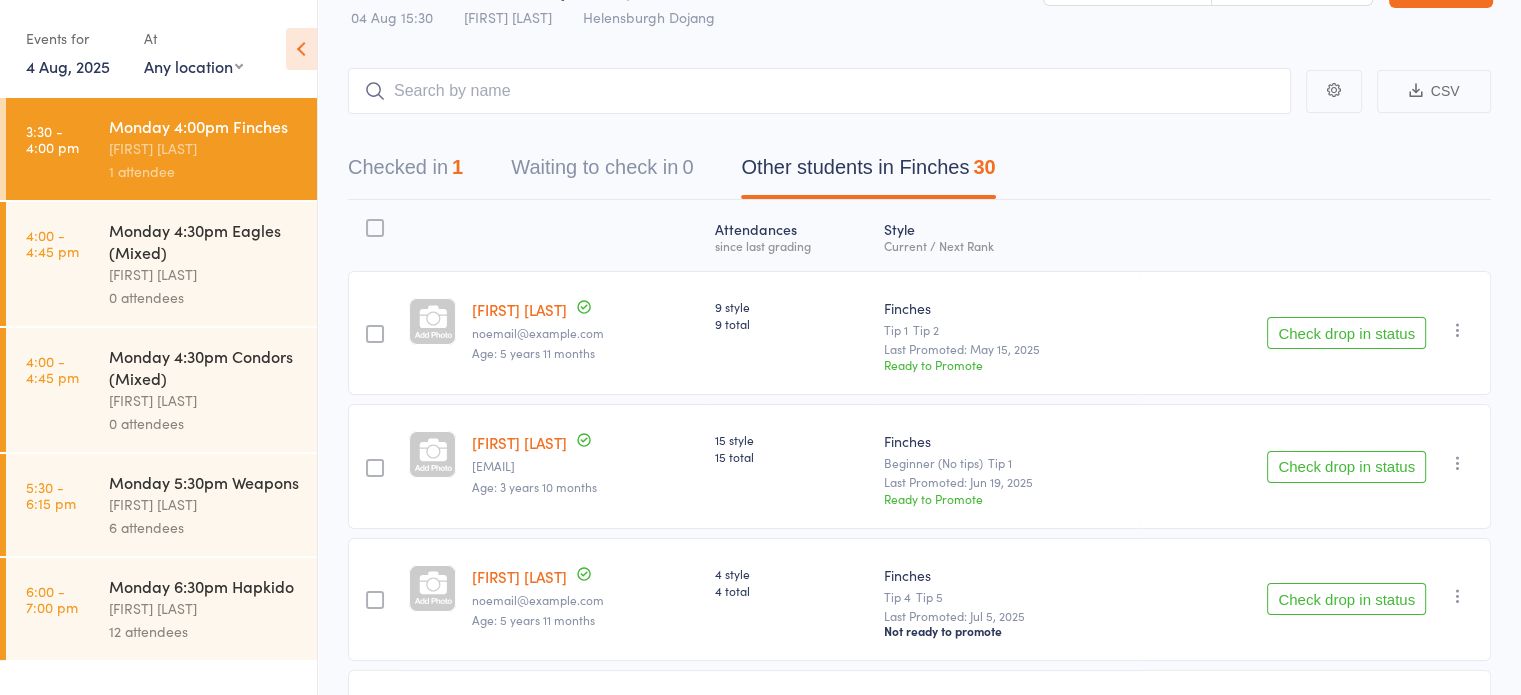 scroll, scrollTop: 0, scrollLeft: 0, axis: both 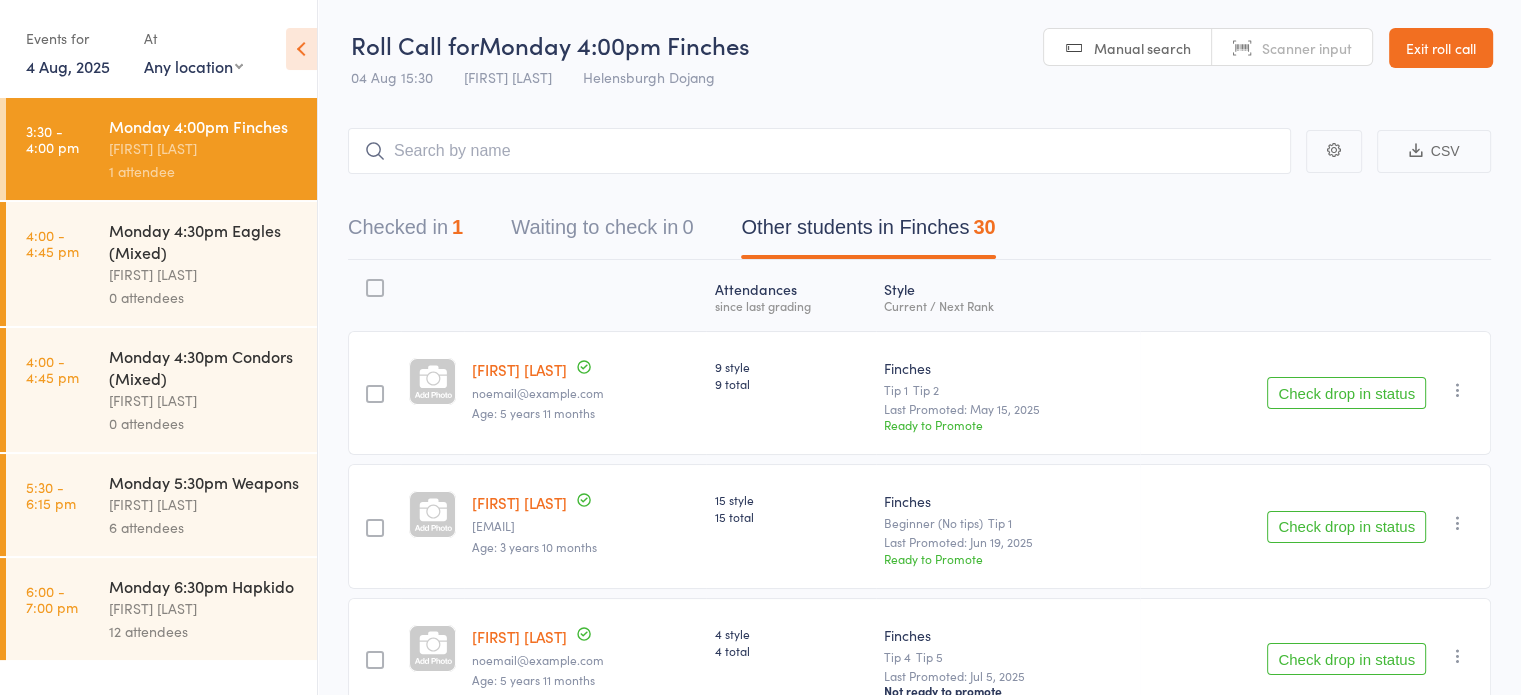 click at bounding box center (375, 394) 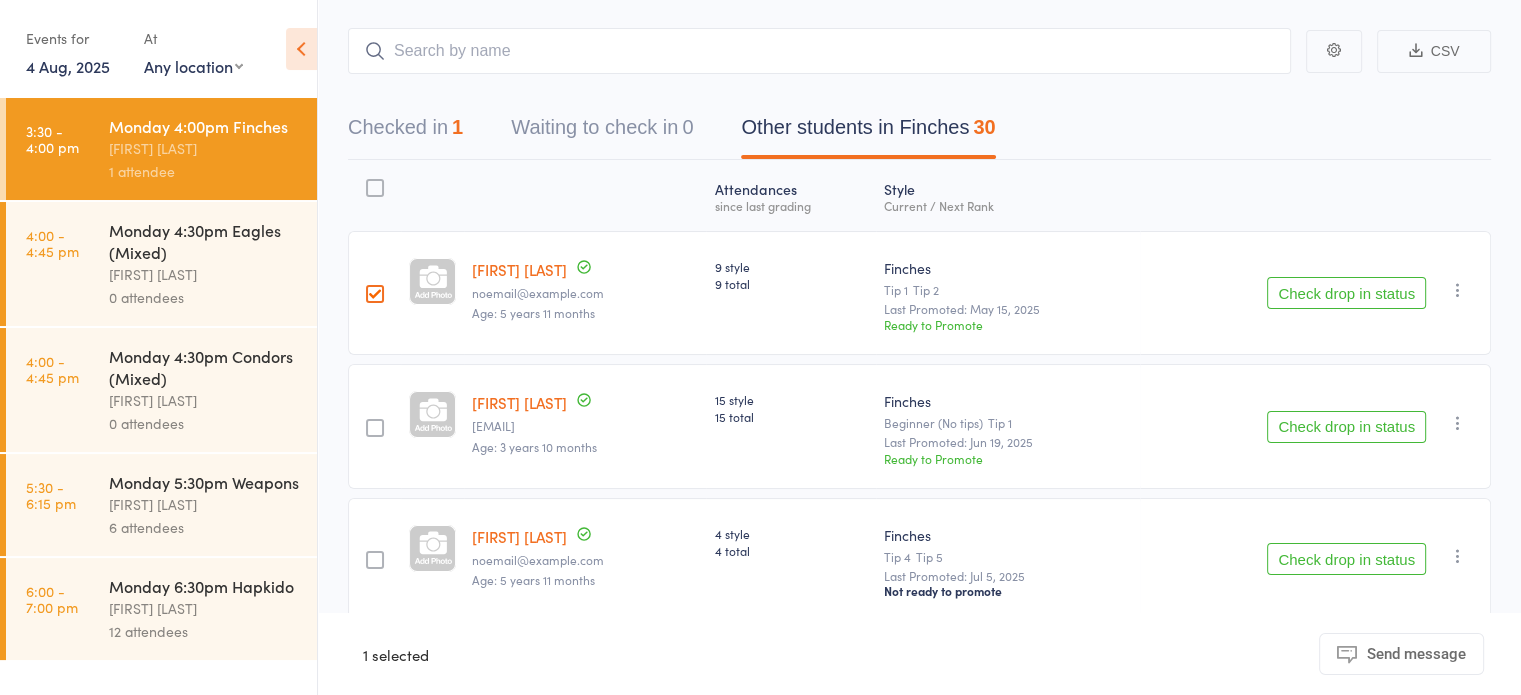scroll, scrollTop: 0, scrollLeft: 0, axis: both 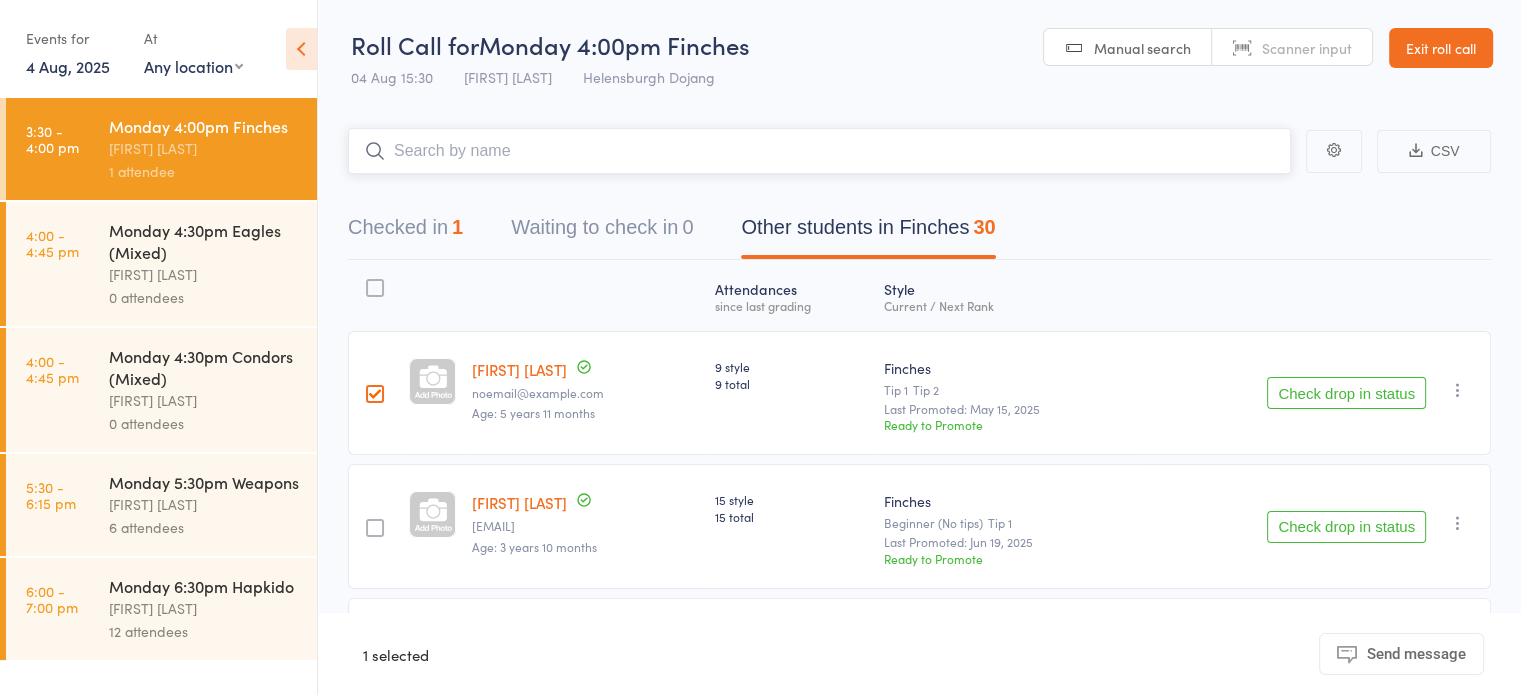 click at bounding box center (819, 151) 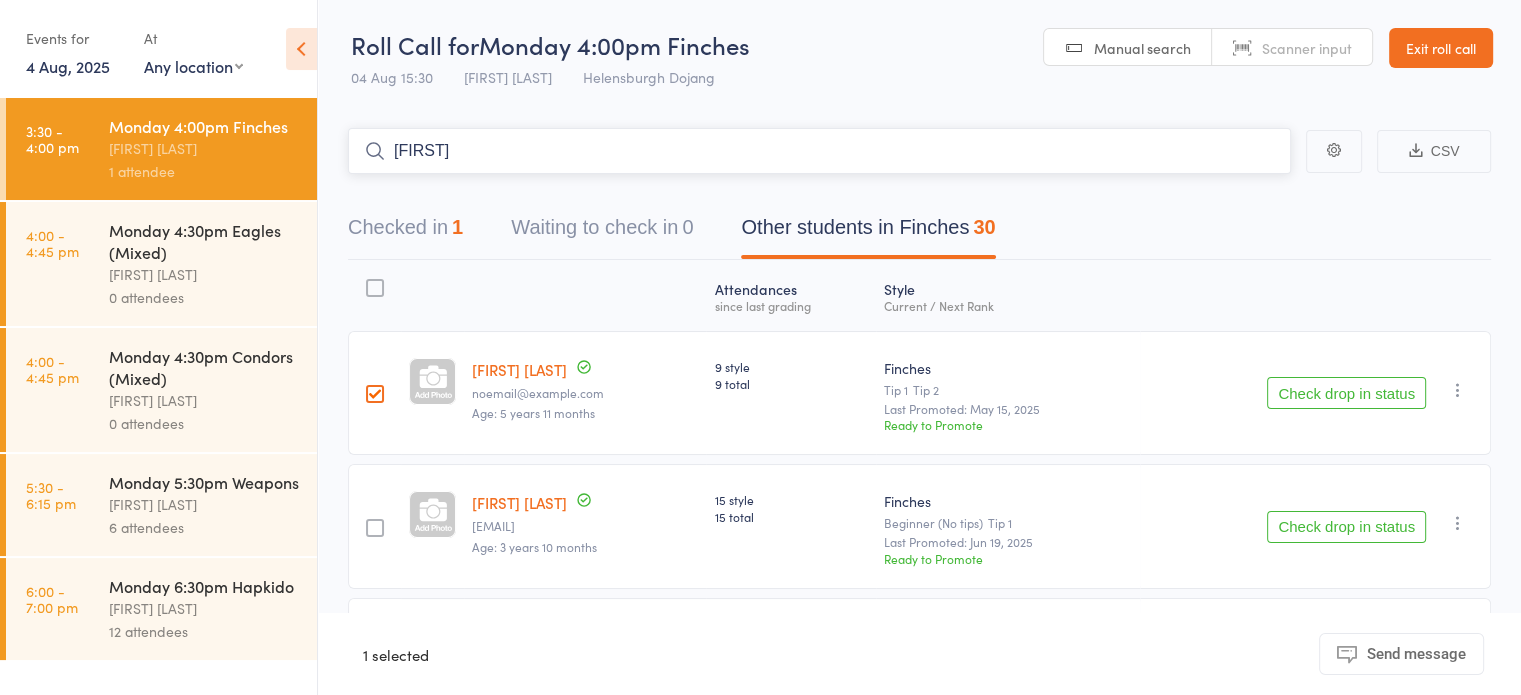 type on "marlowe" 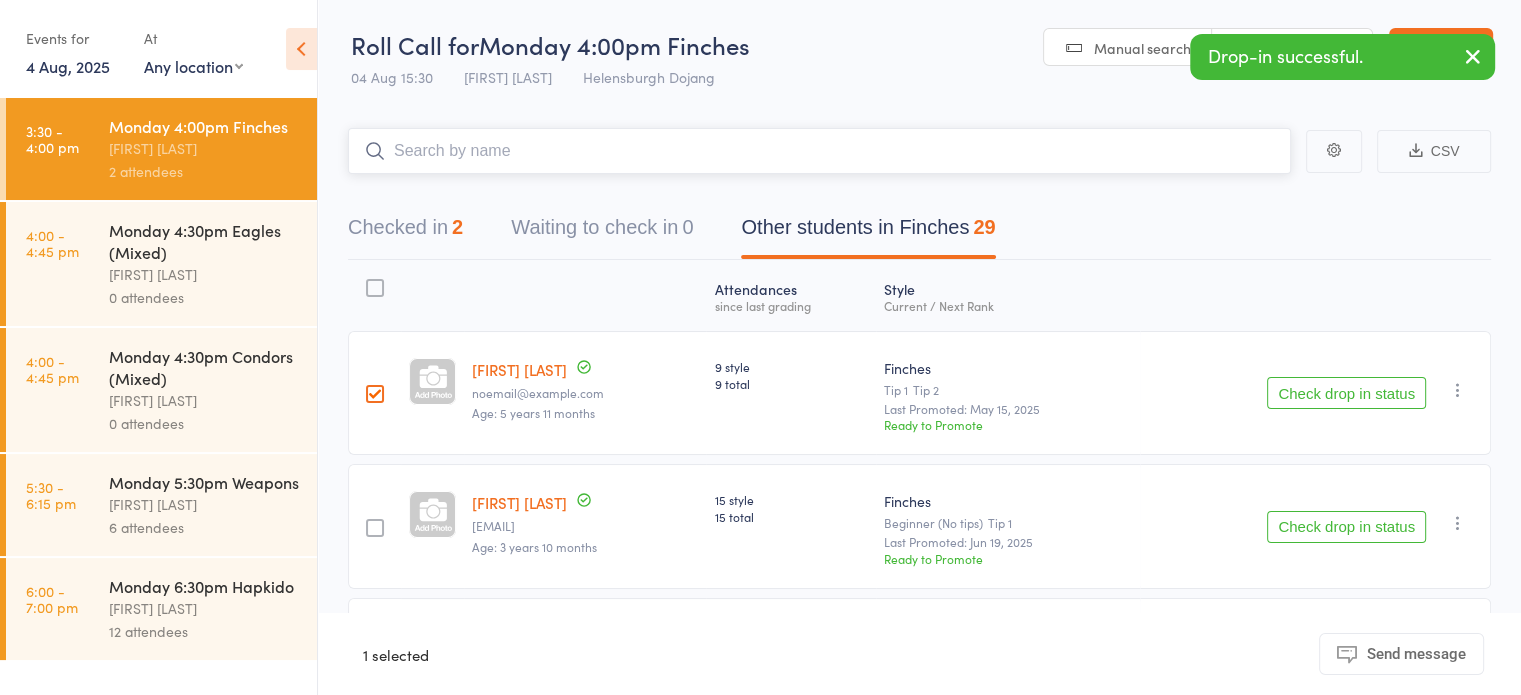 click on "Checked in  2" at bounding box center [405, 232] 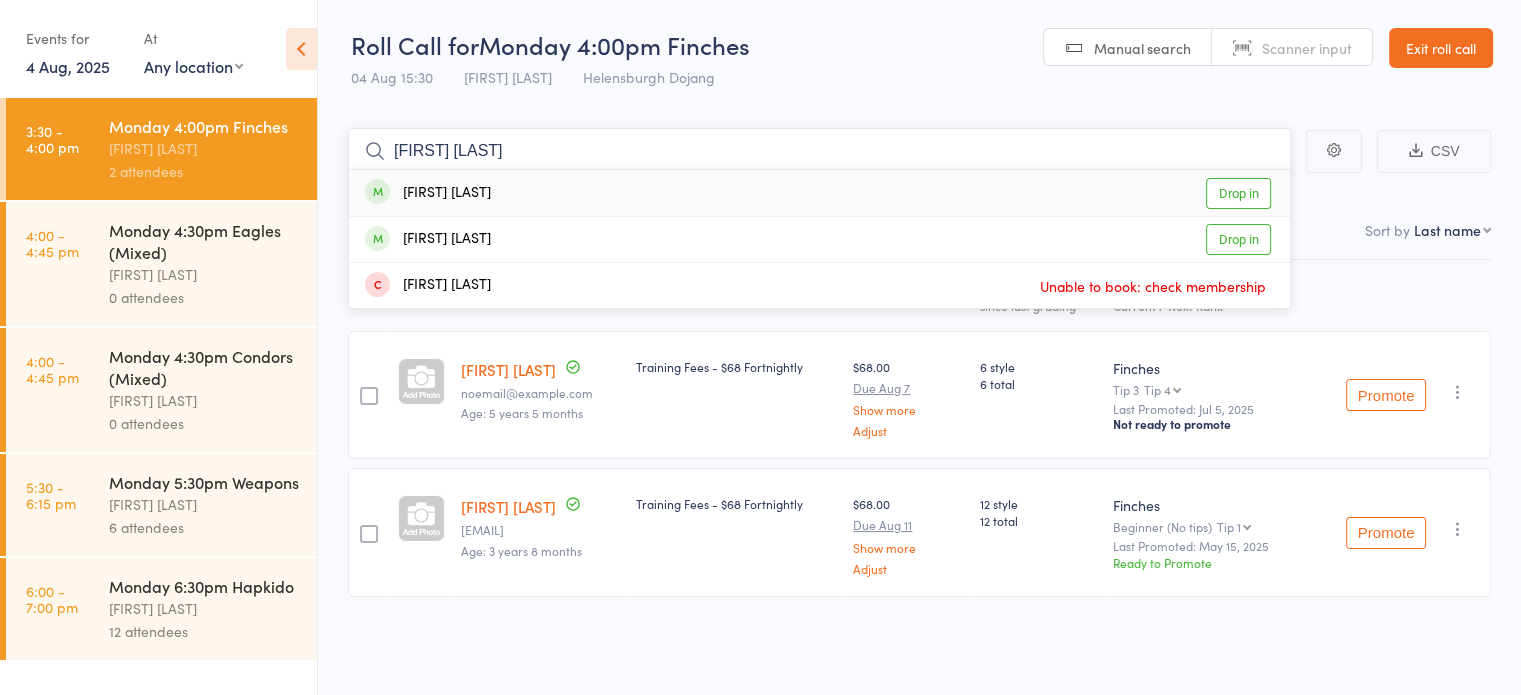 type on "darcy steven" 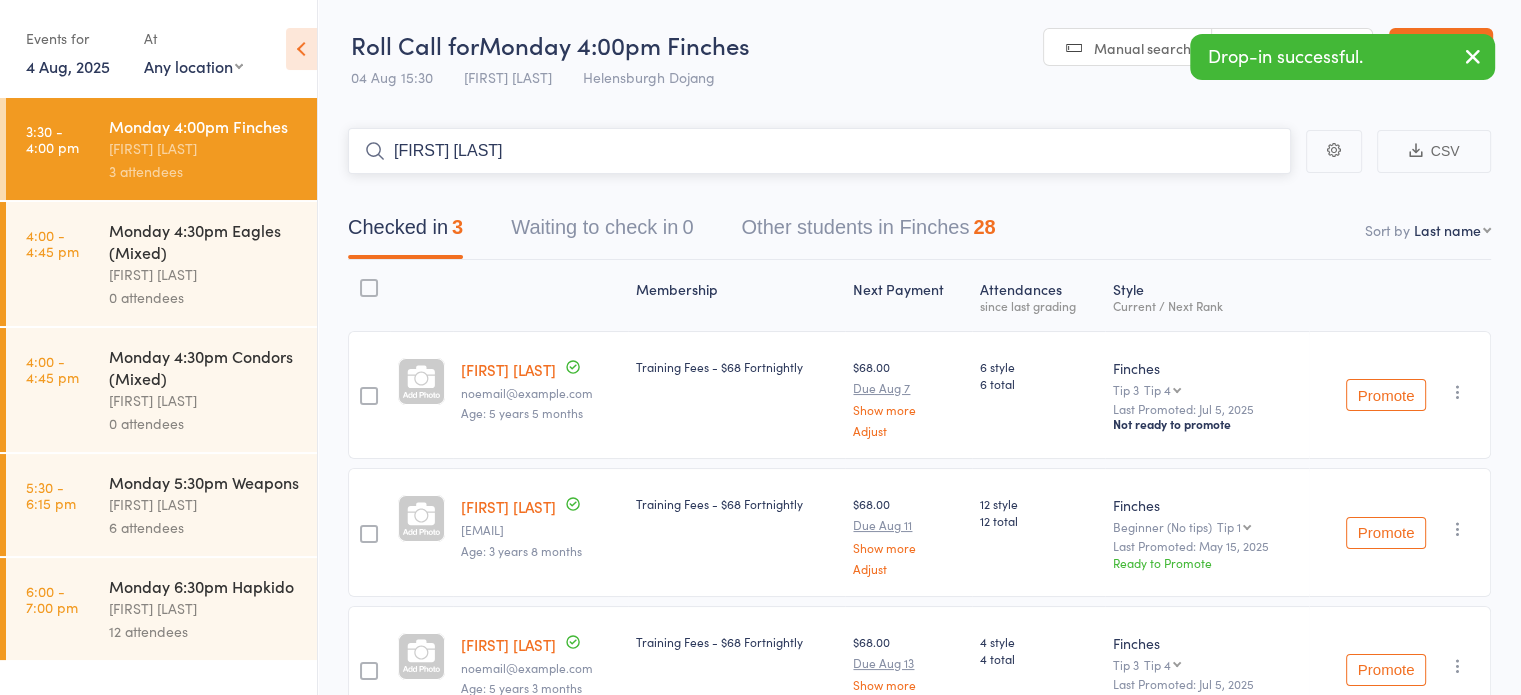 type on "[FIRST] [LAST]" 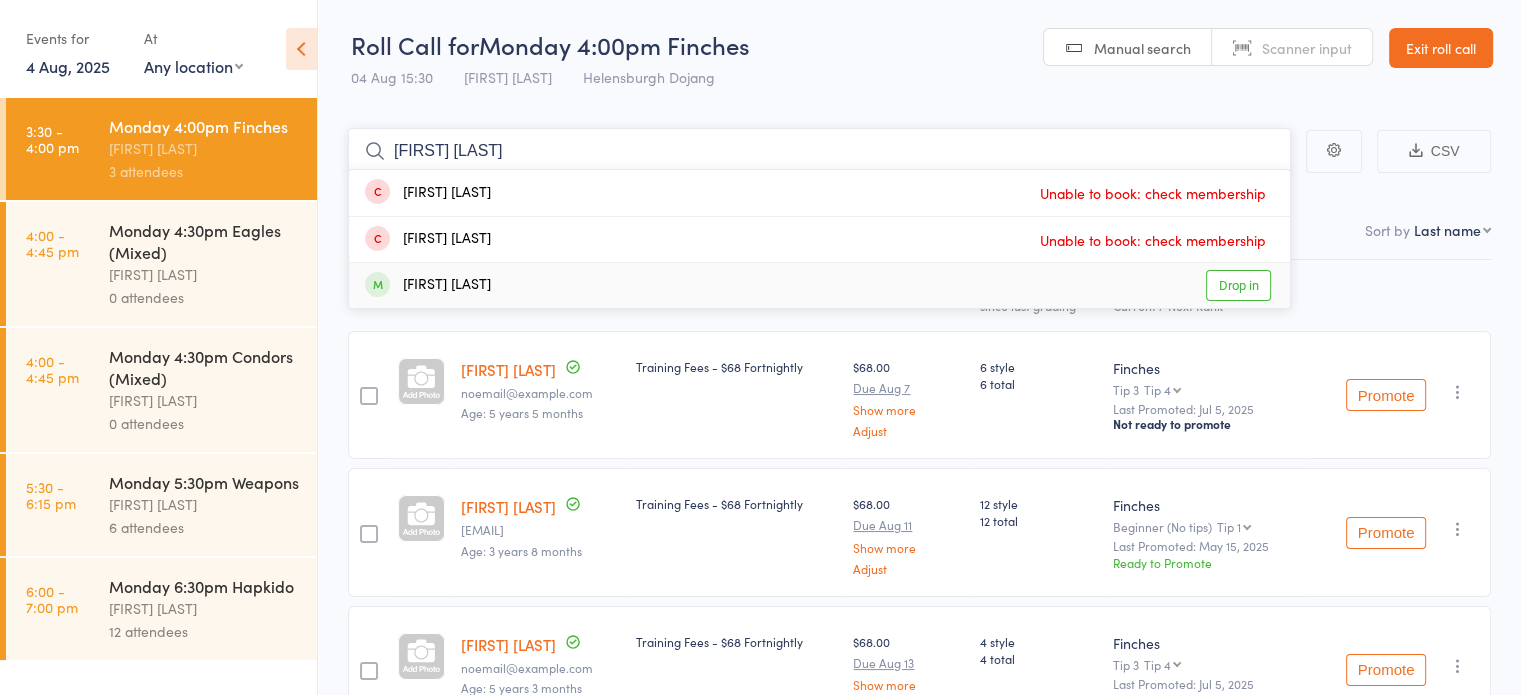 type on "logan sayer" 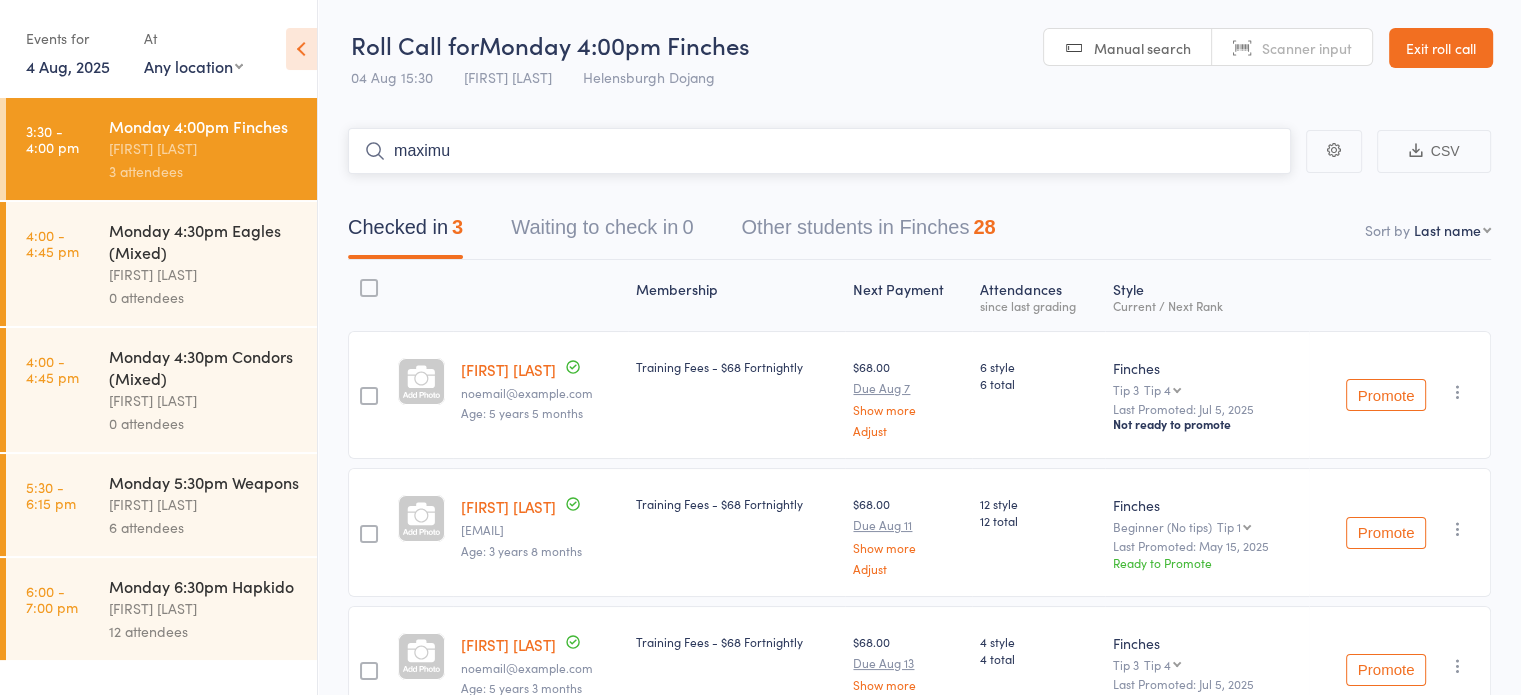 type on "maximus" 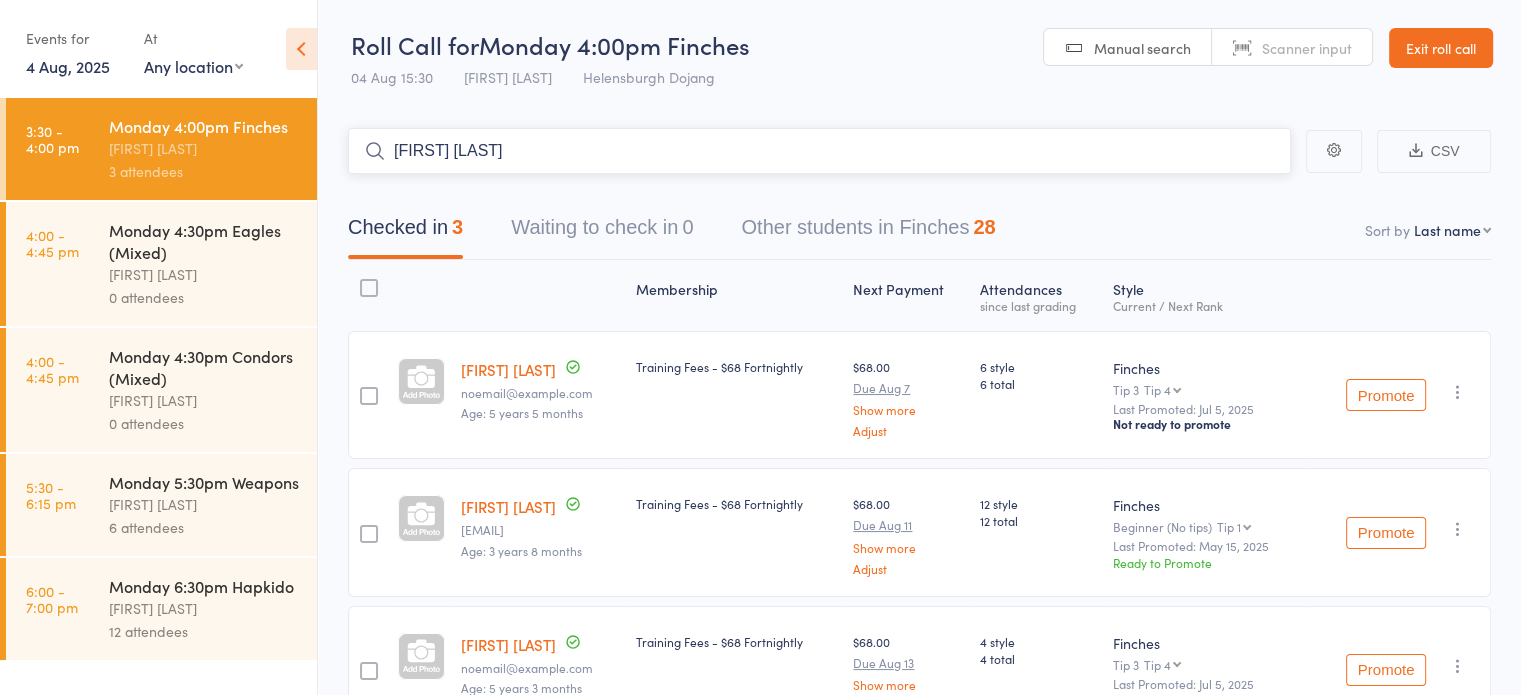 type on "finley gra" 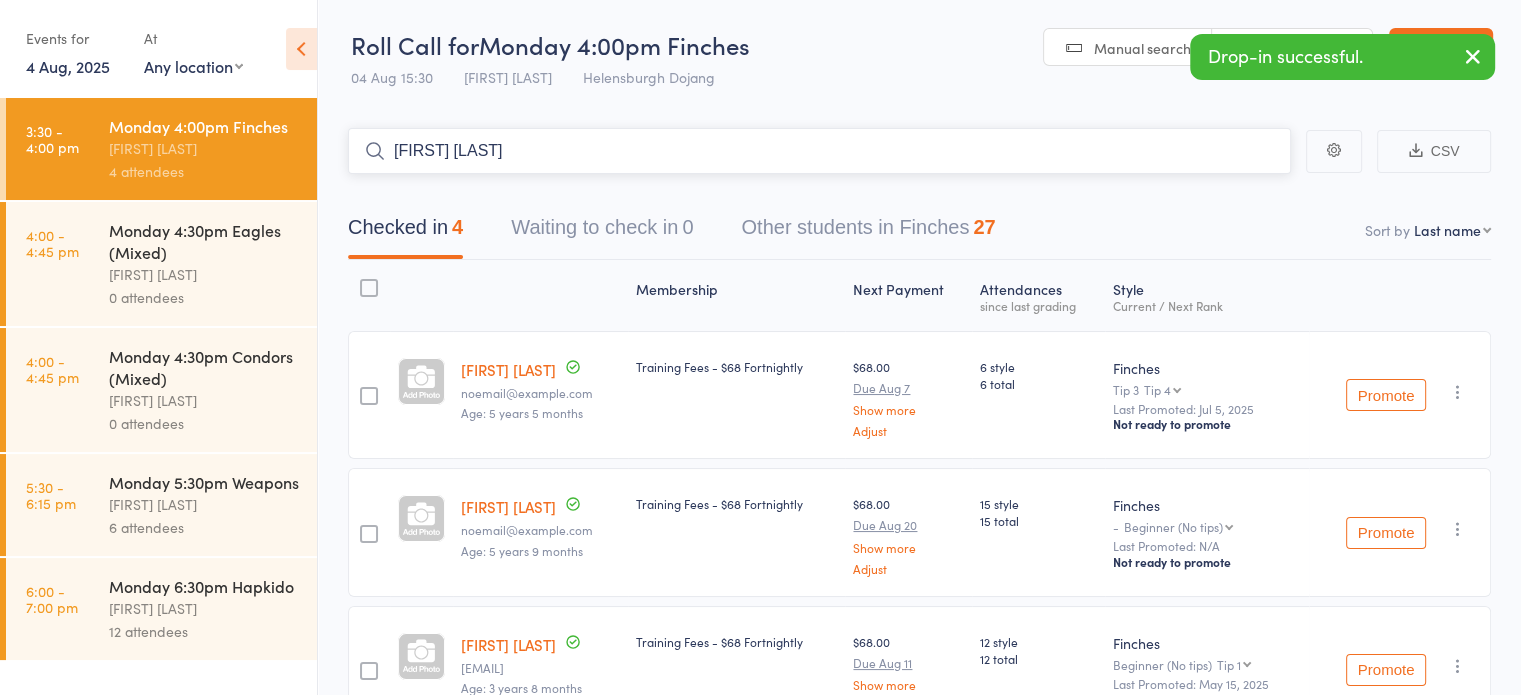 type on "[FIRST] [LAST]" 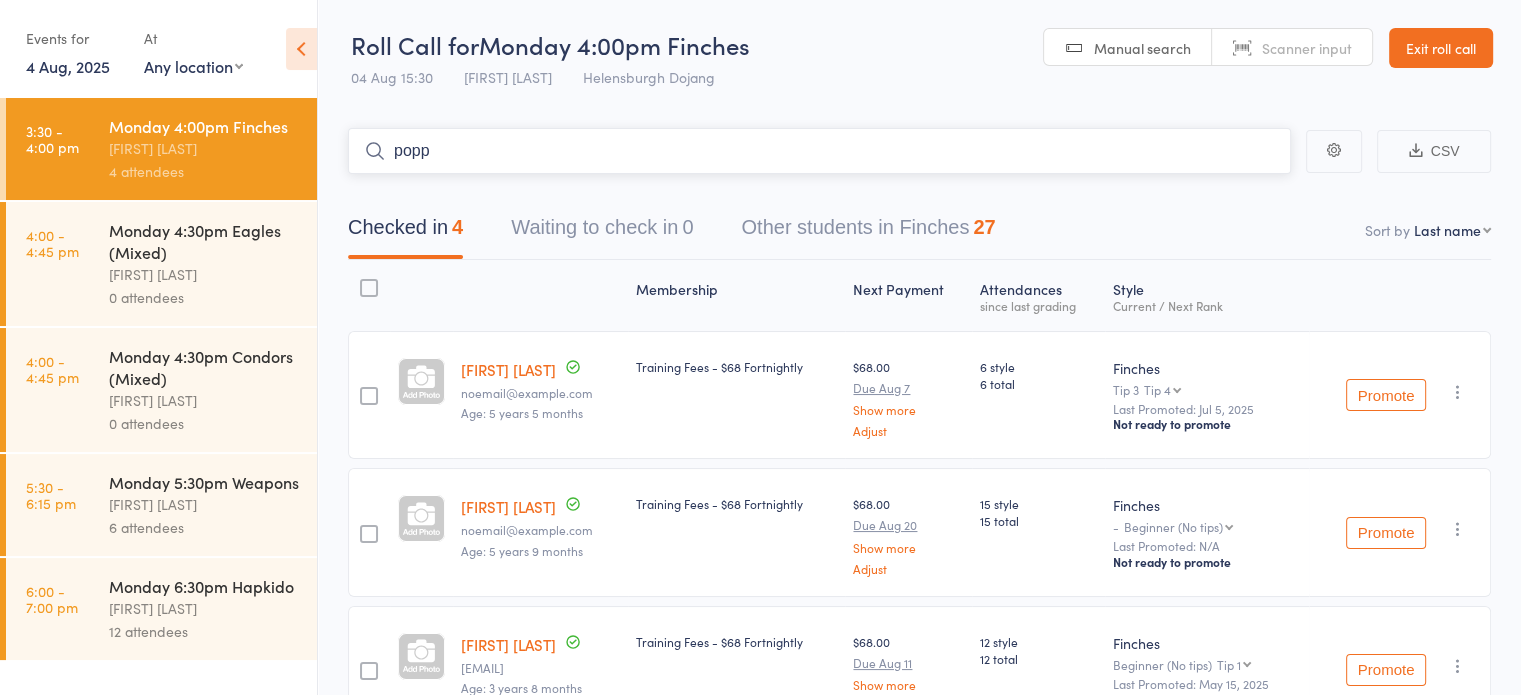 type on "poppy" 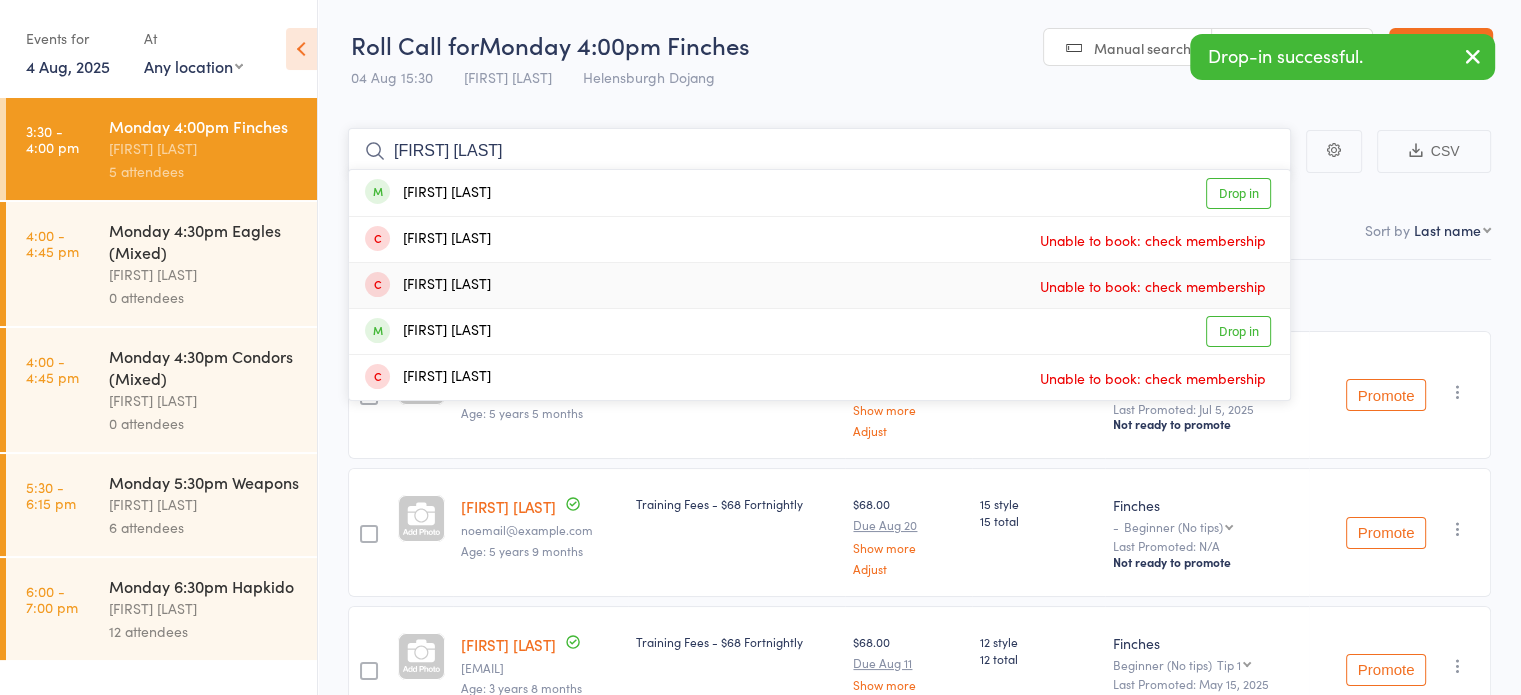 type on "noah del" 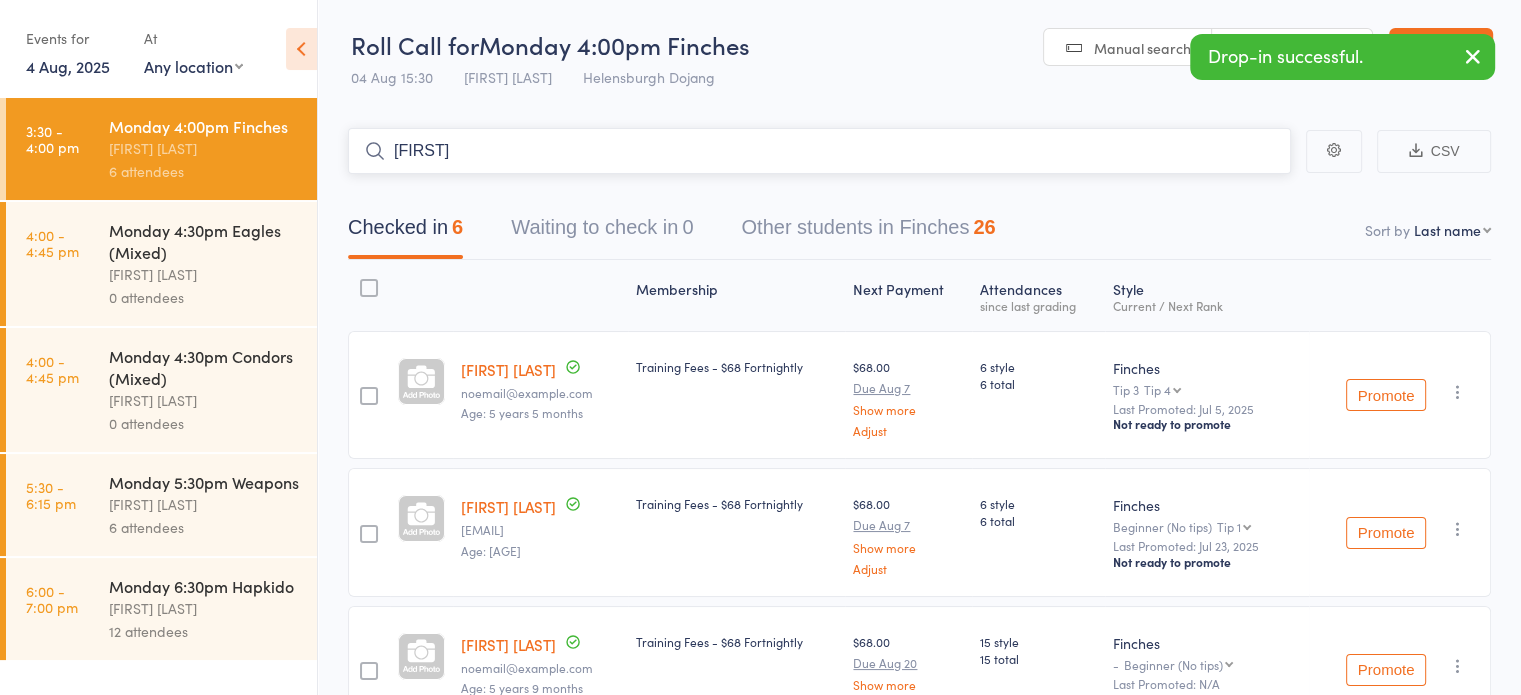 type on "otis" 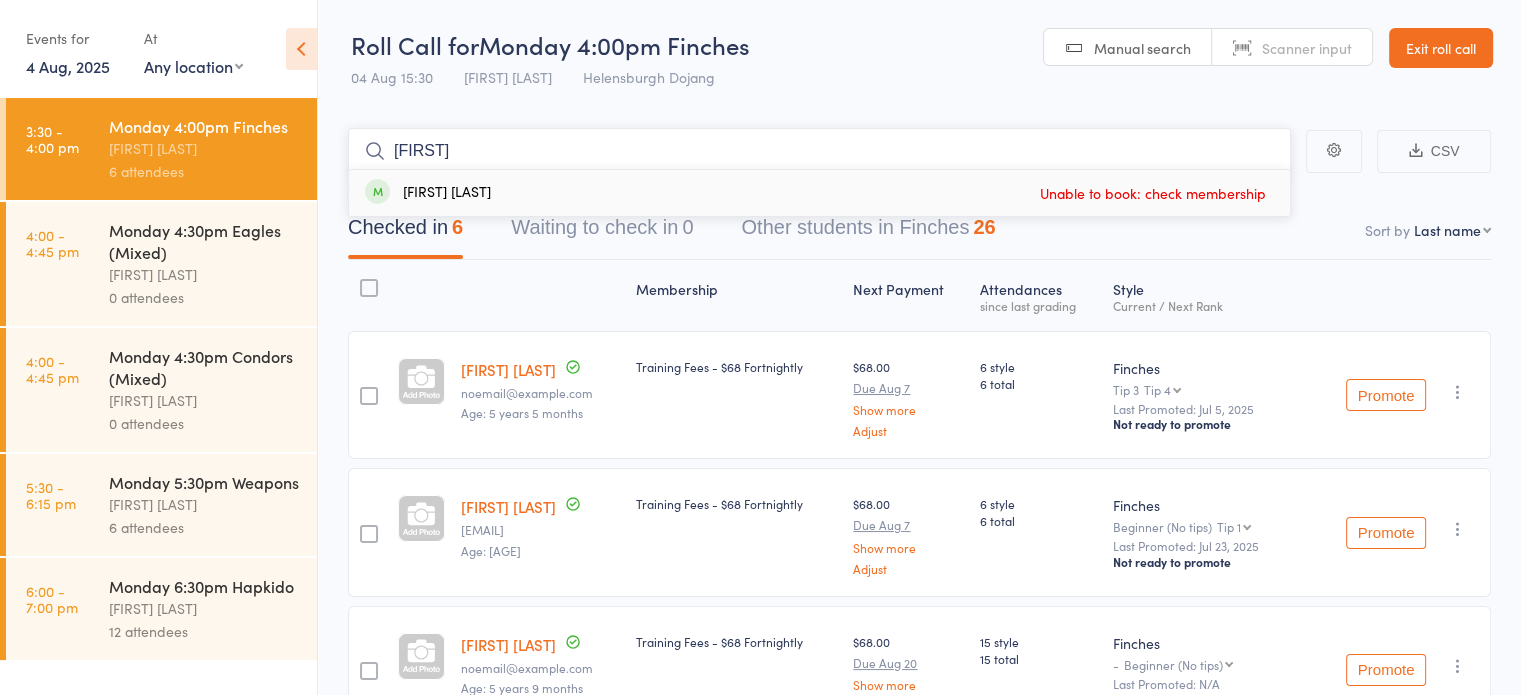type 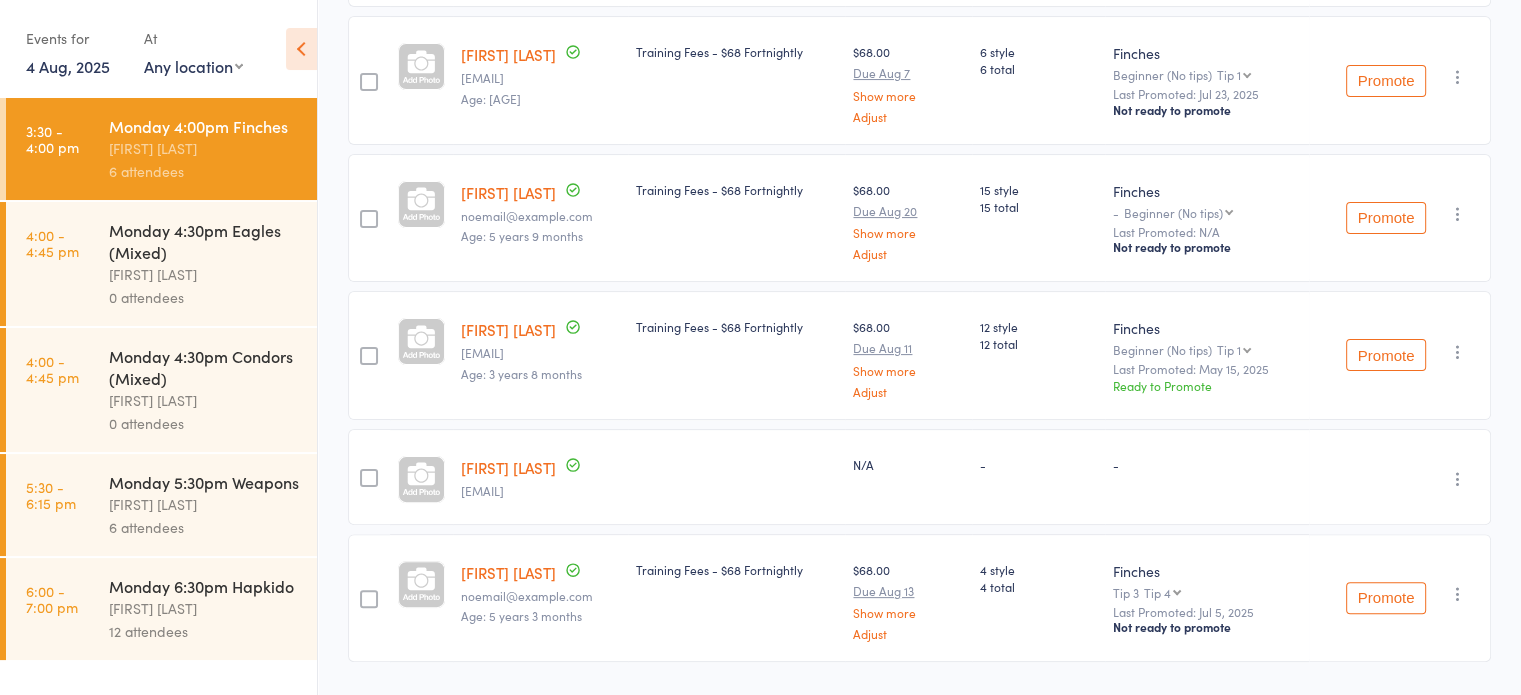 scroll, scrollTop: 503, scrollLeft: 0, axis: vertical 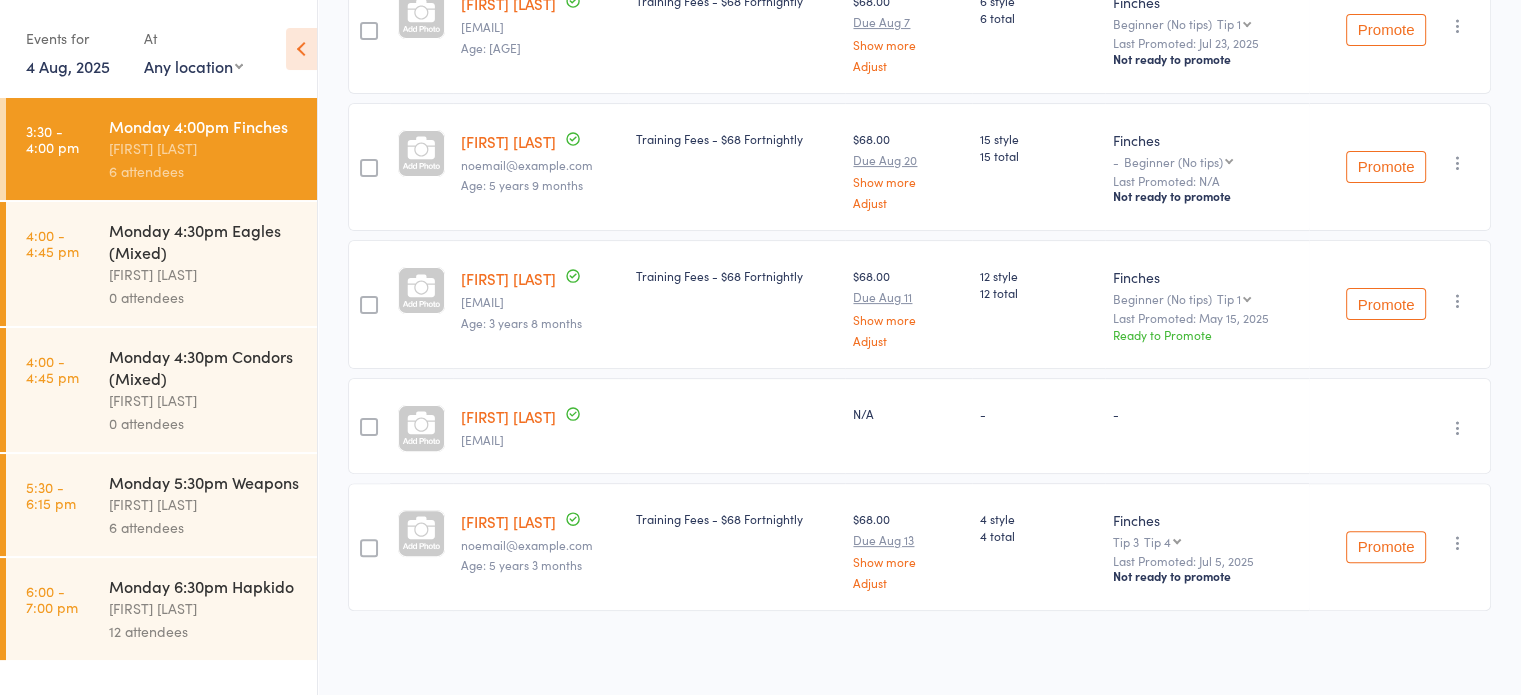 click at bounding box center (1458, 428) 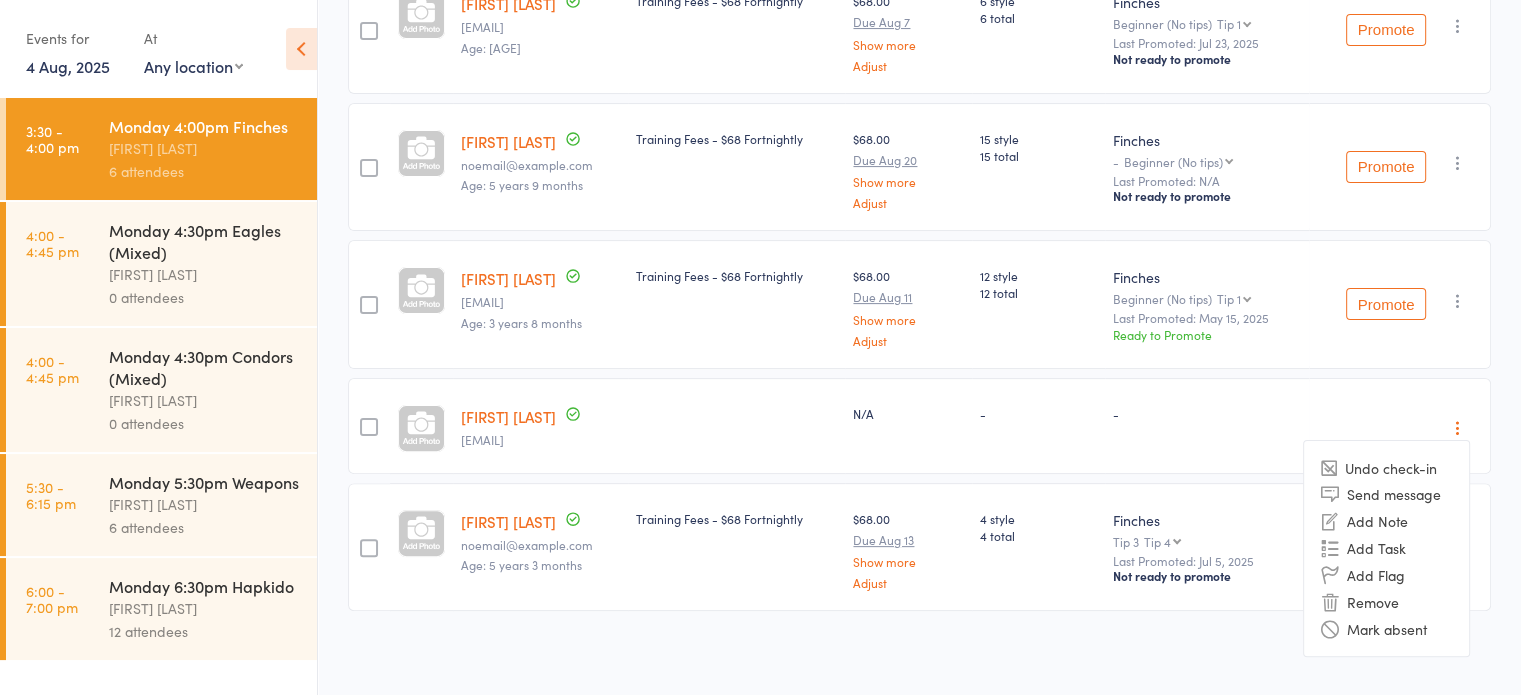 drag, startPoint x: 1380, startPoint y: 597, endPoint x: 848, endPoint y: 99, distance: 728.7167 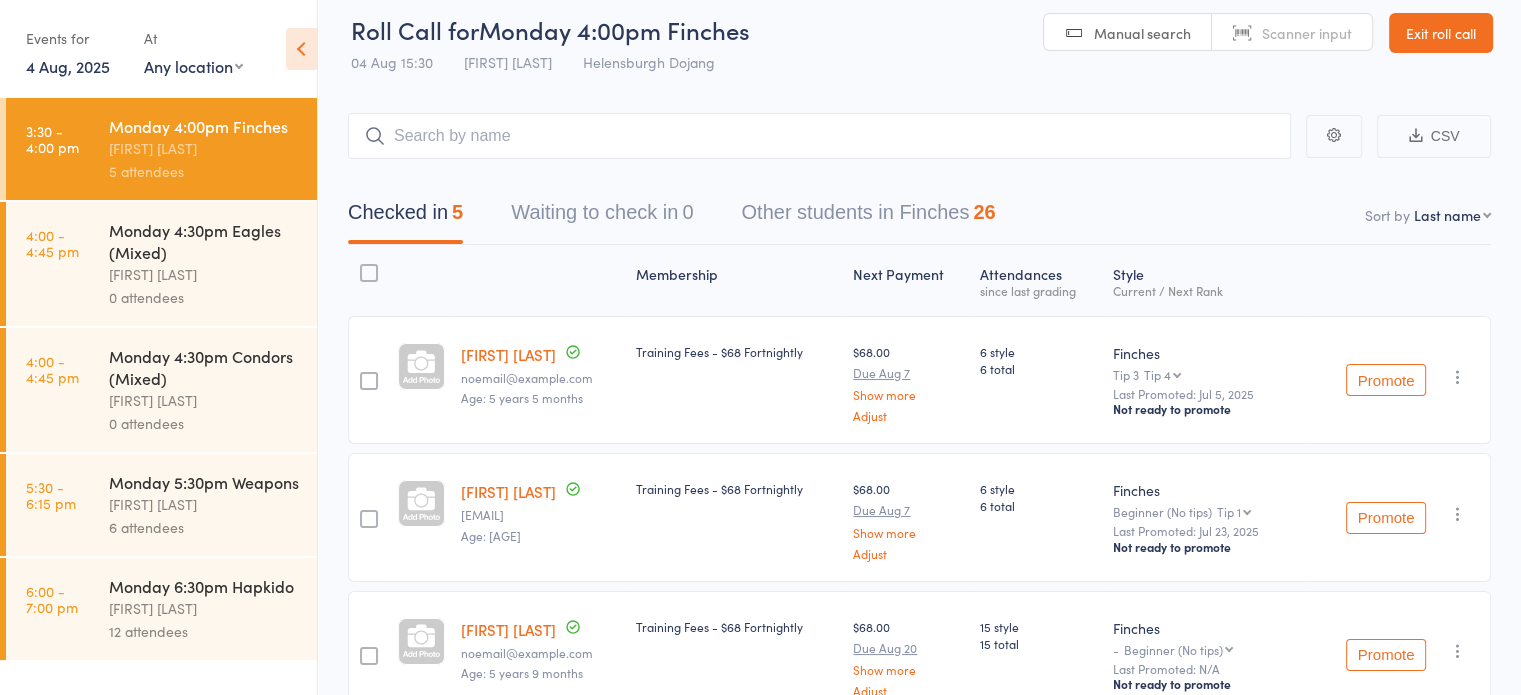 scroll, scrollTop: 0, scrollLeft: 0, axis: both 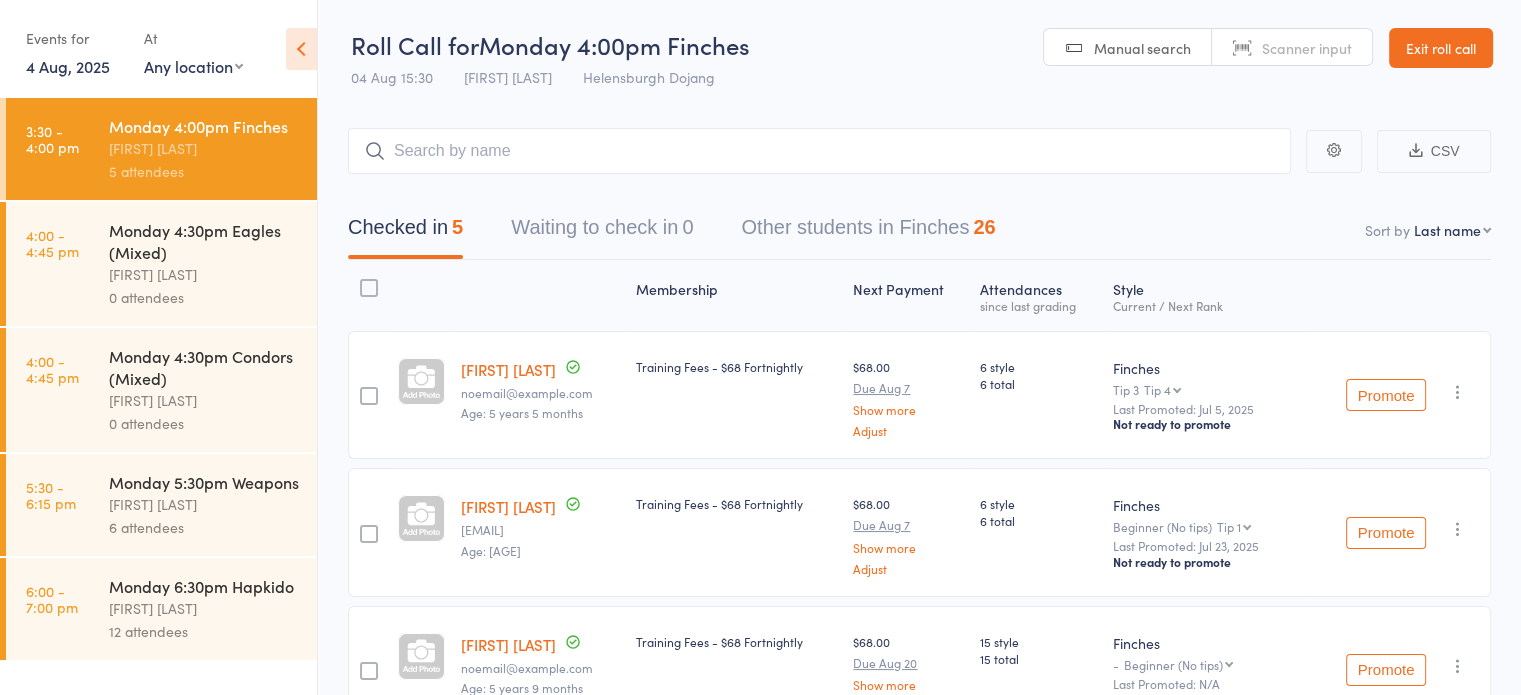 click on "Monday 4:30pm Eagles (Mixed)" at bounding box center [204, 241] 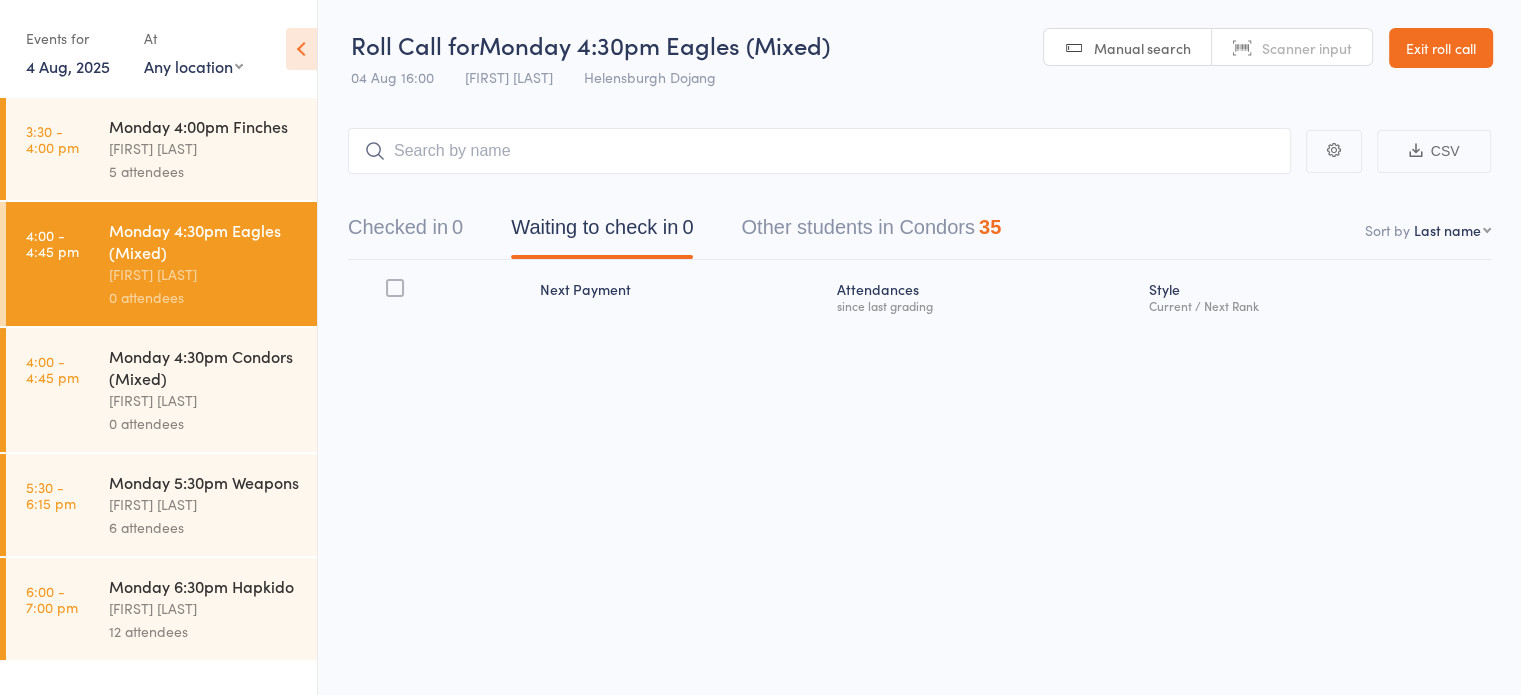 click on "[FIRST] [LAST]" at bounding box center [204, 148] 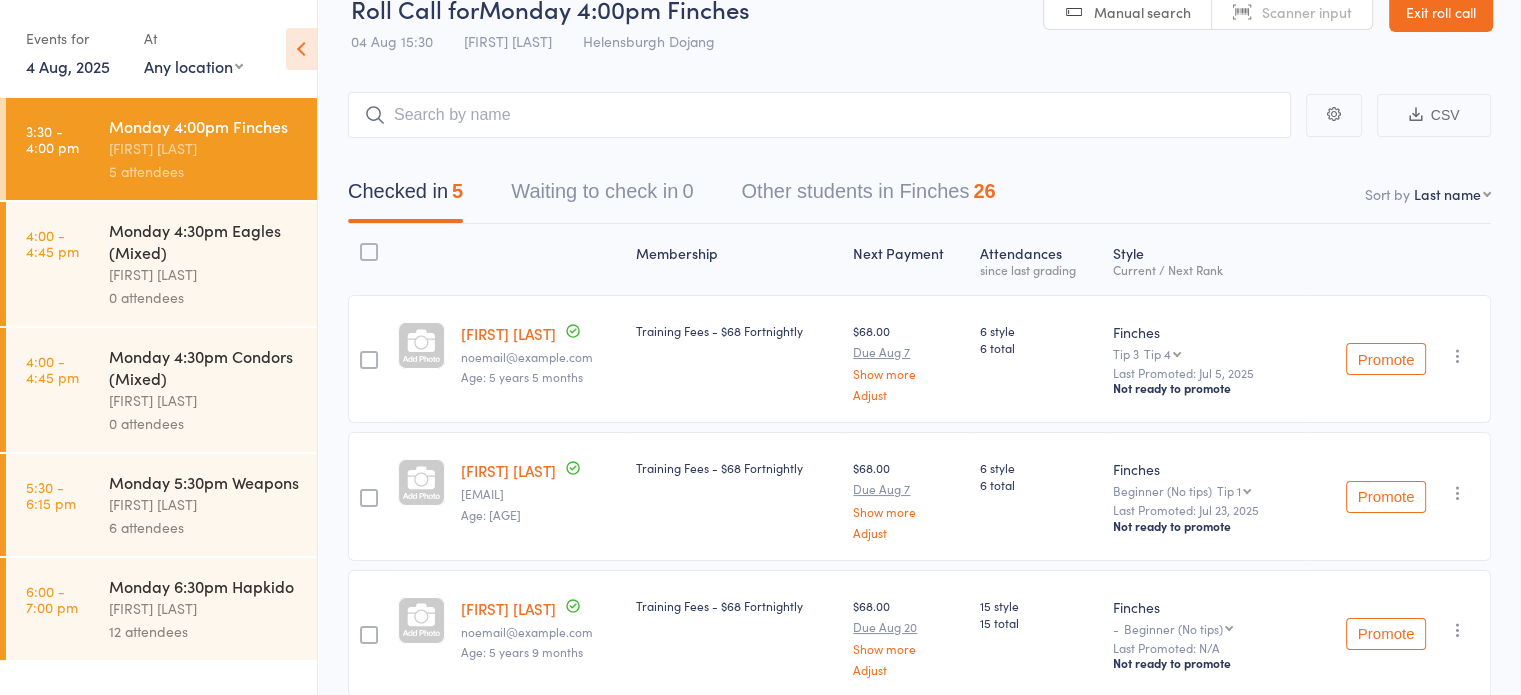 scroll, scrollTop: 0, scrollLeft: 0, axis: both 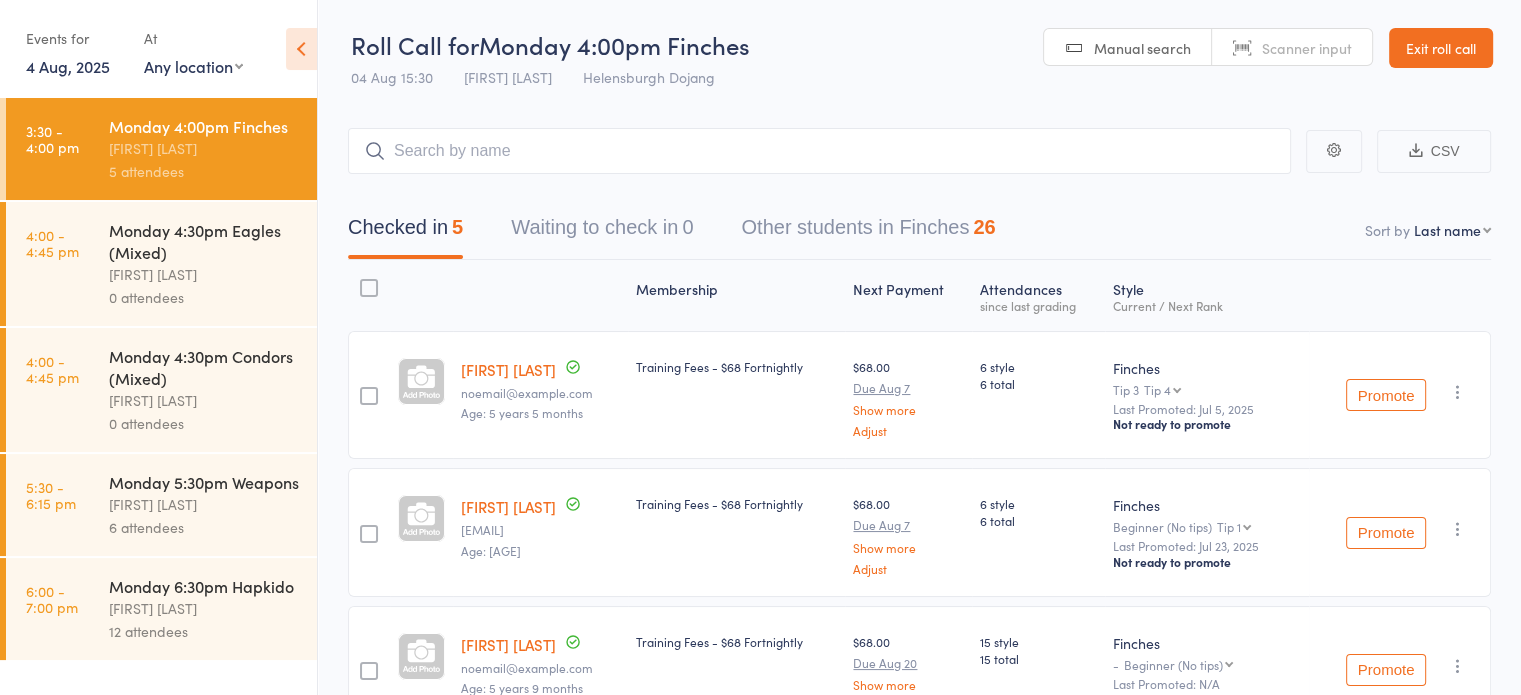 click on "Roll Call for  Monday 4:00pm Finches 04 Aug 15:30  Shamus Watkins  Helensburgh Dojang  Manual search Scanner input Exit roll call" at bounding box center [919, 49] 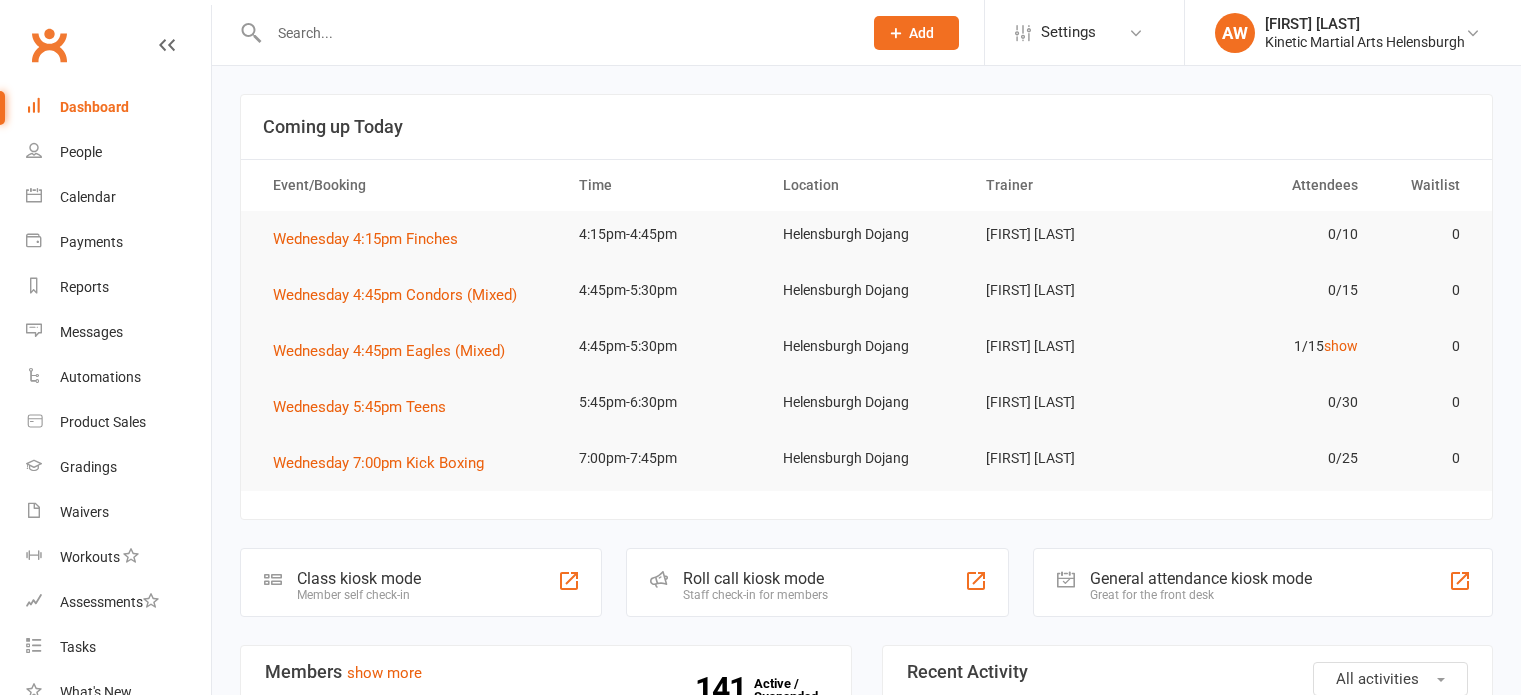 scroll, scrollTop: 0, scrollLeft: 0, axis: both 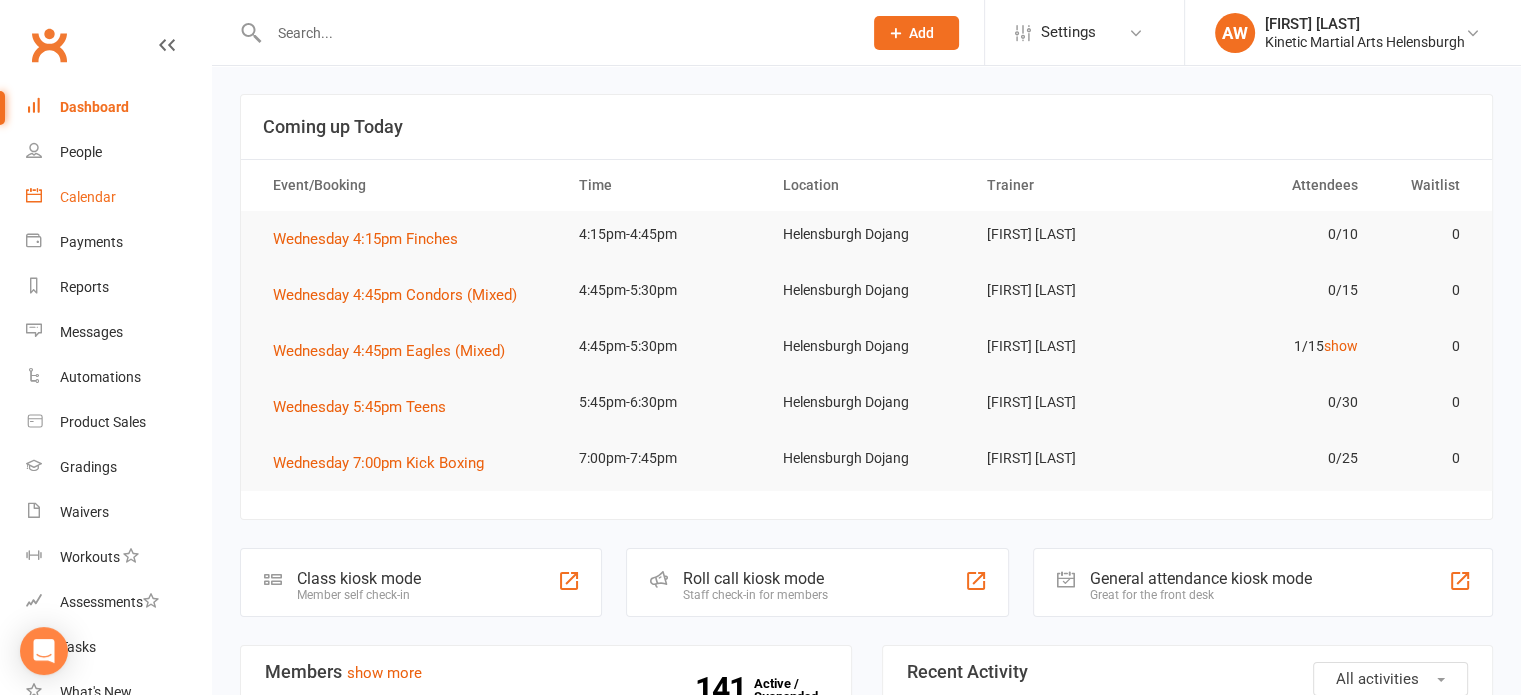 click on "Calendar" at bounding box center [88, 197] 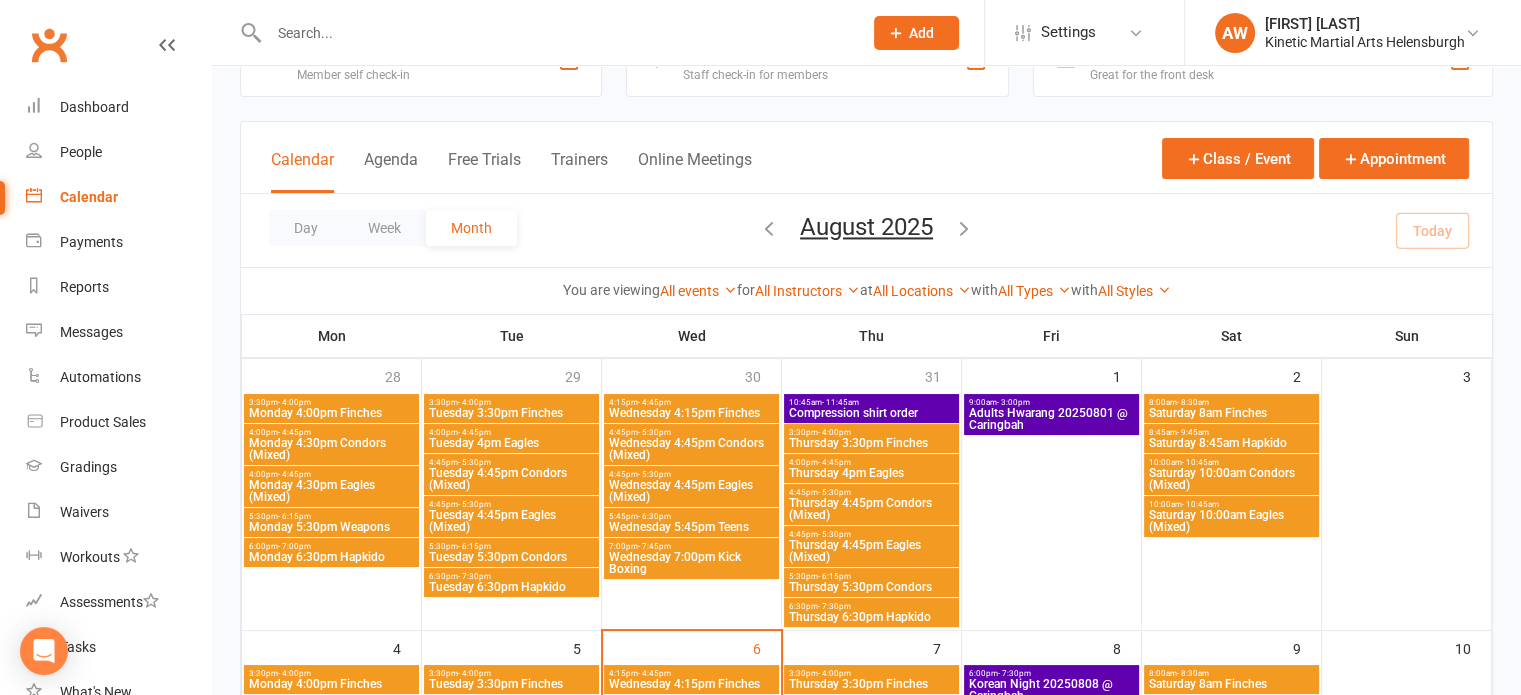 scroll, scrollTop: 300, scrollLeft: 0, axis: vertical 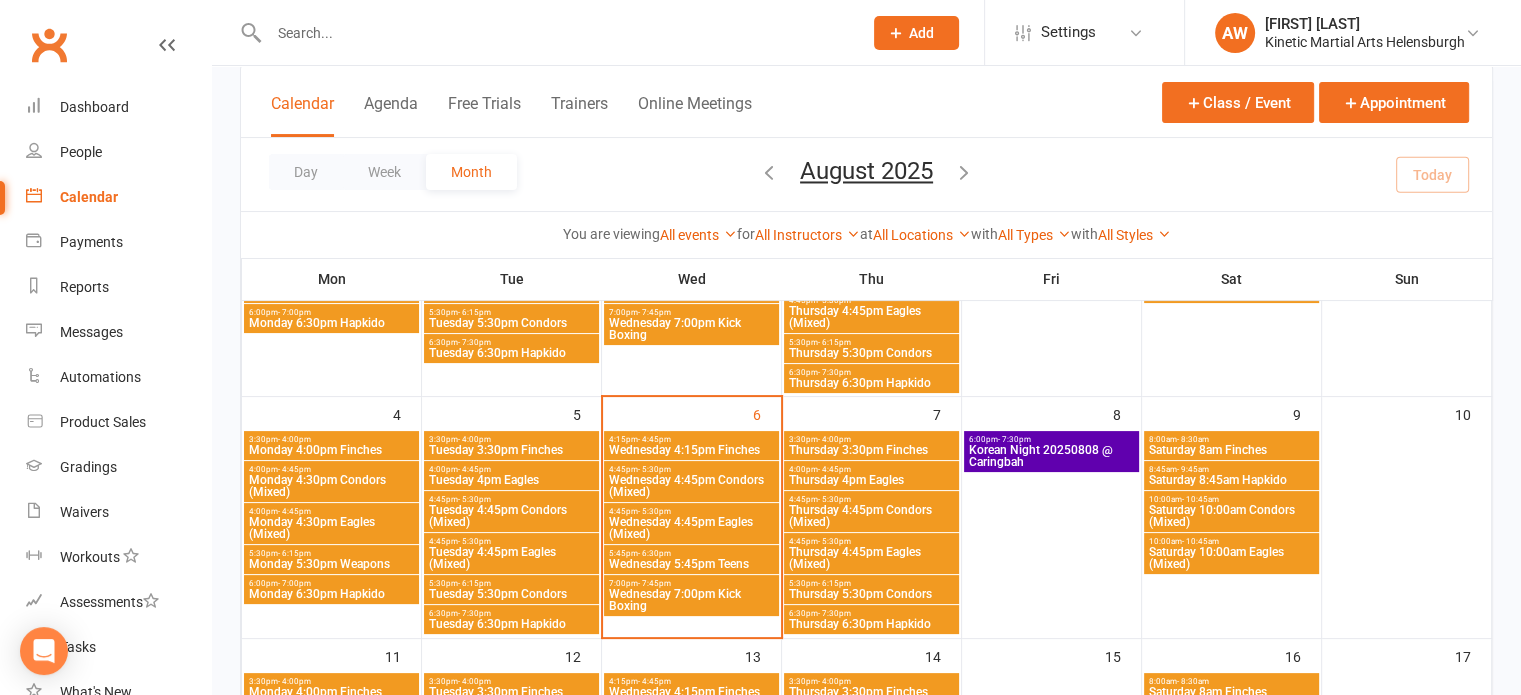 click on "3:30pm  - 4:00pm" at bounding box center [331, 439] 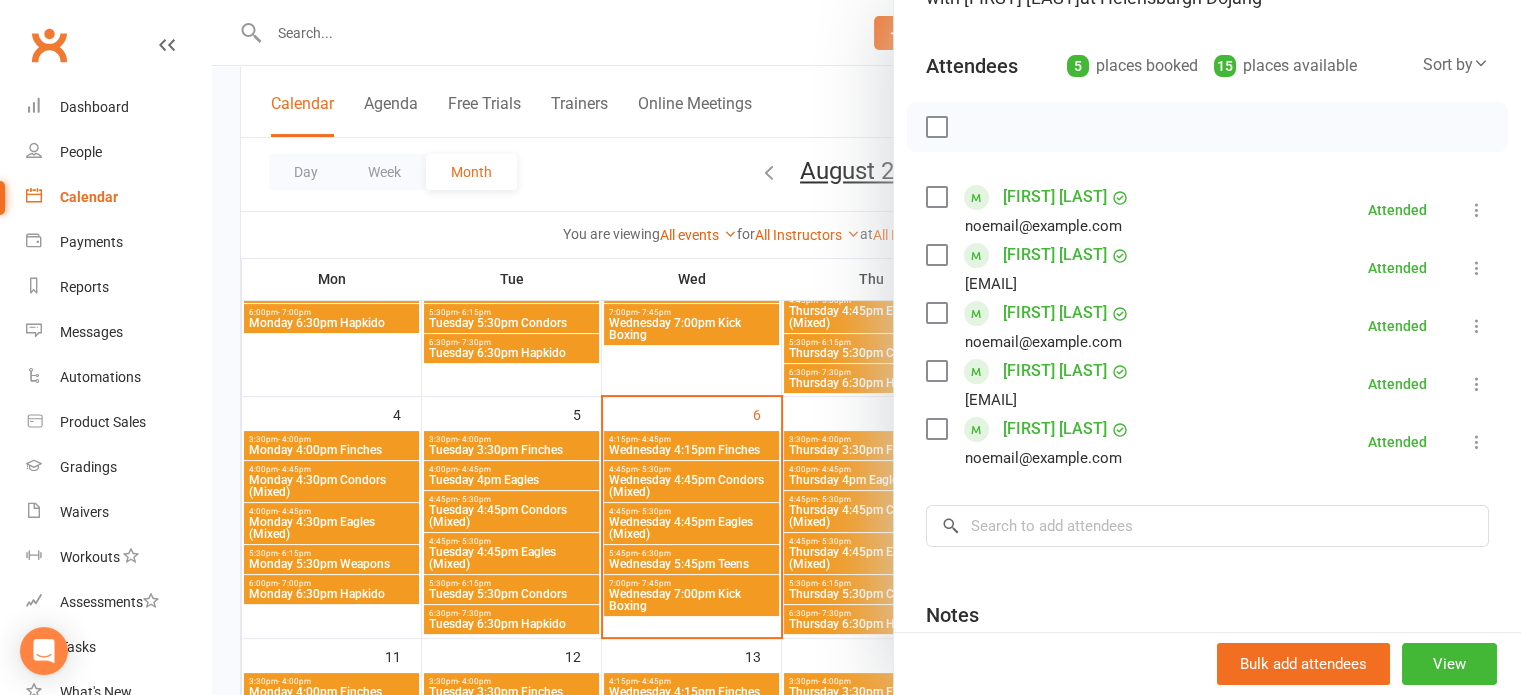 scroll, scrollTop: 200, scrollLeft: 0, axis: vertical 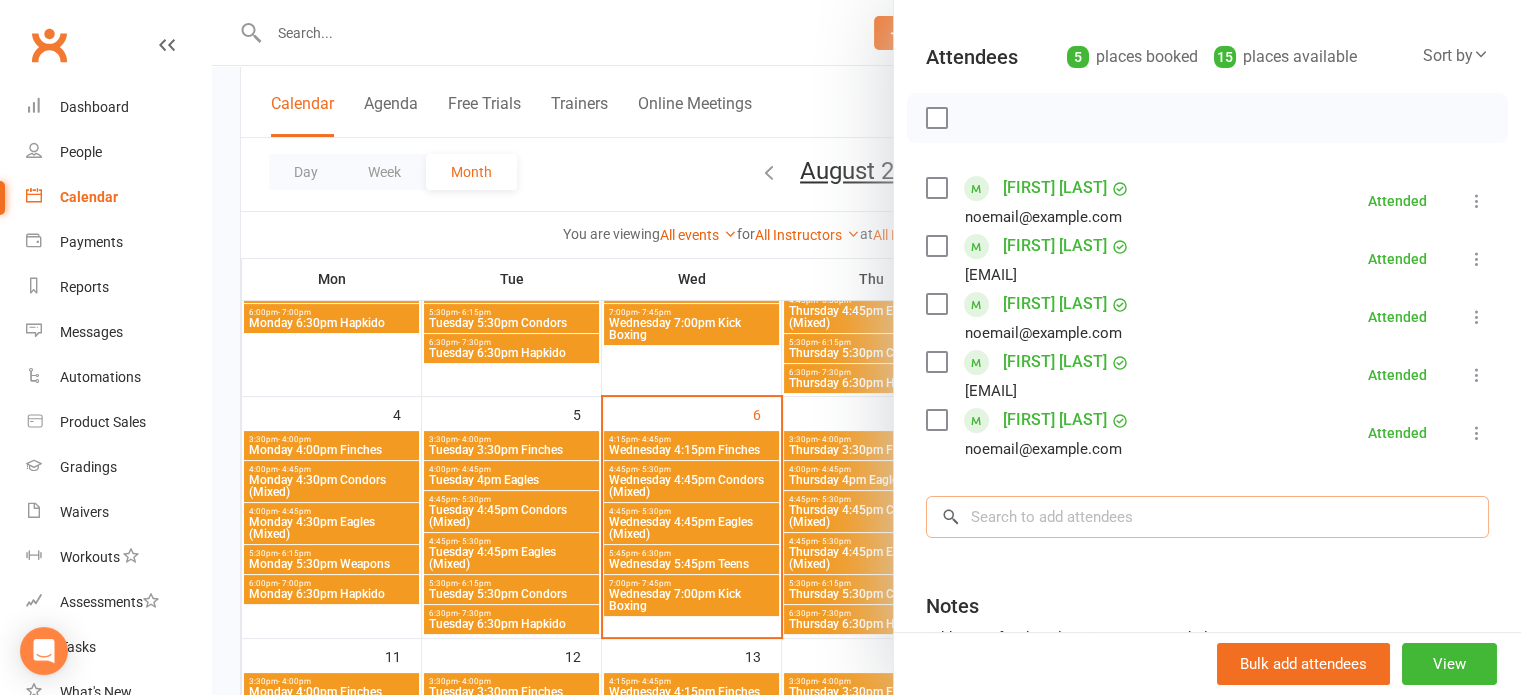 click at bounding box center (1207, 517) 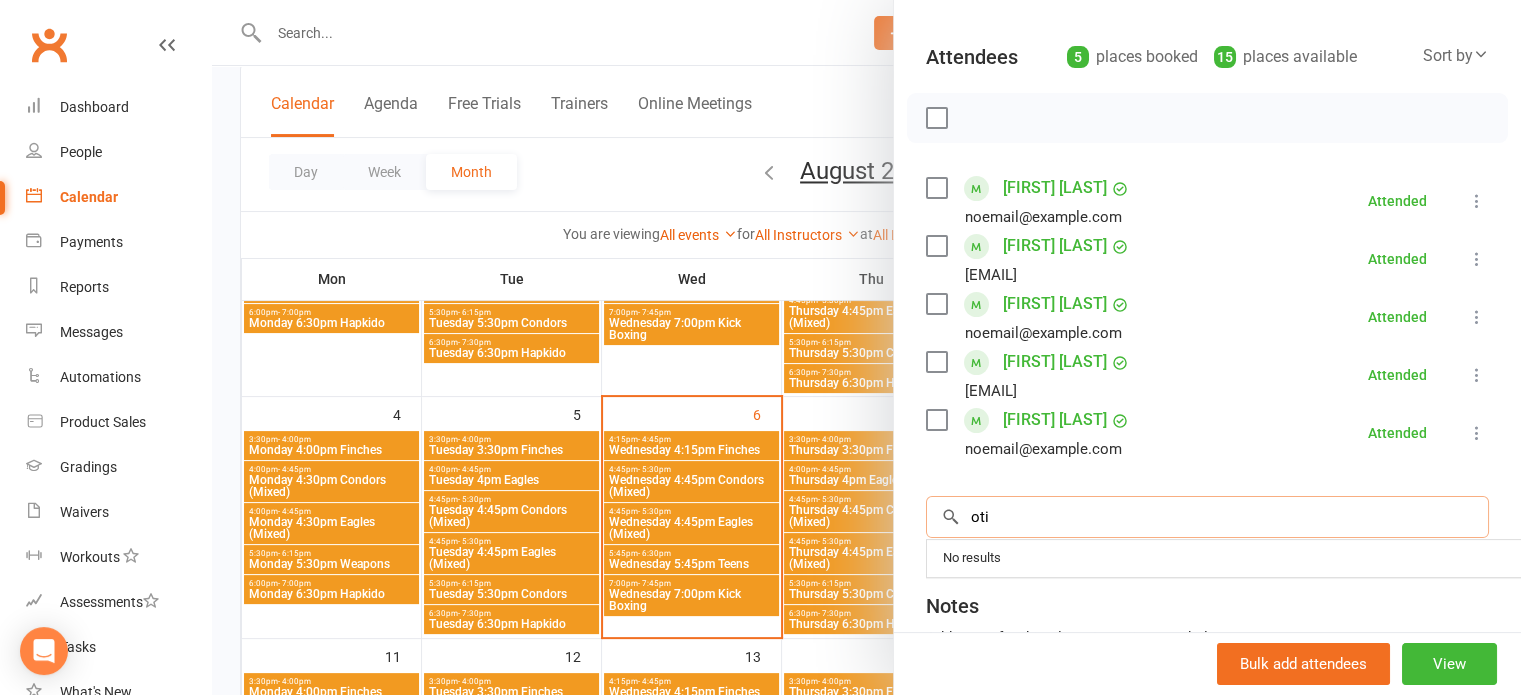 type on "otis" 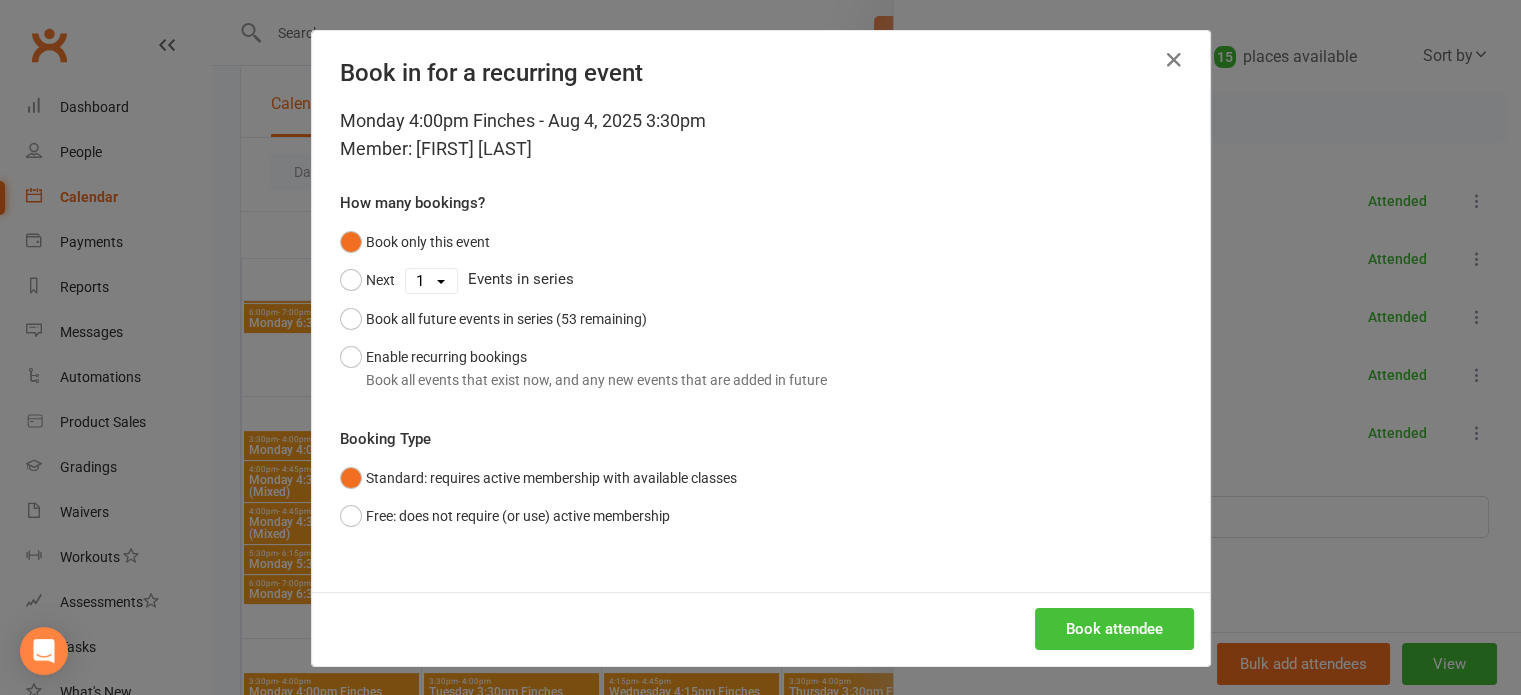 click on "Book attendee" at bounding box center [1114, 629] 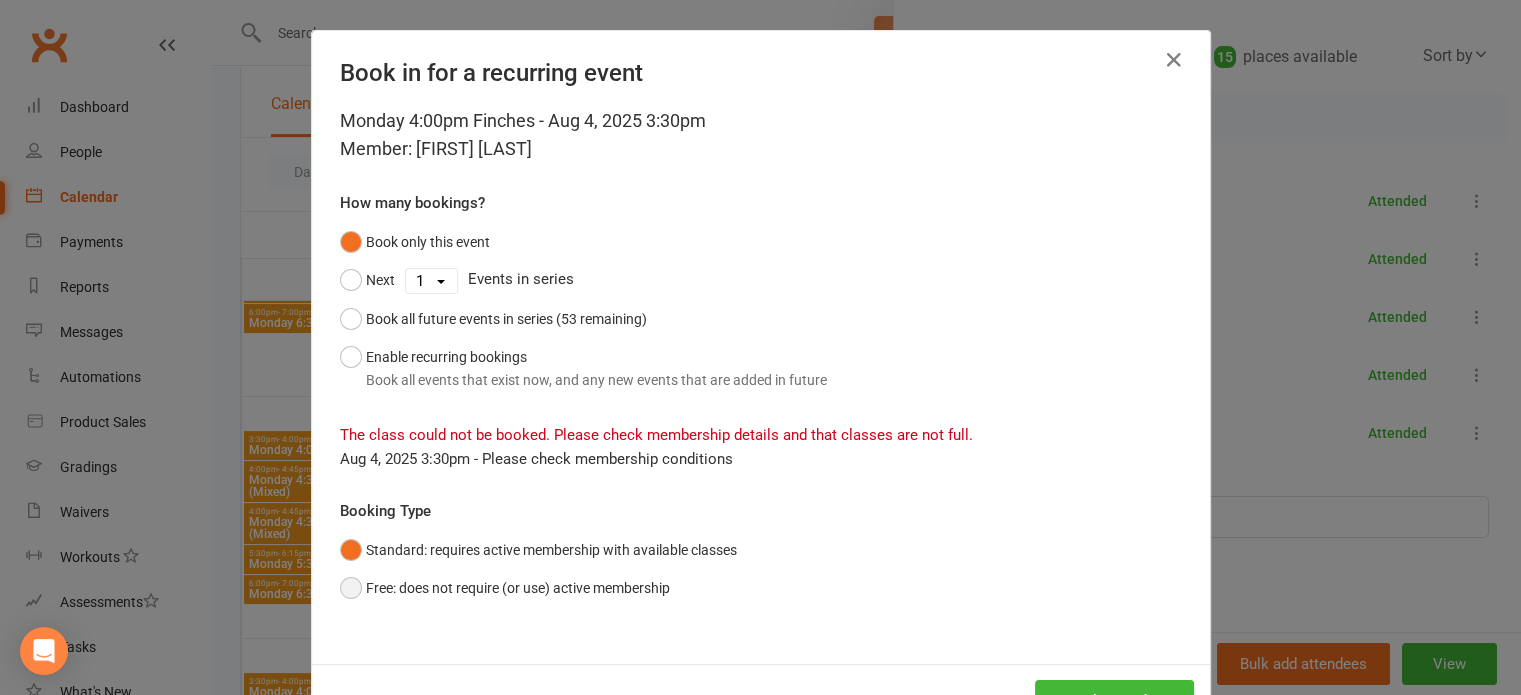 click on "Free: does not require (or use) active membership" at bounding box center (505, 588) 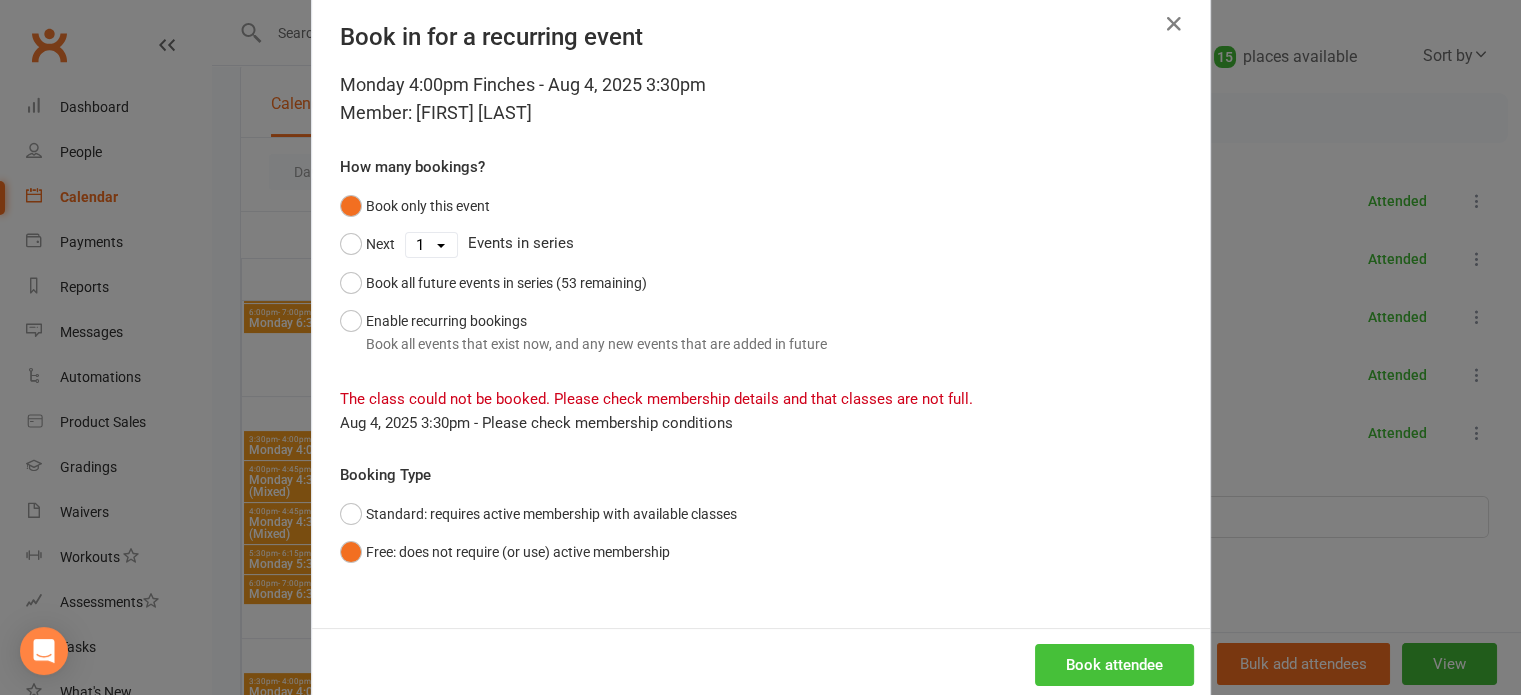 scroll, scrollTop: 72, scrollLeft: 0, axis: vertical 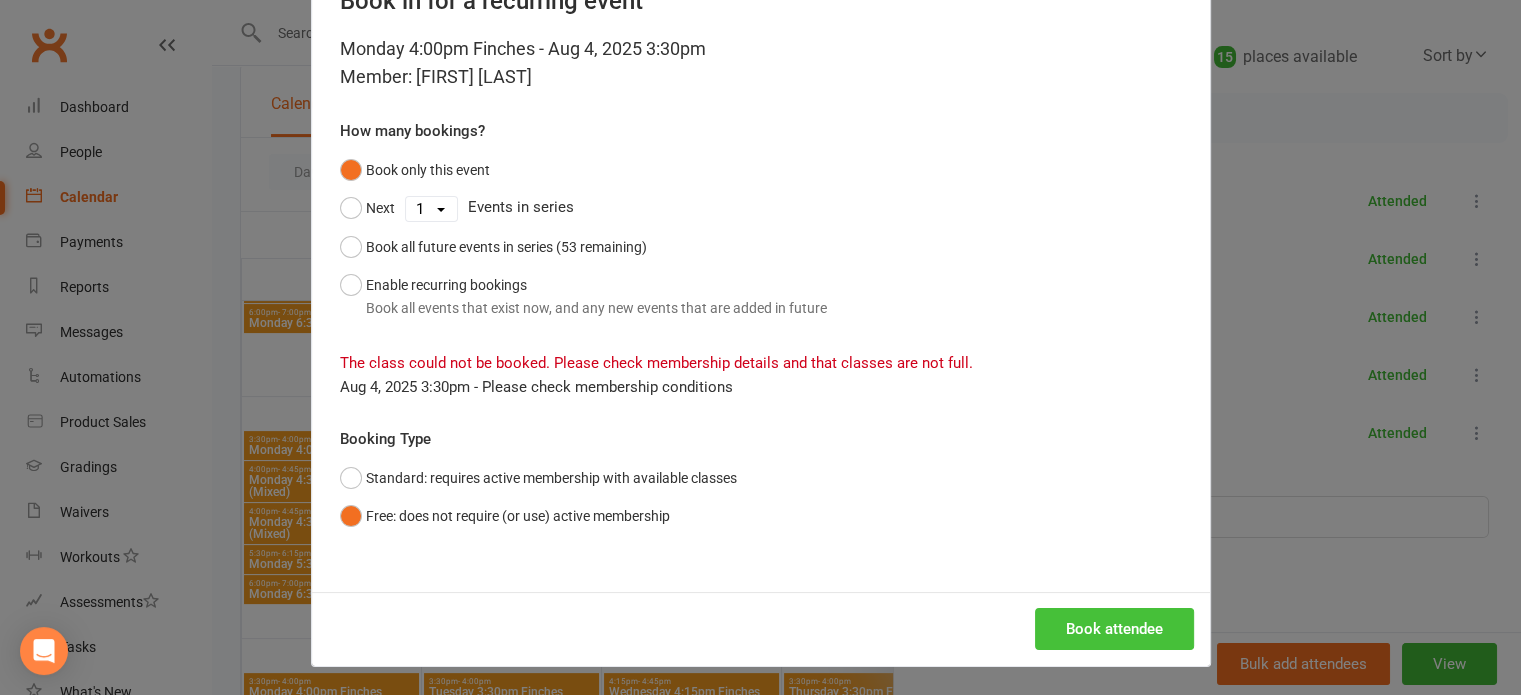 click on "Book attendee" at bounding box center (1114, 629) 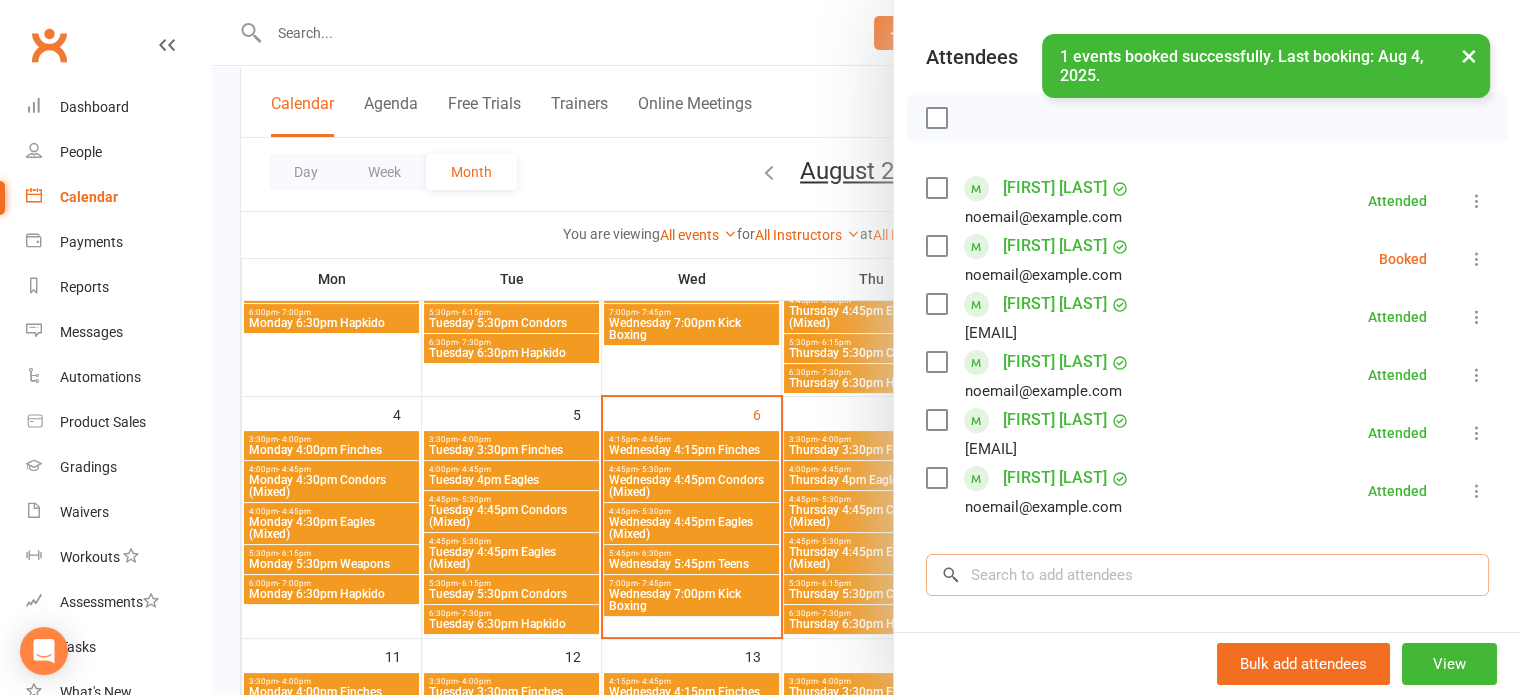 click at bounding box center (1207, 575) 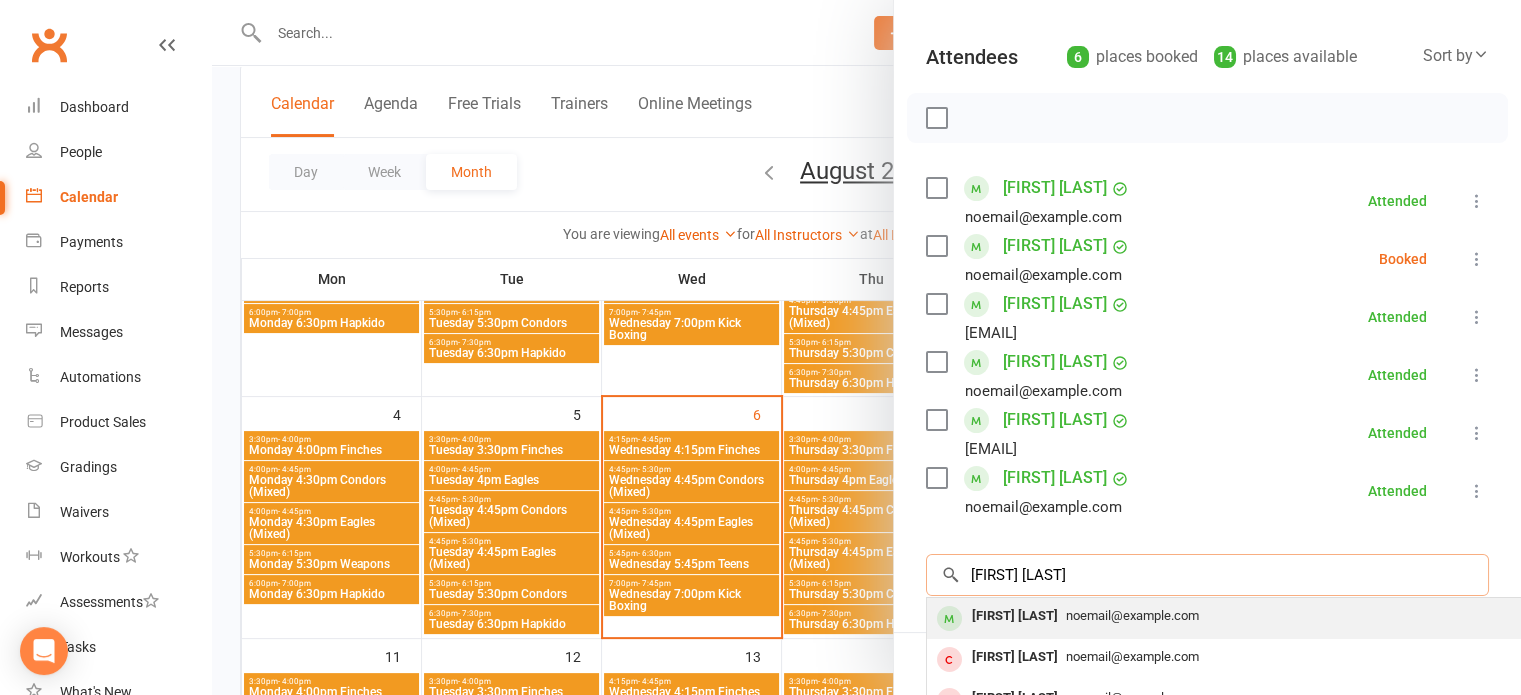 type on "william hurl" 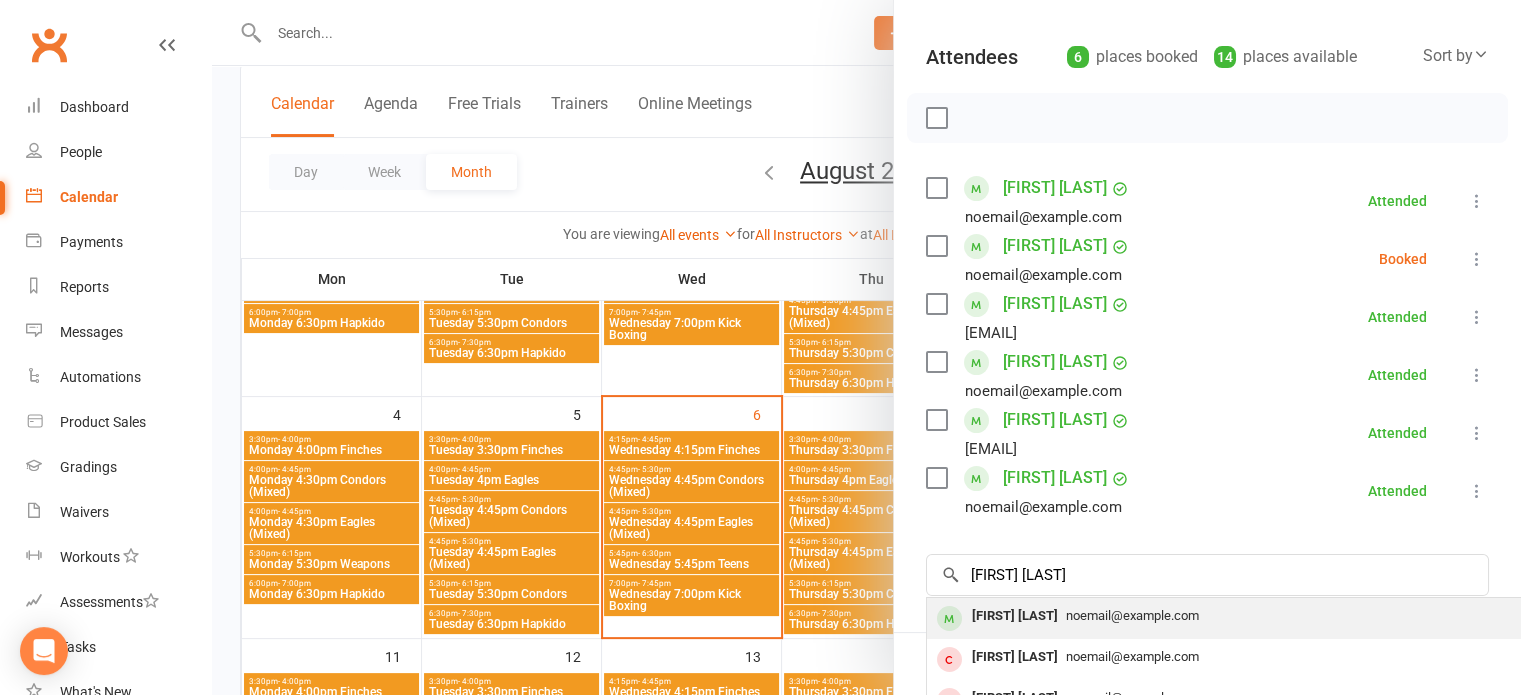 click on "William Hurlstone" at bounding box center [1015, 616] 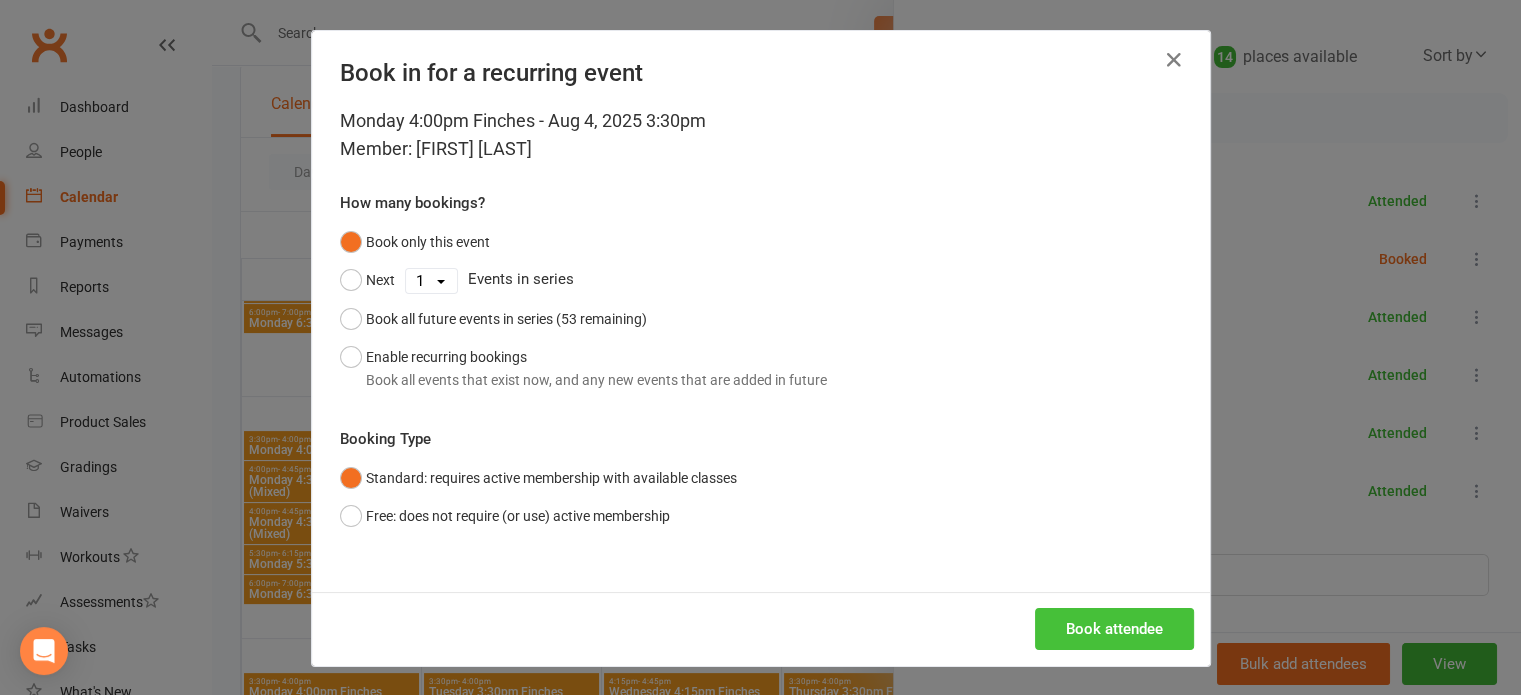 click on "Book attendee" at bounding box center (1114, 629) 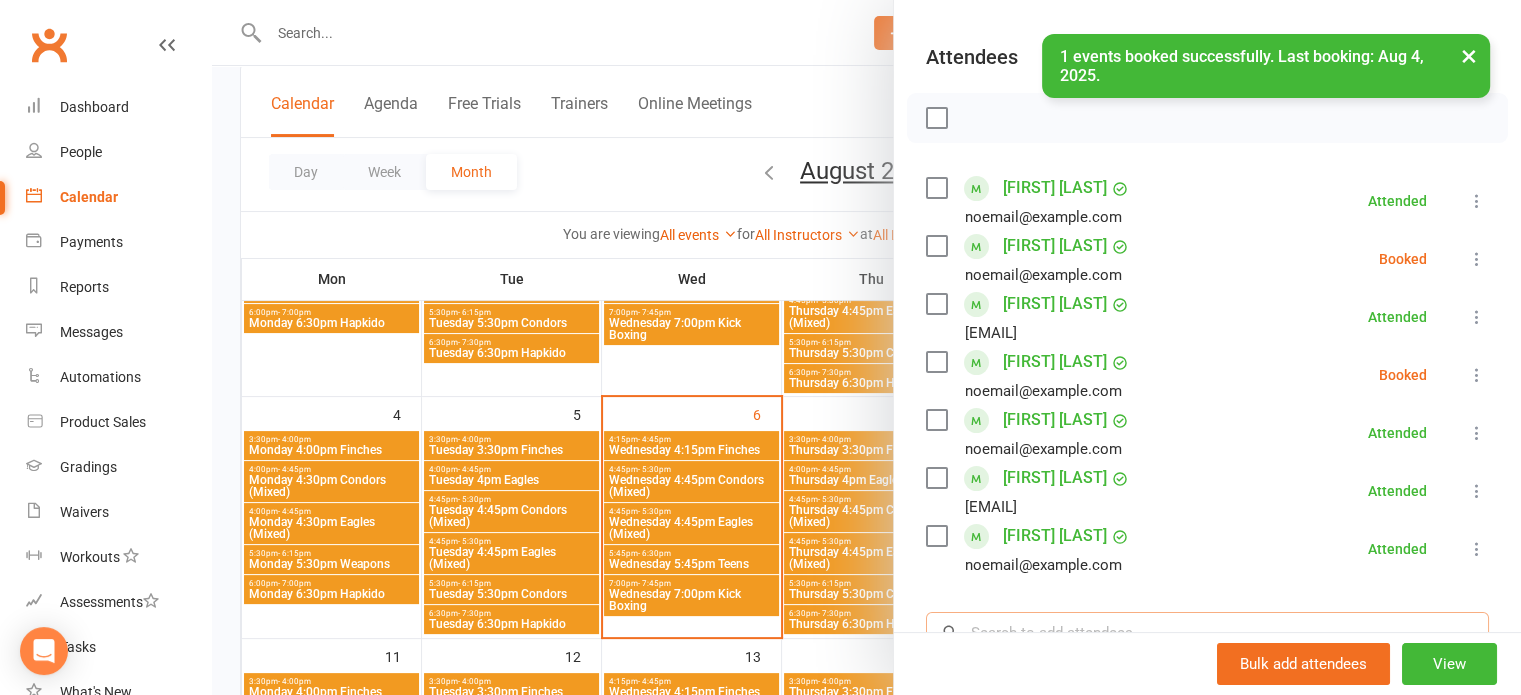 click at bounding box center [1207, 633] 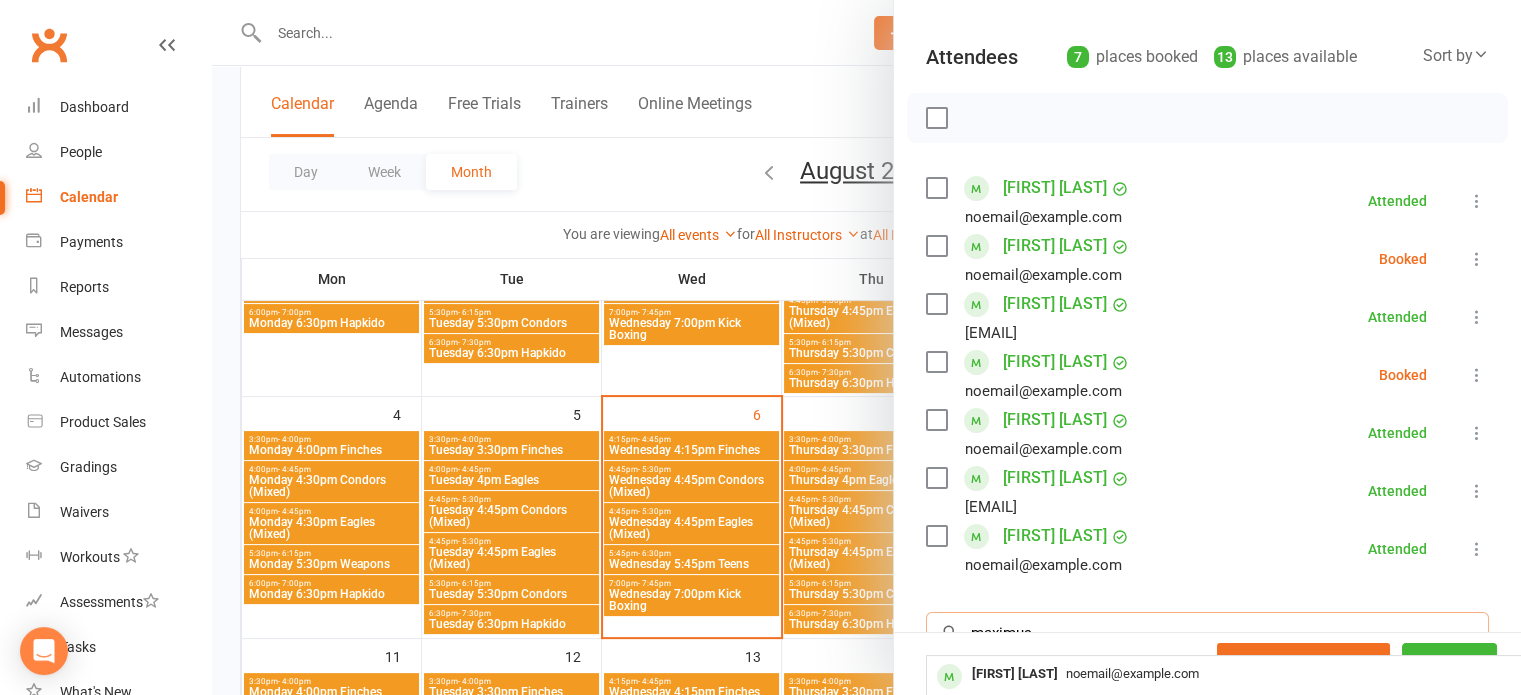 scroll, scrollTop: 300, scrollLeft: 0, axis: vertical 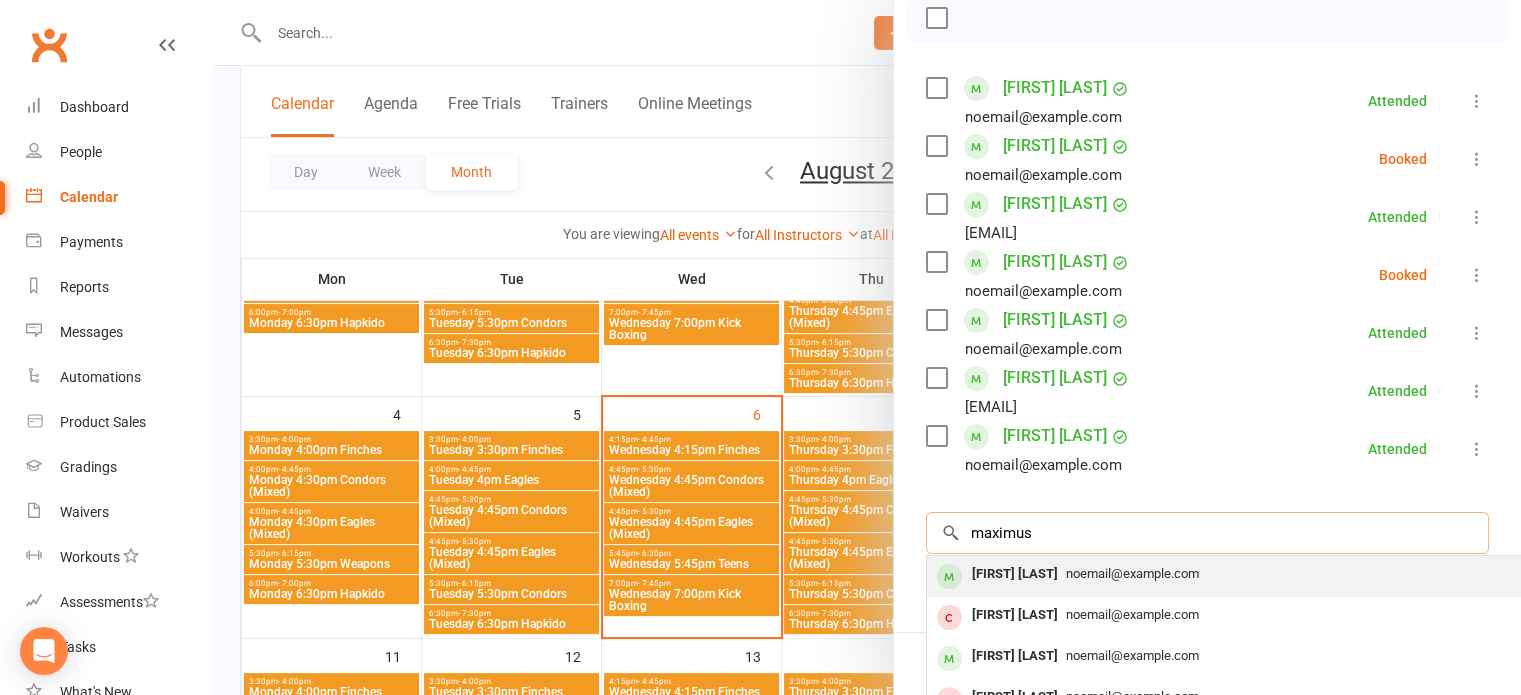 type on "maximus" 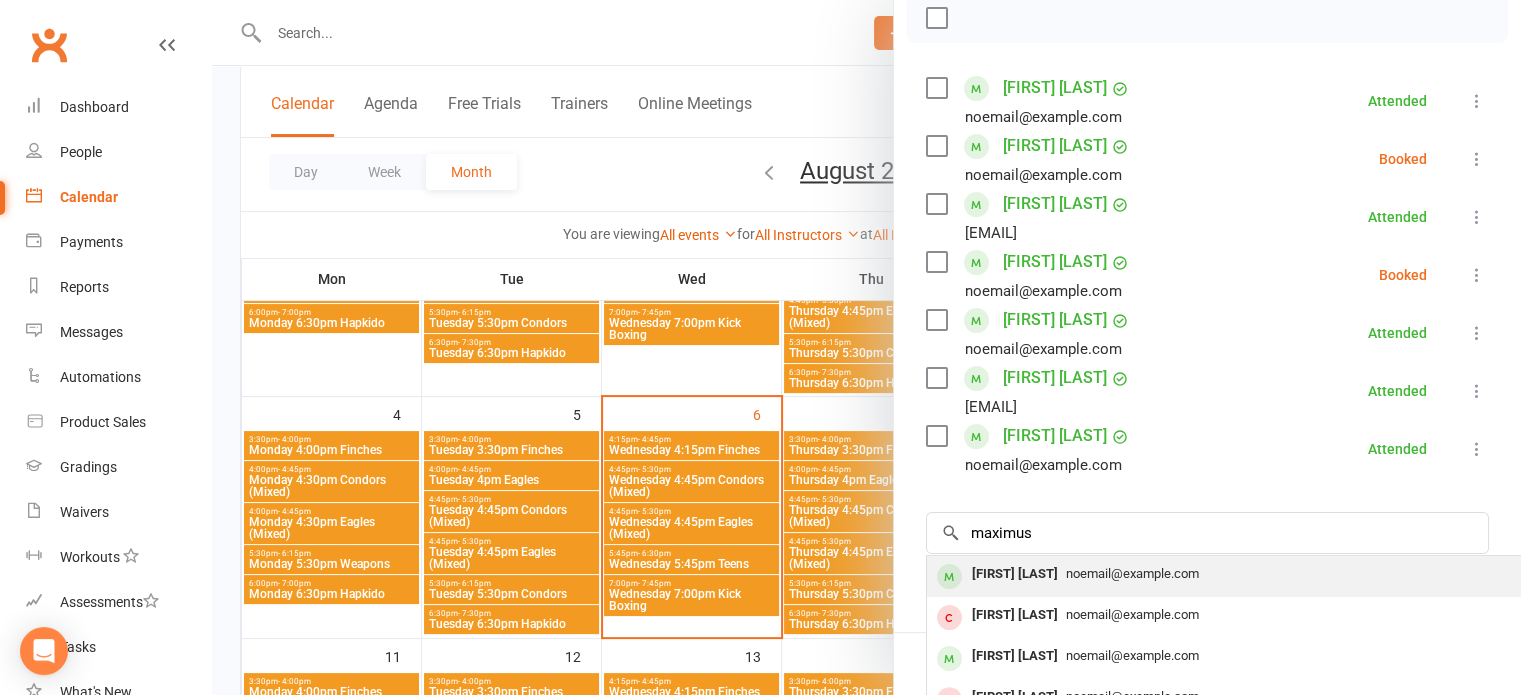 click on "Maximus Barwick" at bounding box center [1015, 574] 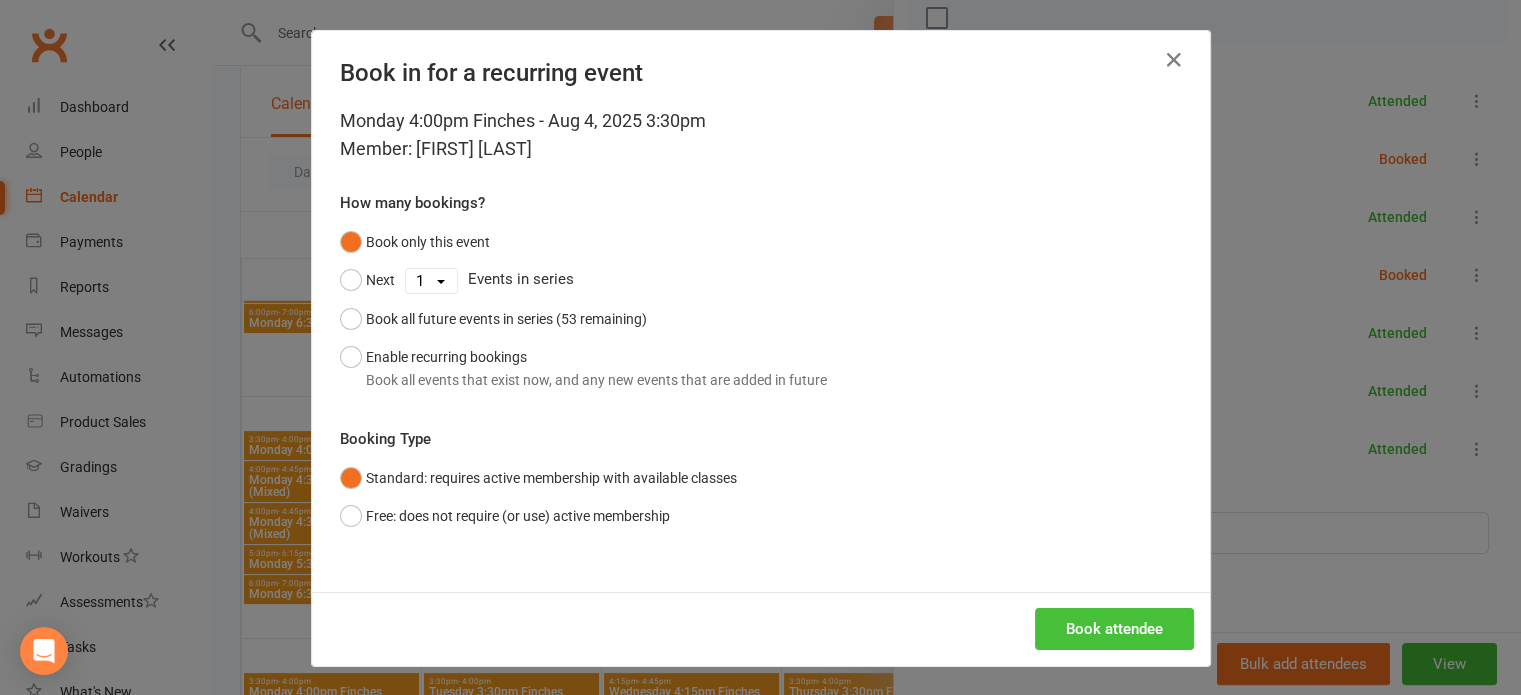 click on "Book attendee" at bounding box center (1114, 629) 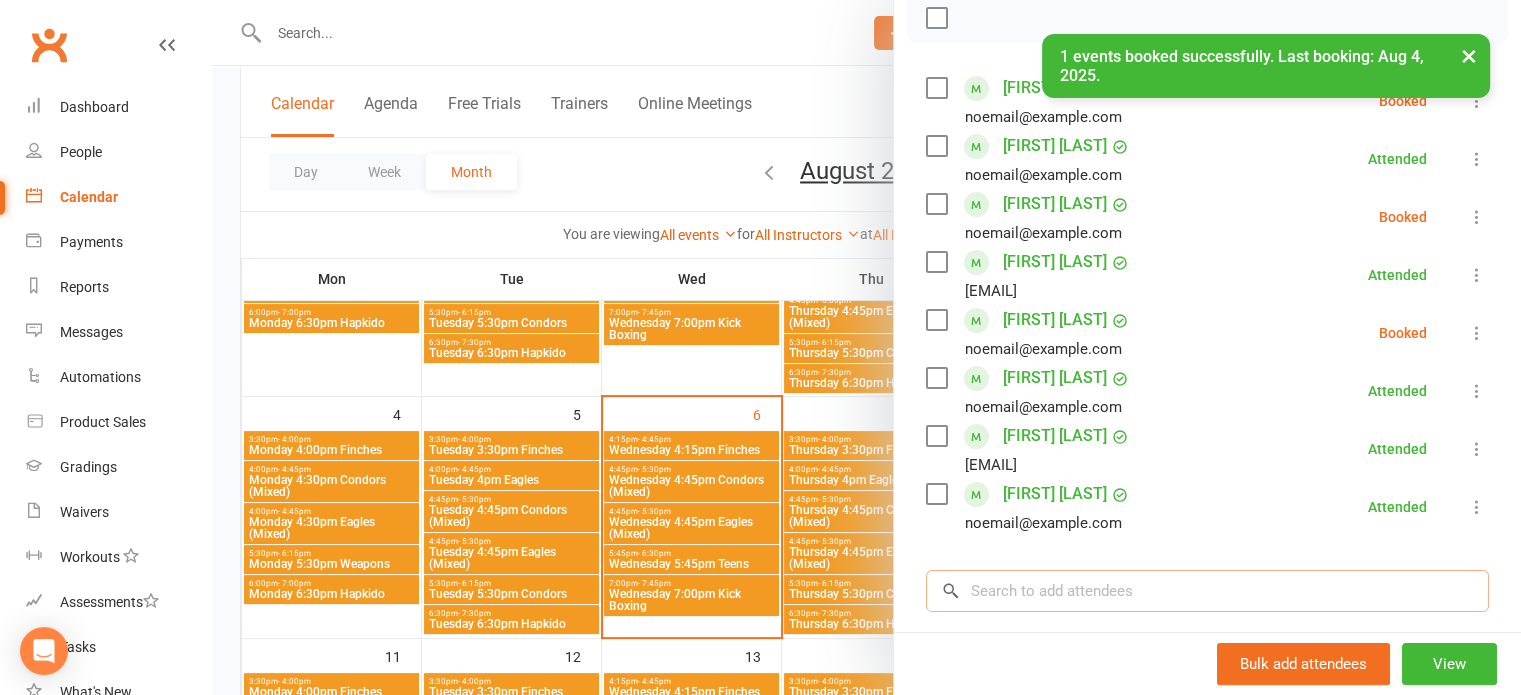 click at bounding box center [1207, 591] 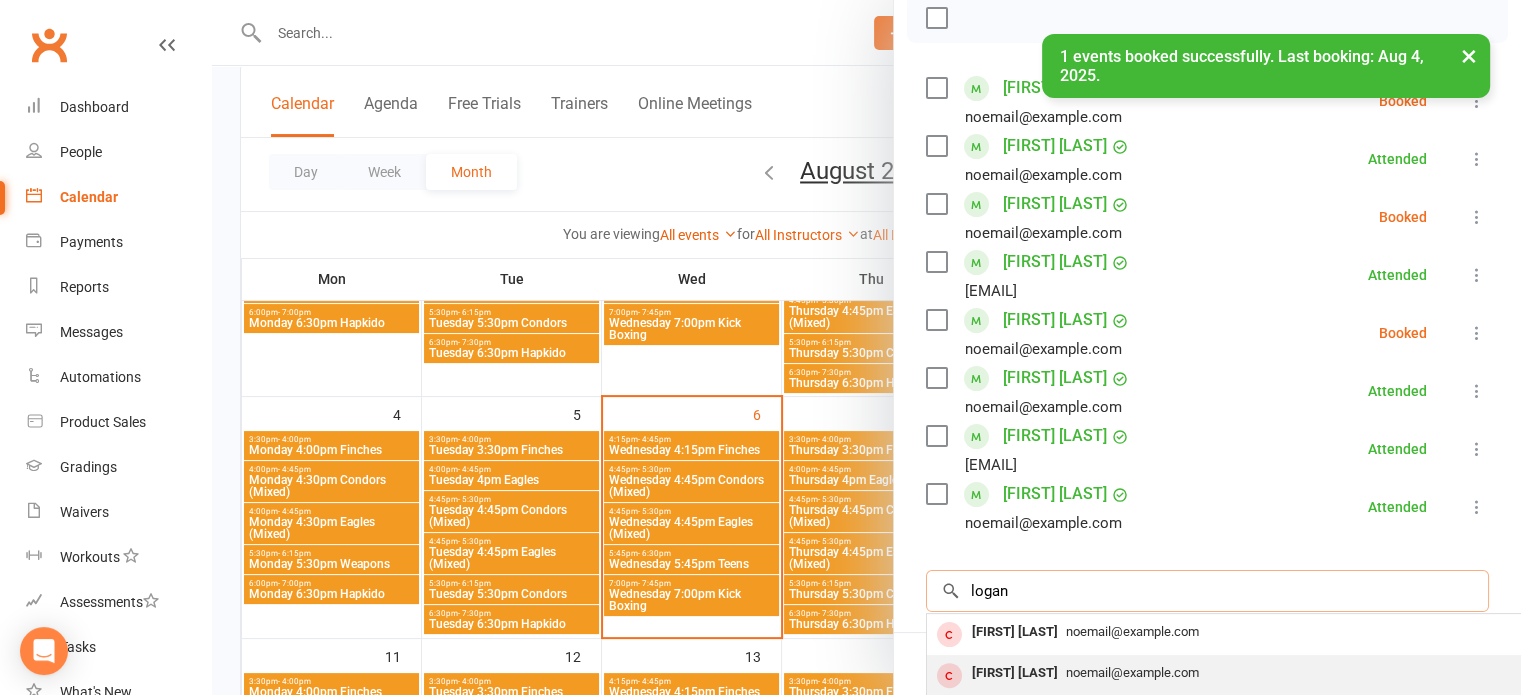 scroll, scrollTop: 400, scrollLeft: 0, axis: vertical 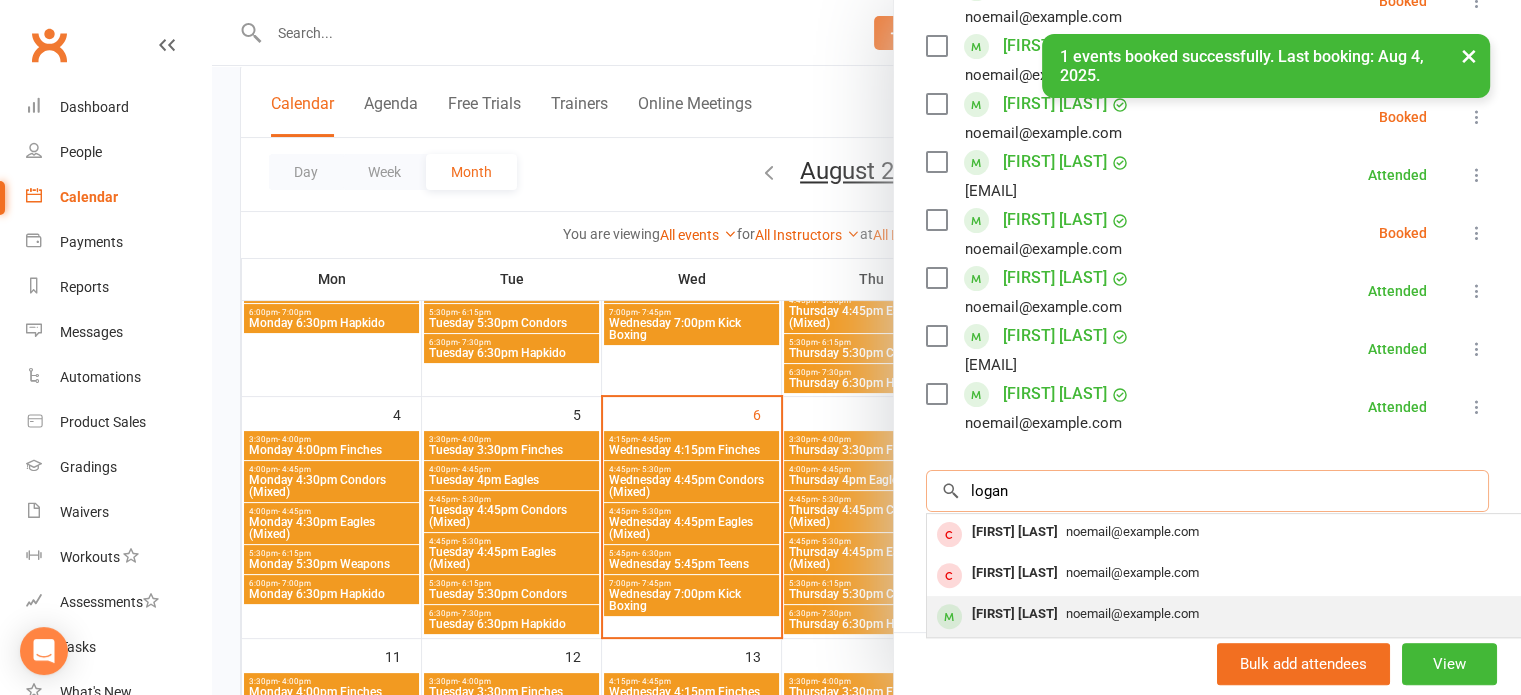 type on "logan" 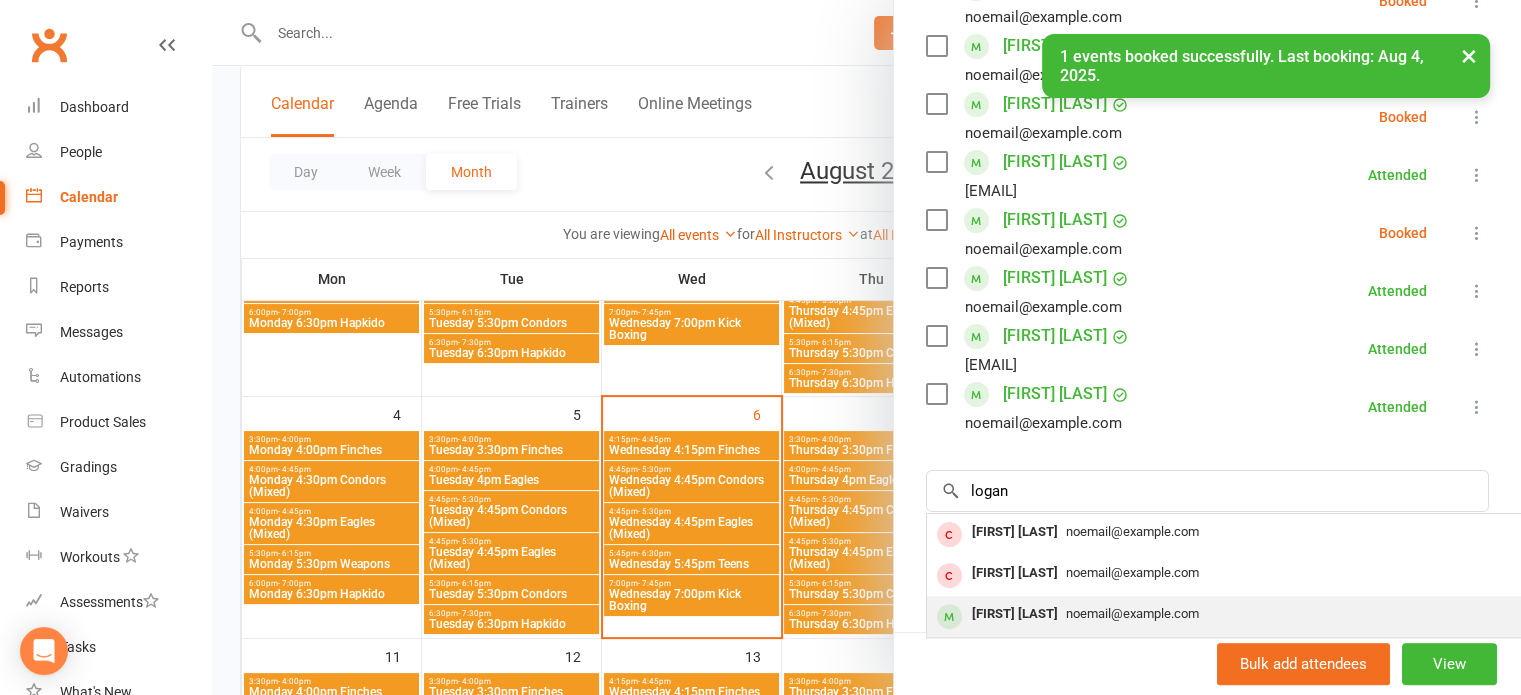 click on "Logan Sayers" at bounding box center (1015, 614) 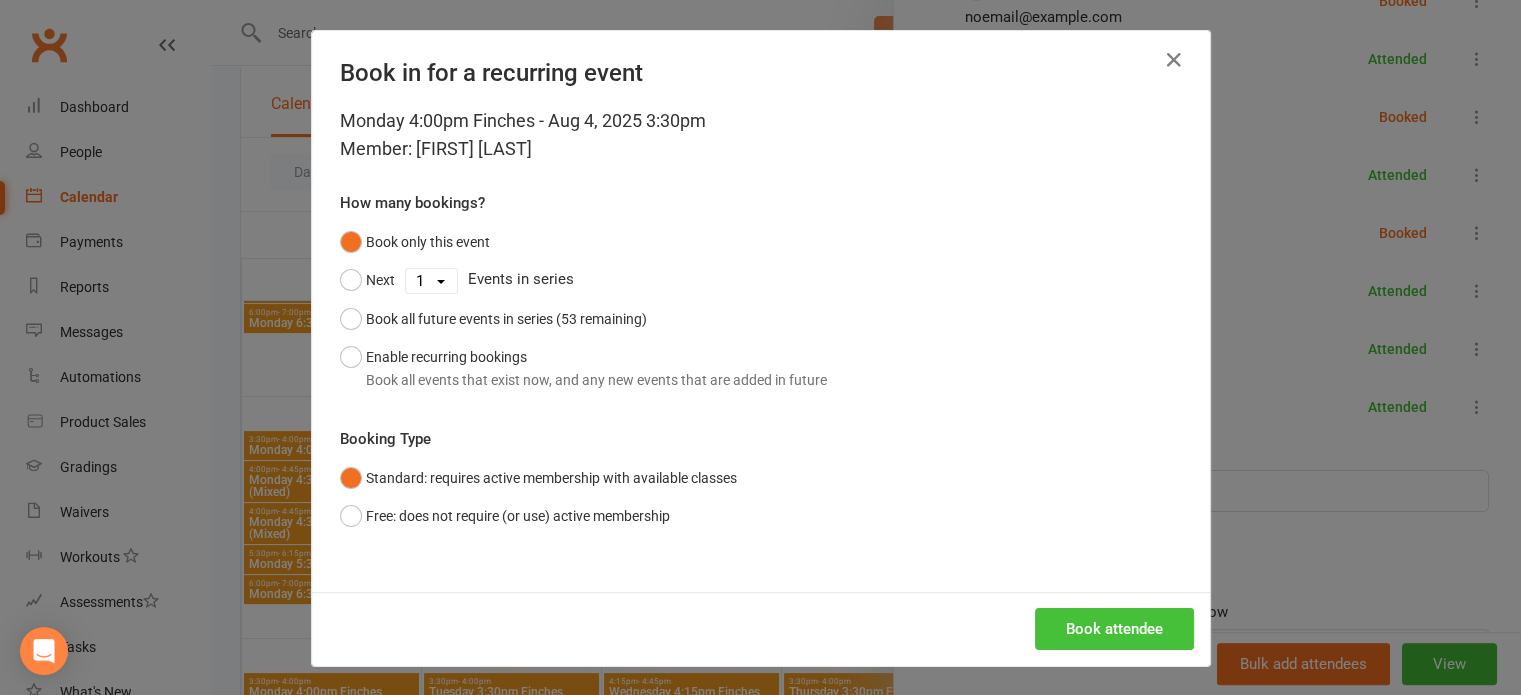 click on "Book attendee" at bounding box center [1114, 629] 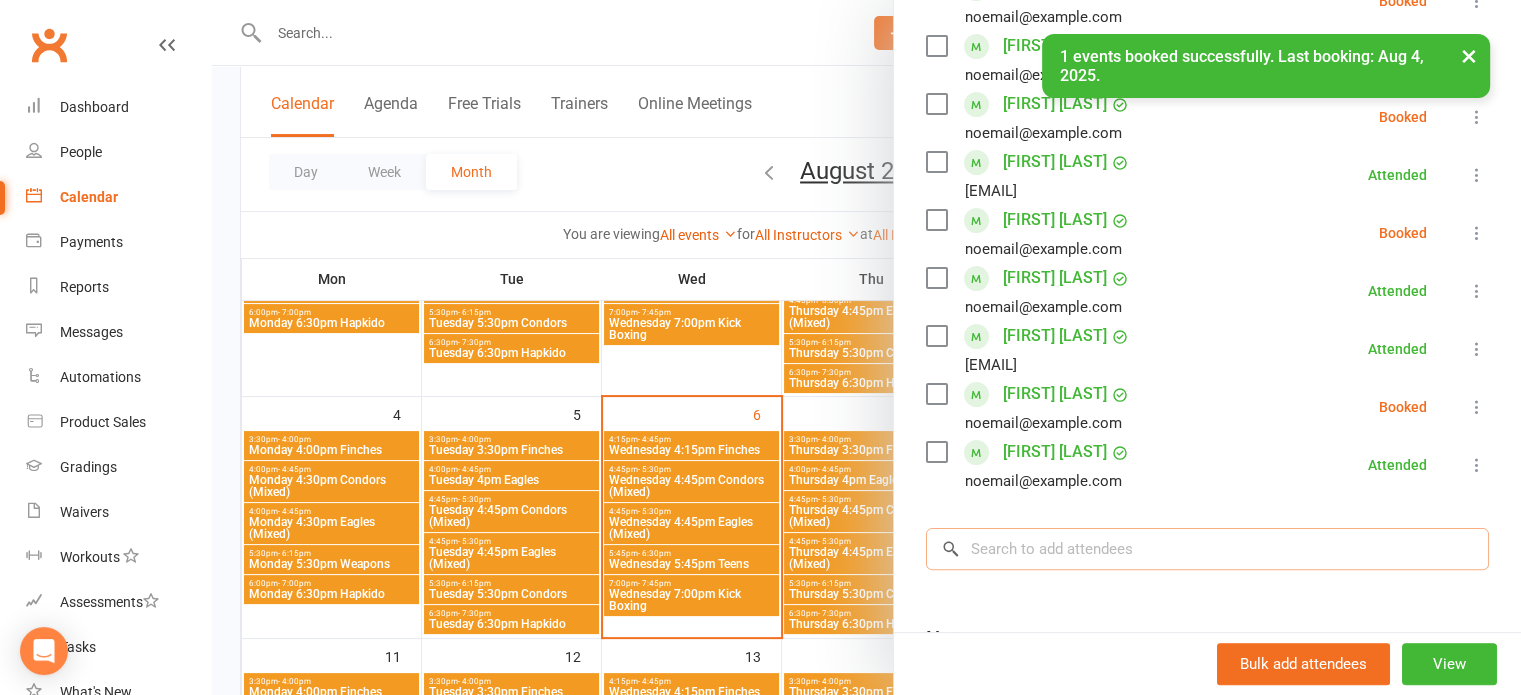 click at bounding box center (1207, 549) 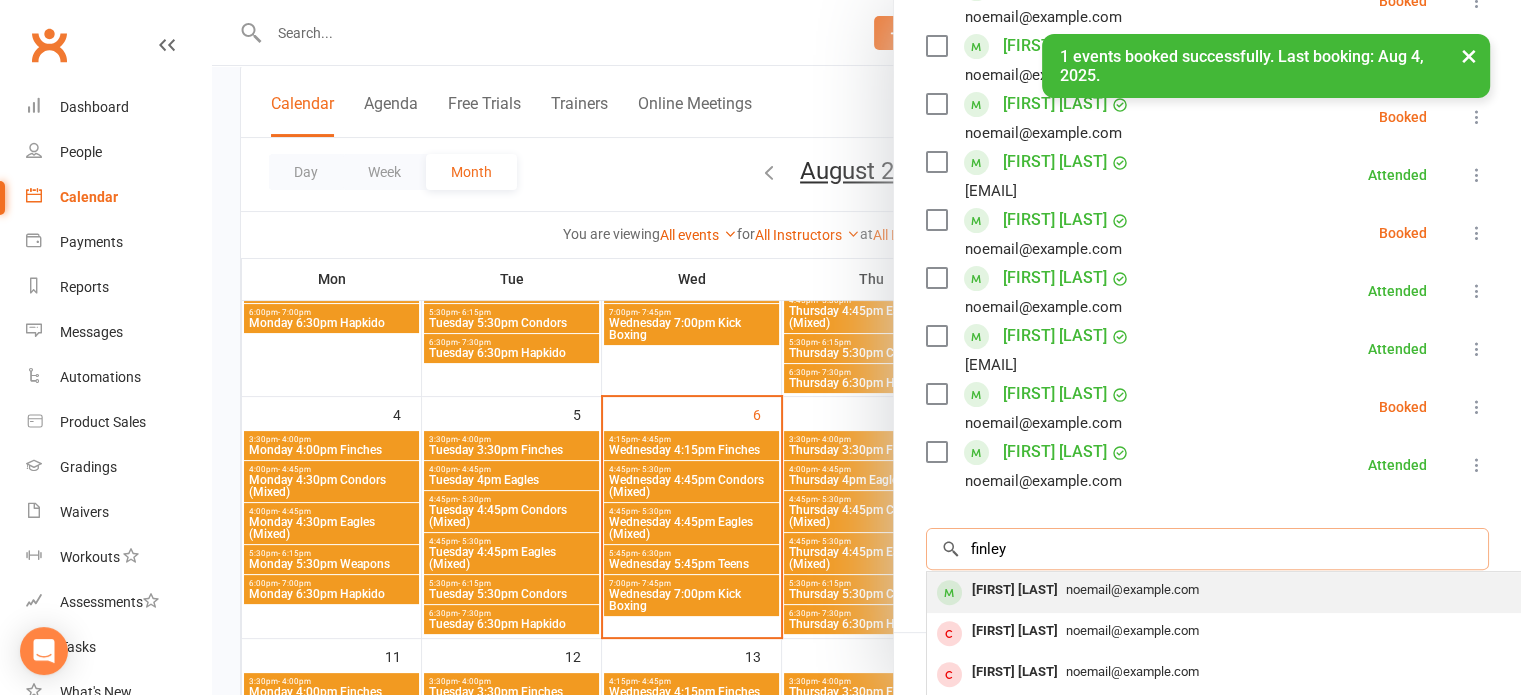 type on "finley" 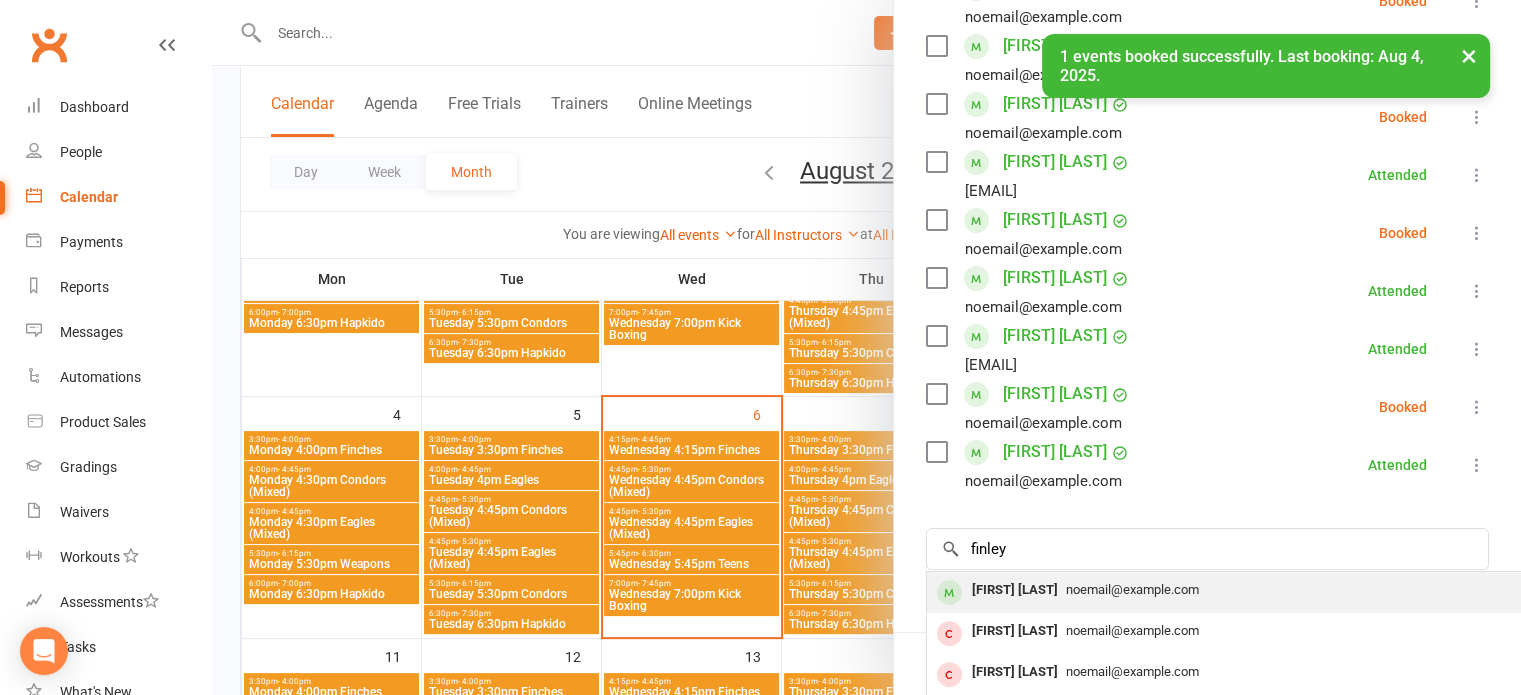click on "Finley Gray" at bounding box center (1015, 590) 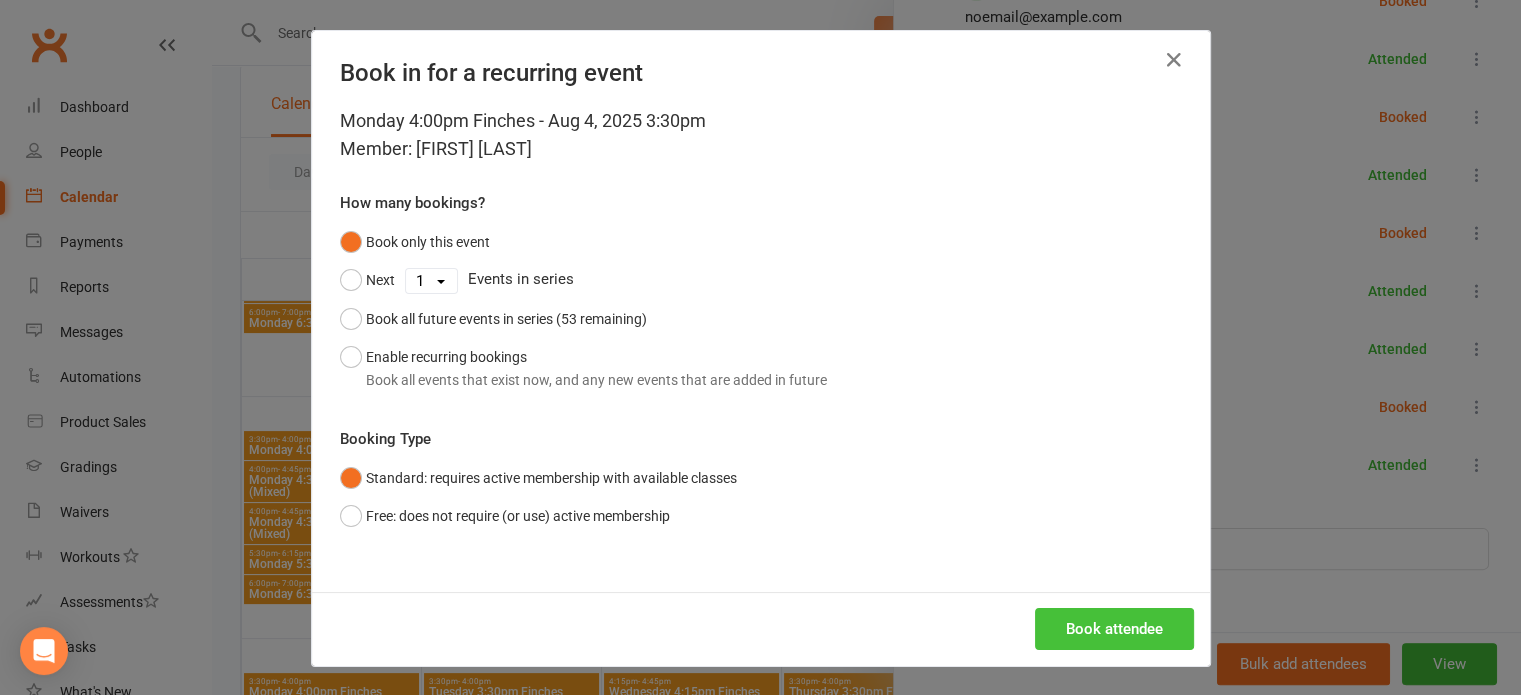 click on "Book attendee" at bounding box center (1114, 629) 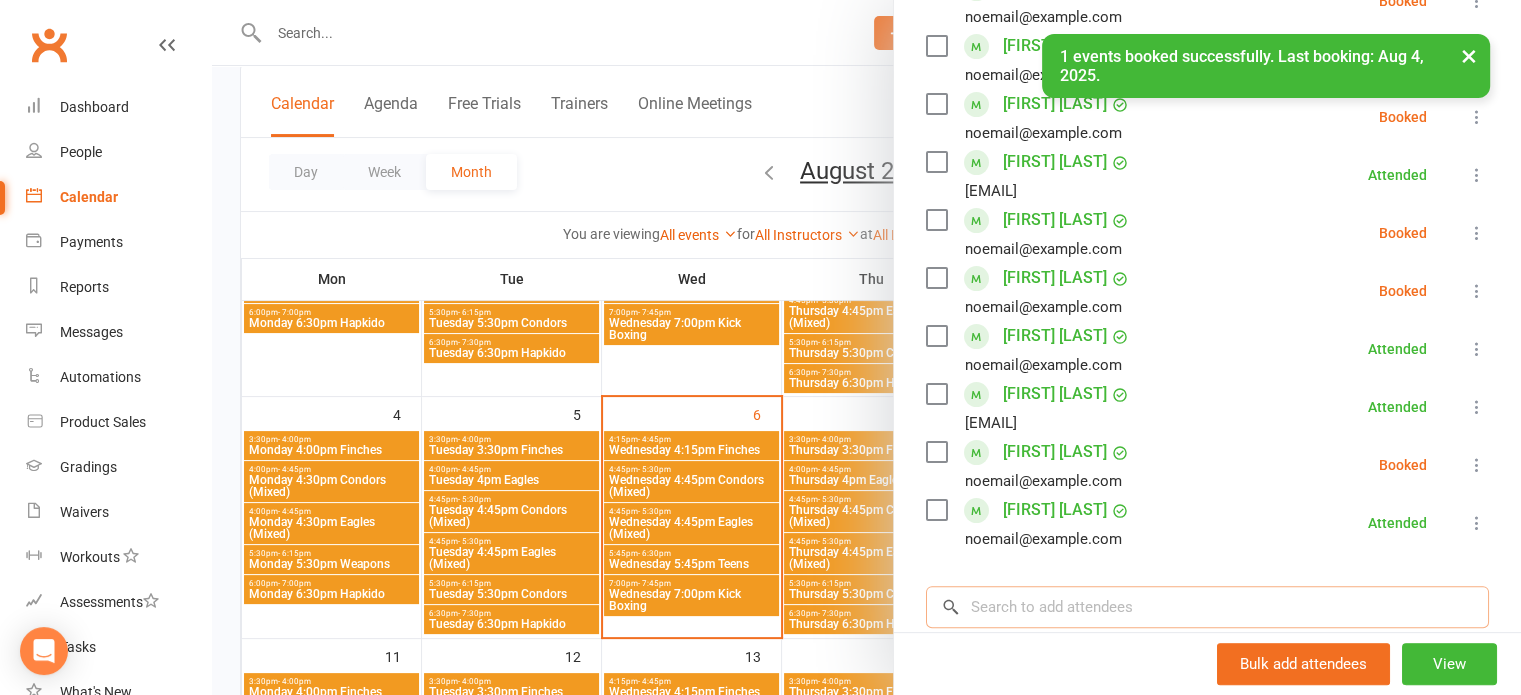 click at bounding box center (1207, 607) 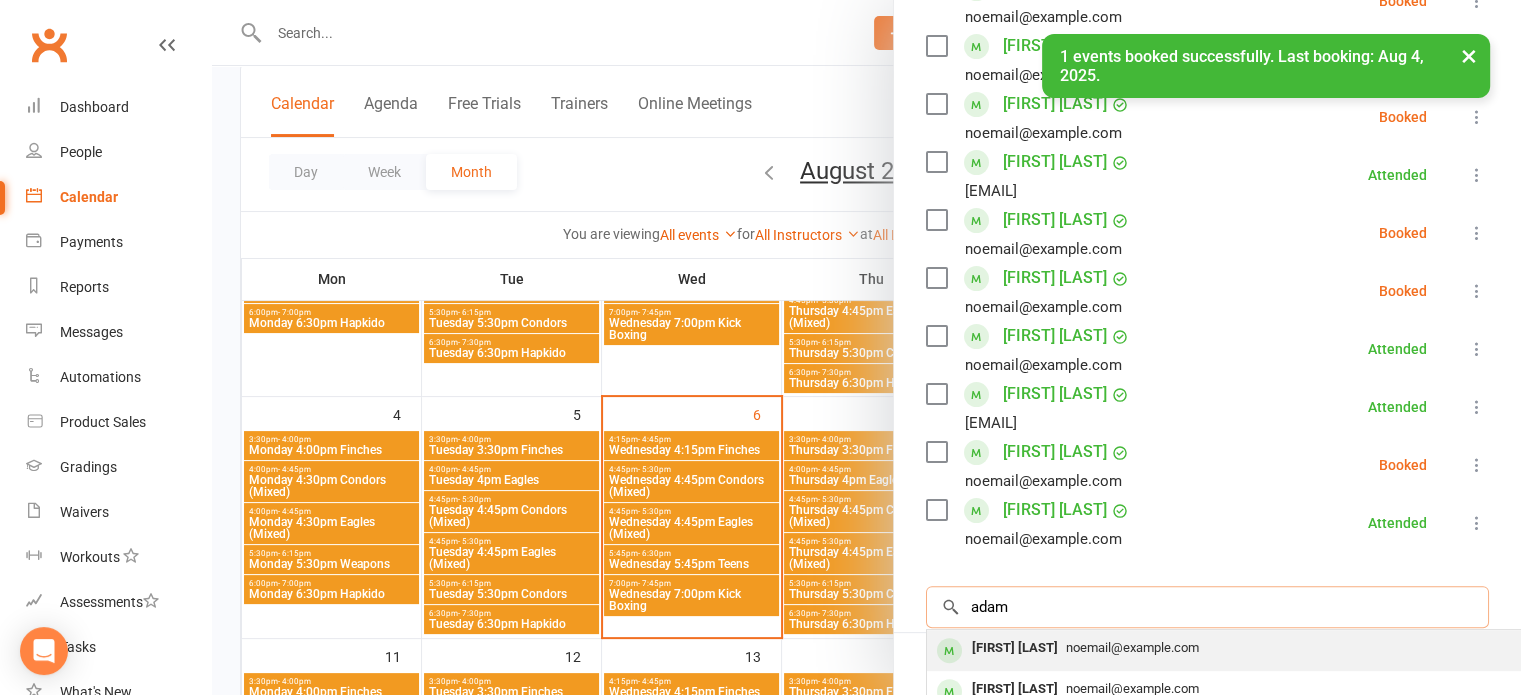 type on "adam" 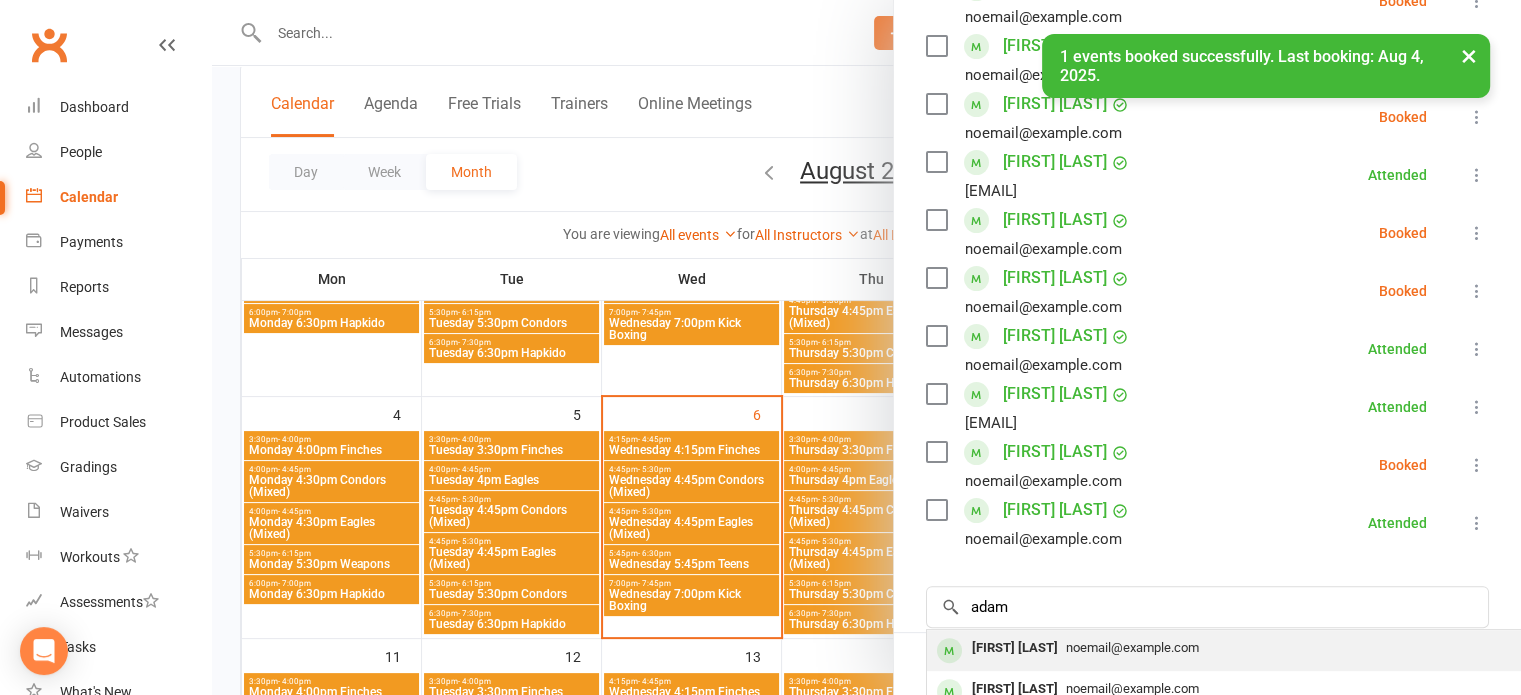 click on "Adam Lowlett" at bounding box center [1015, 648] 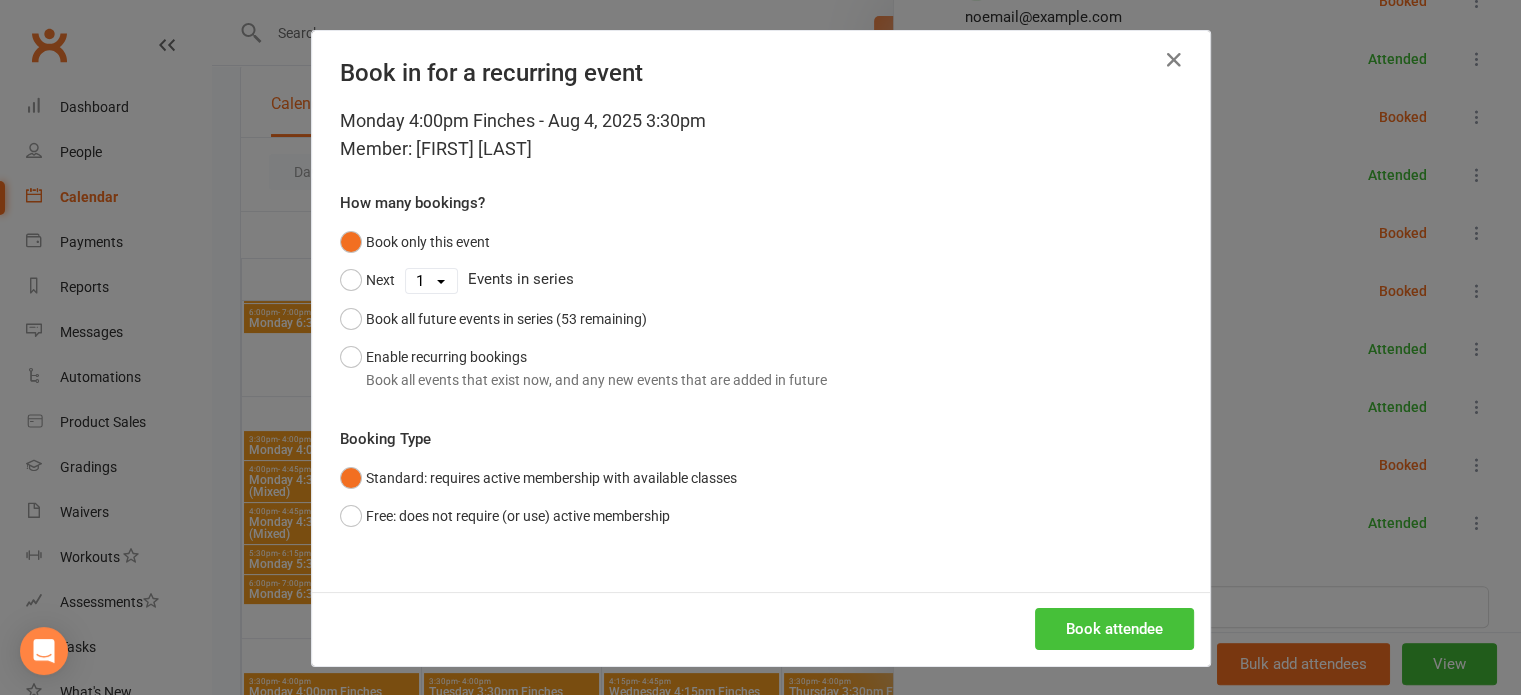 click on "Book attendee" at bounding box center (1114, 629) 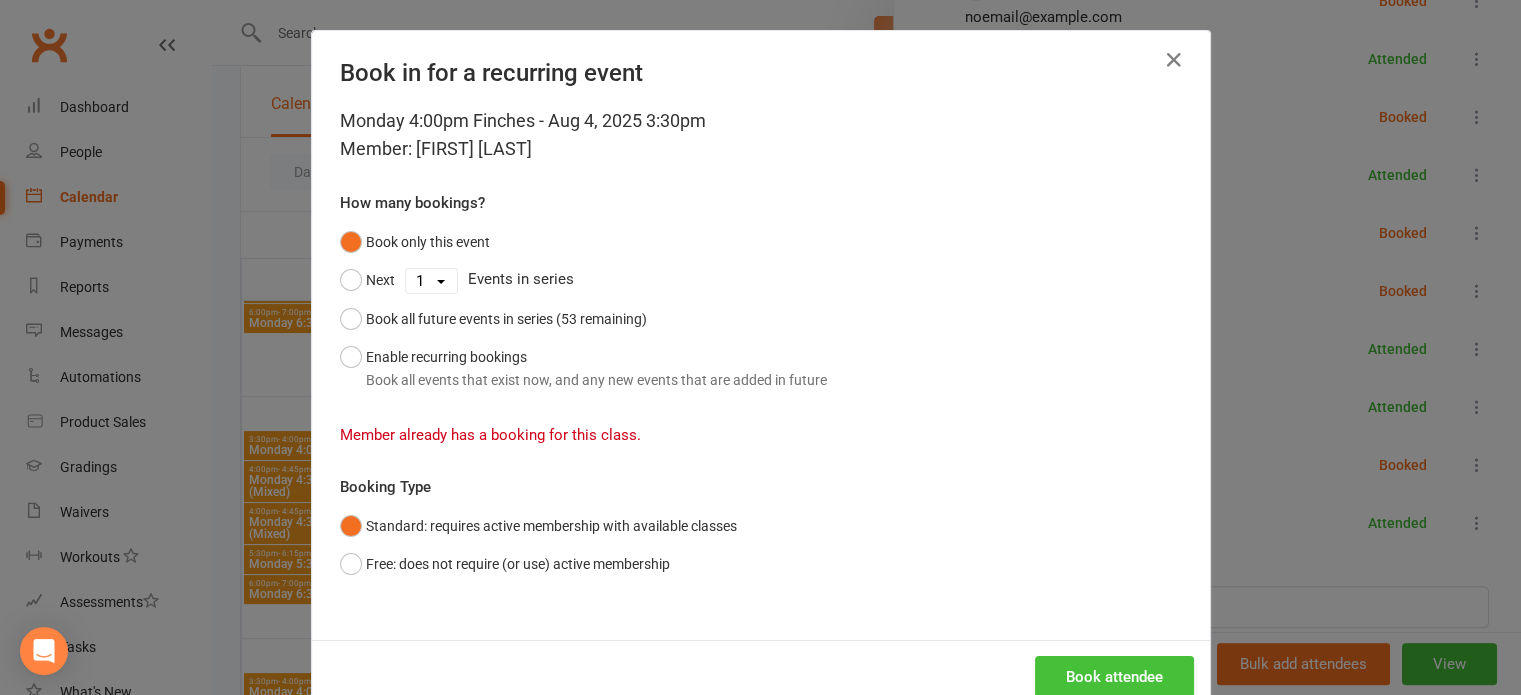 click on "Book attendee" at bounding box center [1114, 677] 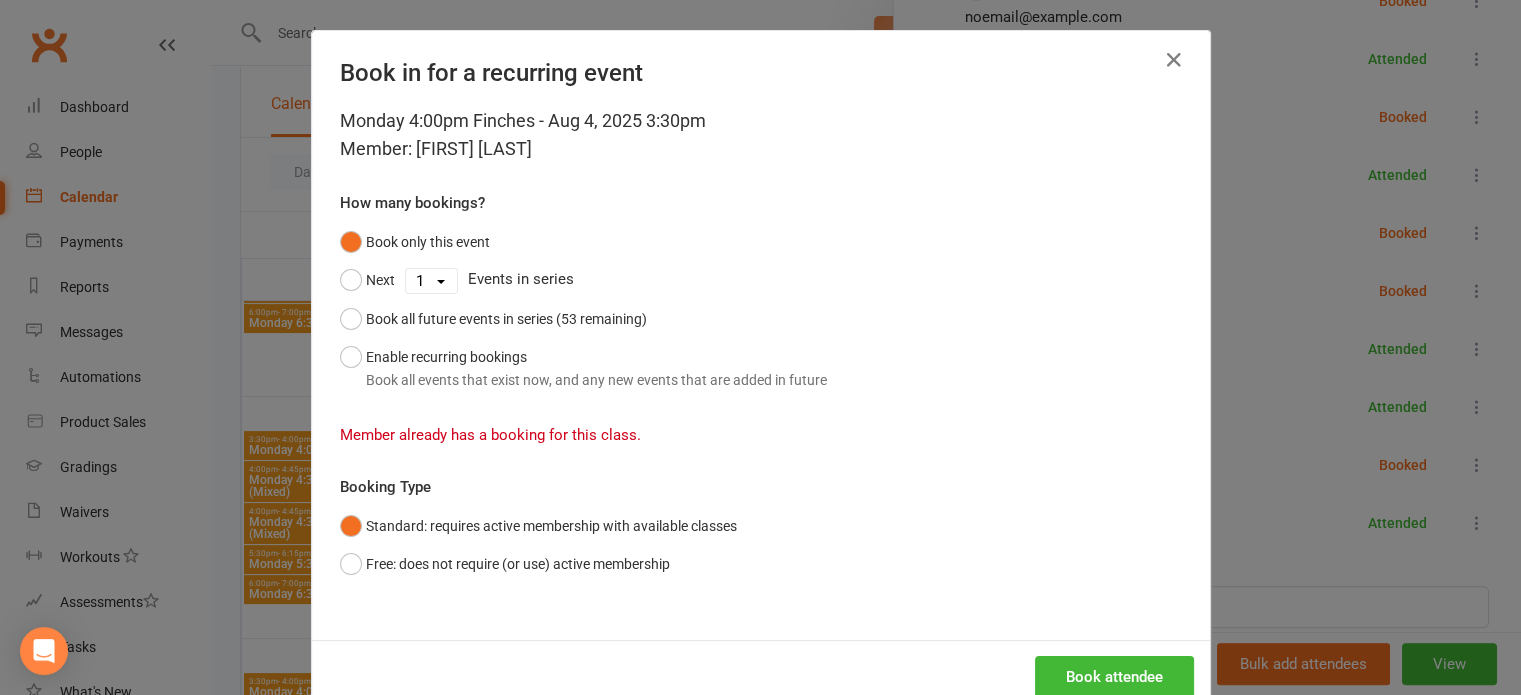 scroll, scrollTop: 48, scrollLeft: 0, axis: vertical 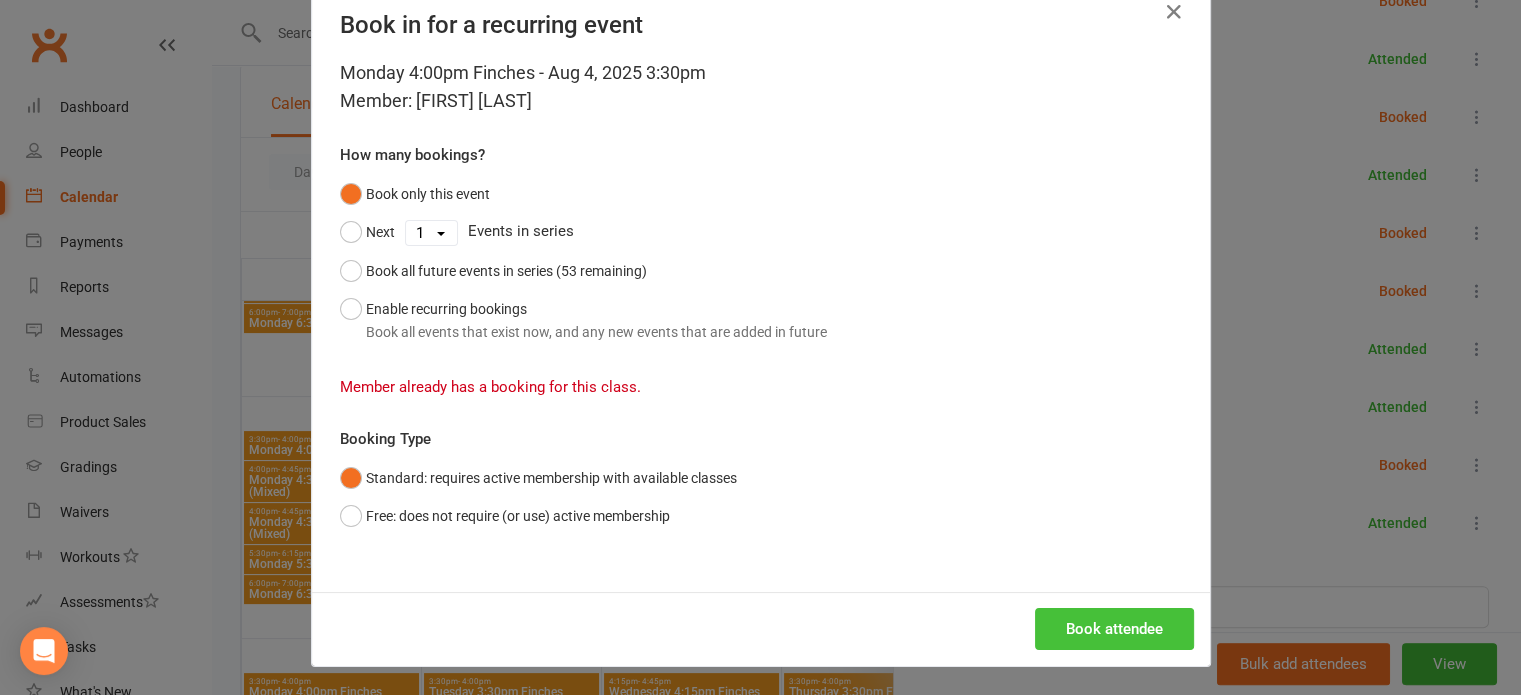 click on "Book attendee" at bounding box center (1114, 629) 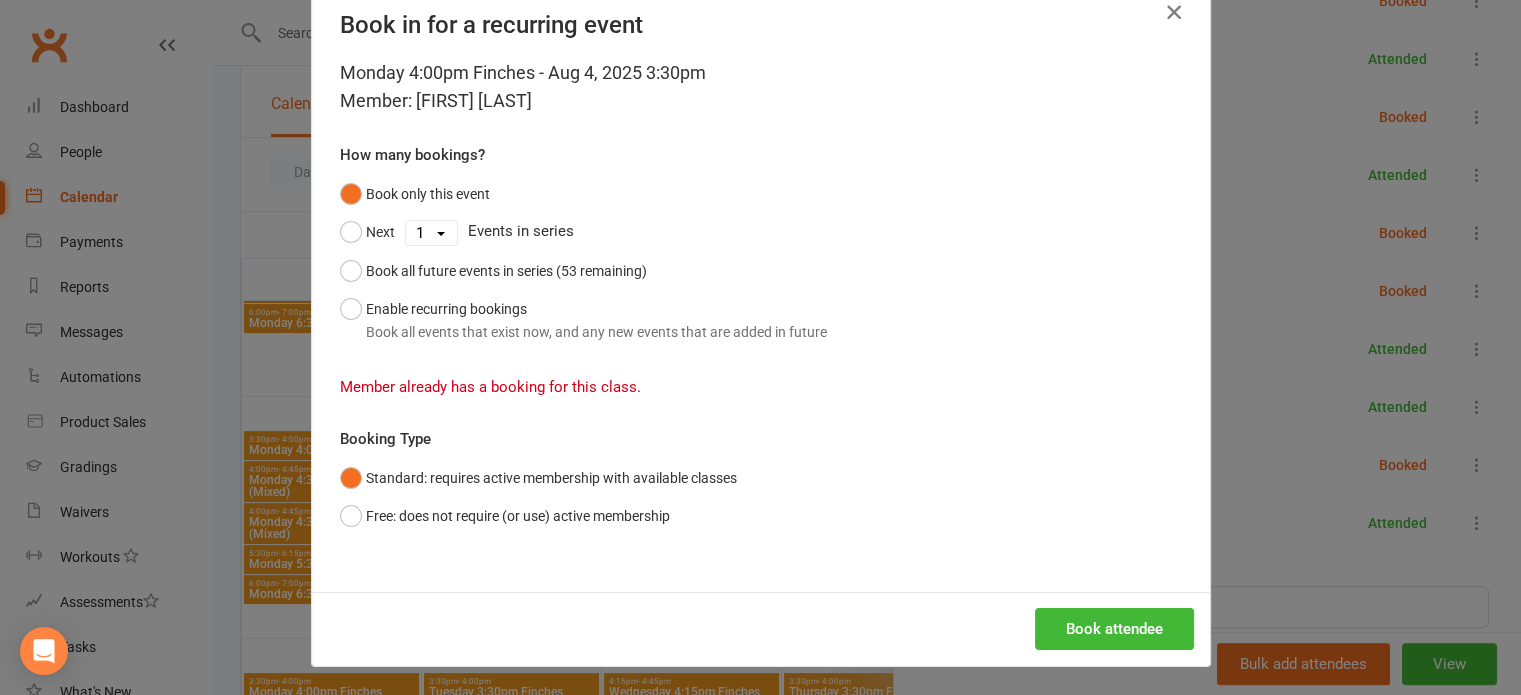 click at bounding box center [1174, 12] 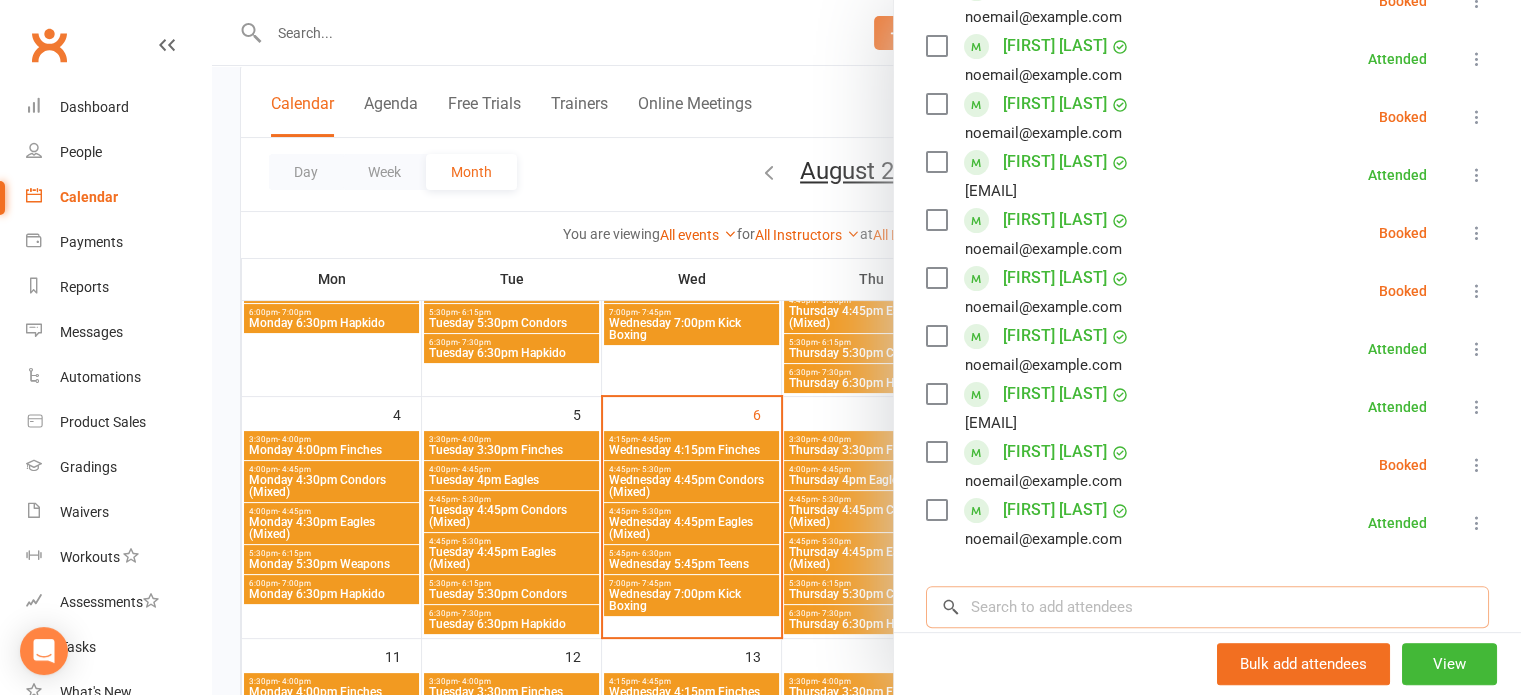 click at bounding box center (1207, 607) 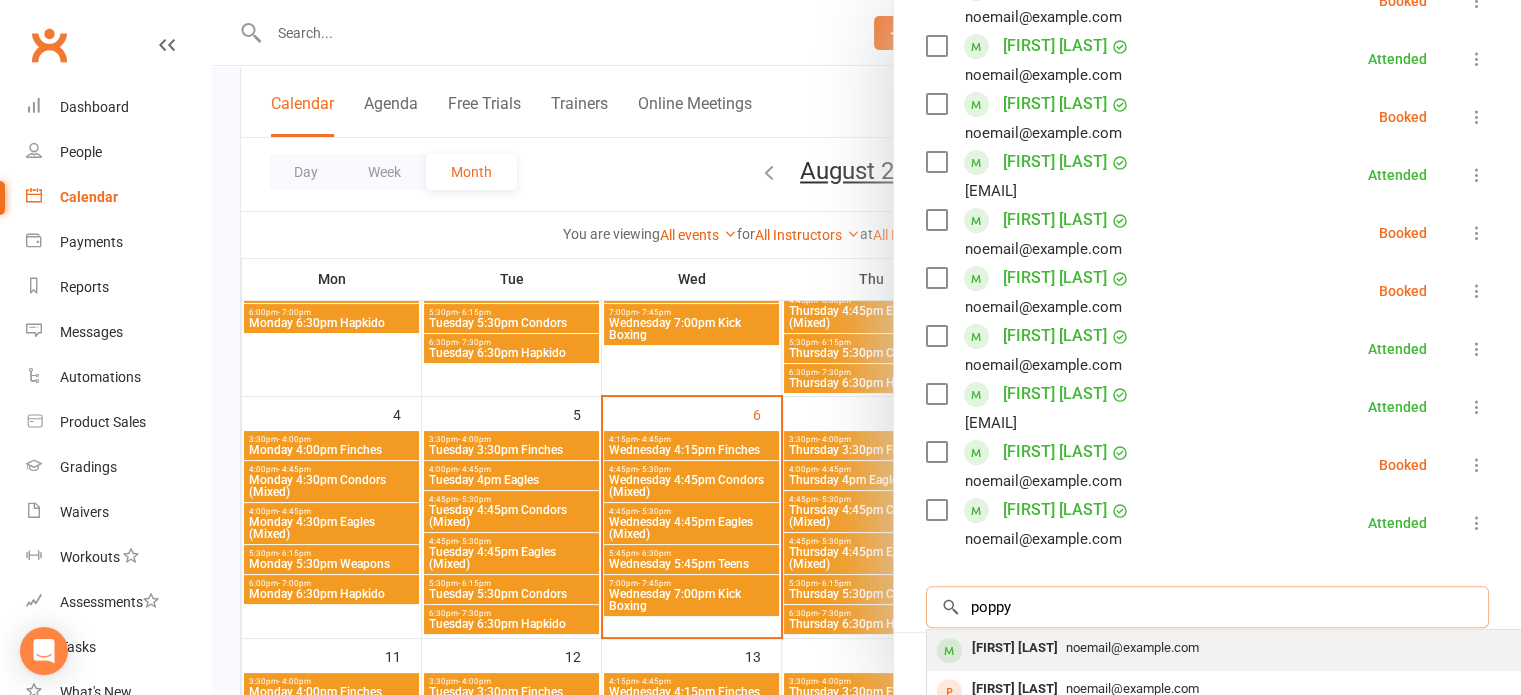 type on "poppy" 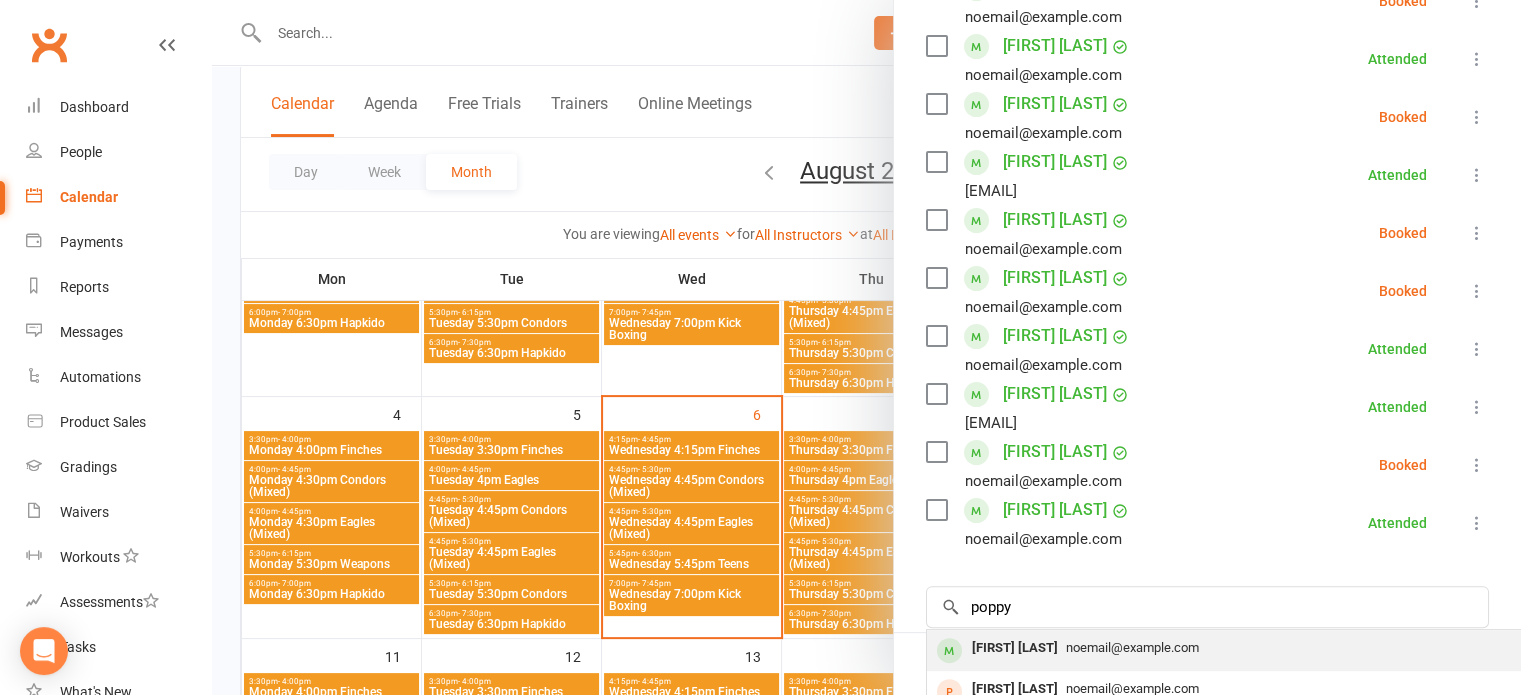 click on "Poppy Bowen" at bounding box center [1015, 648] 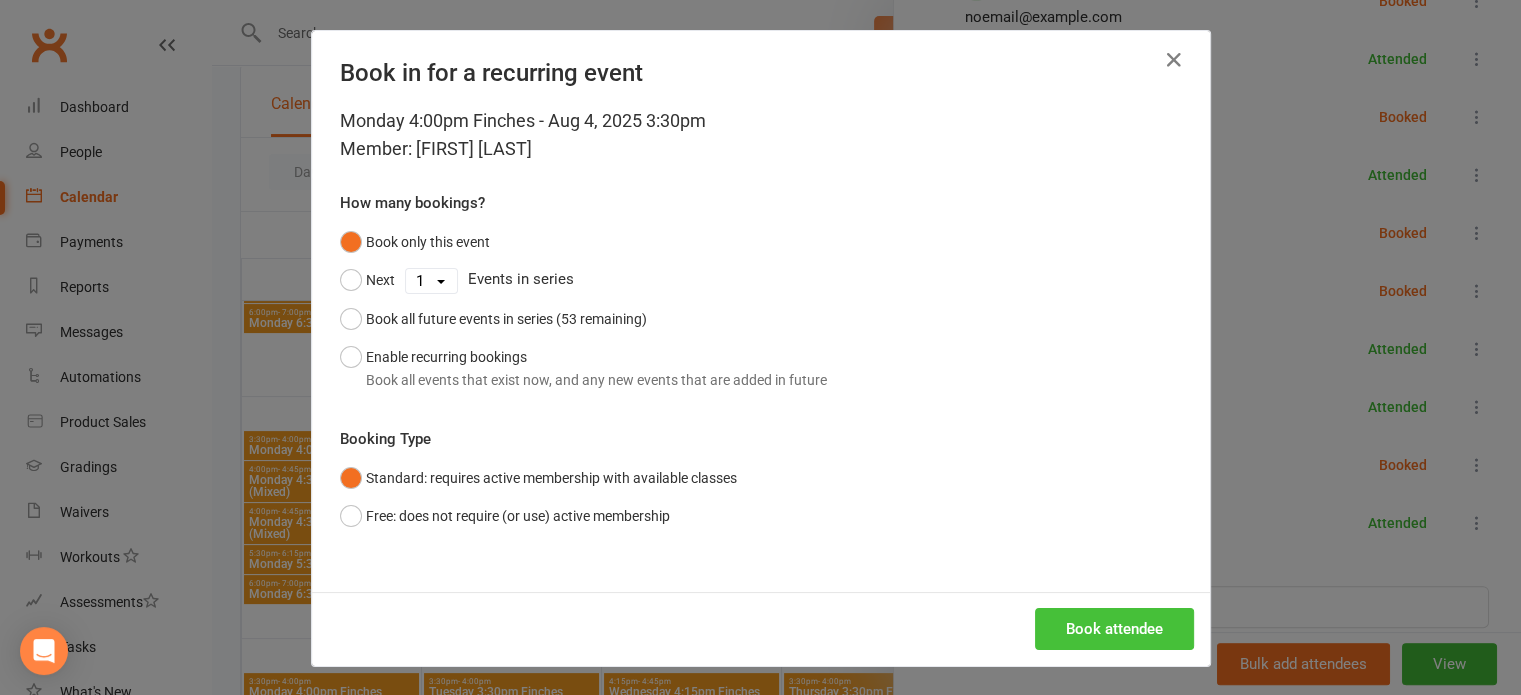 click on "Book attendee" at bounding box center (1114, 629) 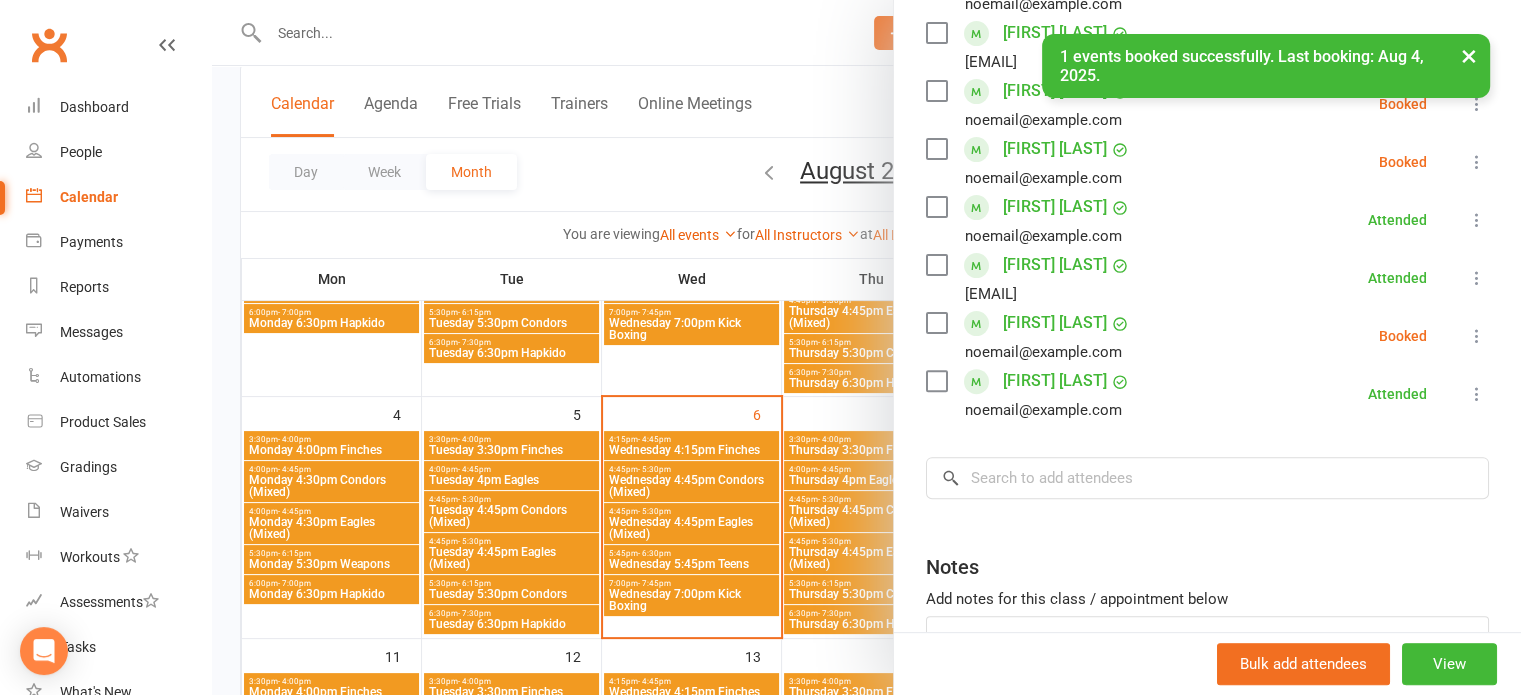 scroll, scrollTop: 600, scrollLeft: 0, axis: vertical 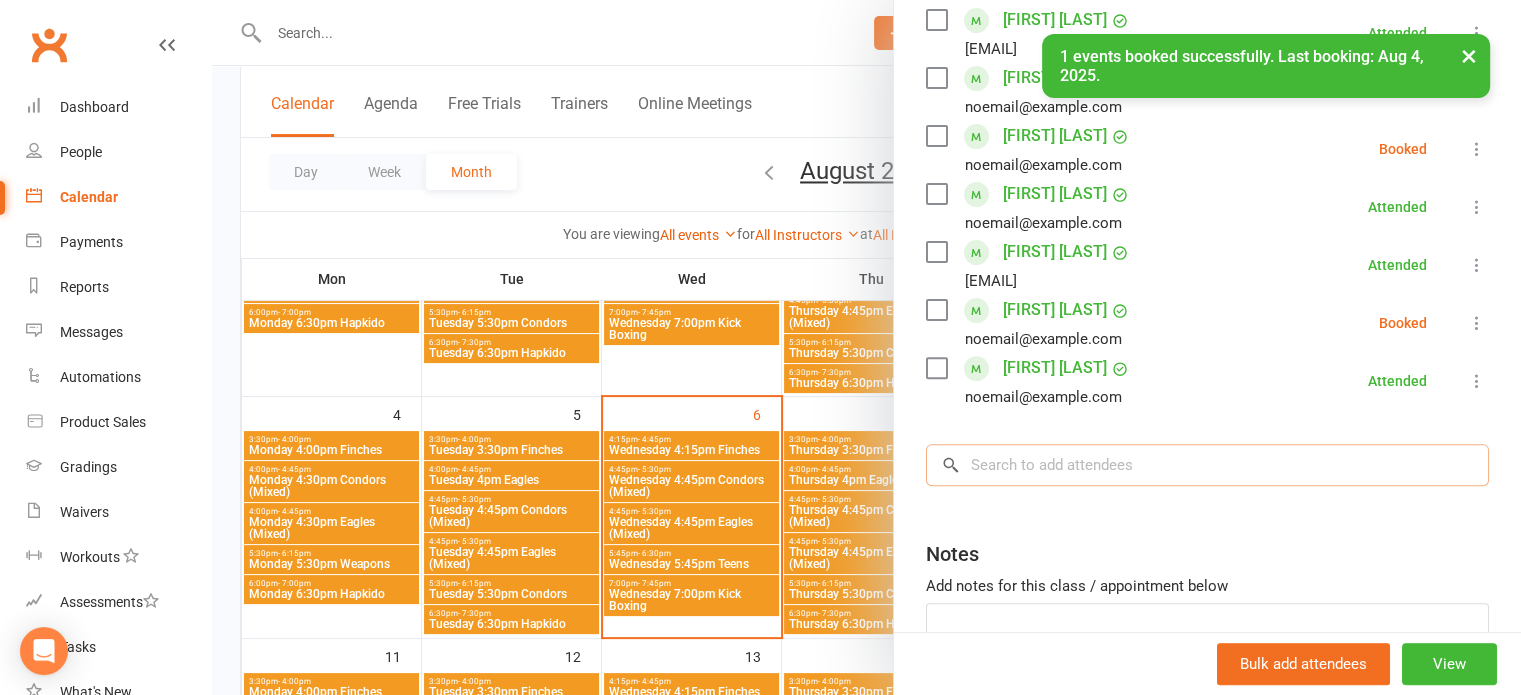click at bounding box center (1207, 465) 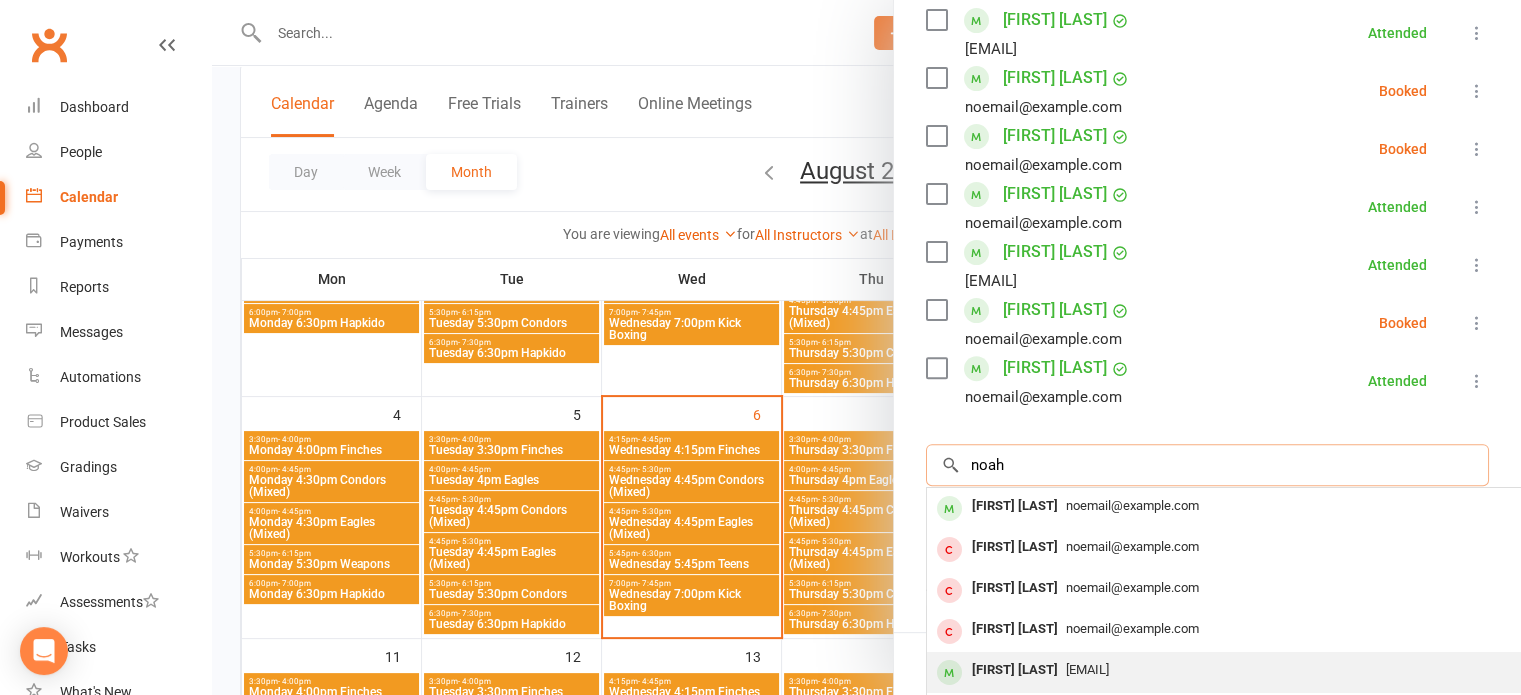 type on "noah" 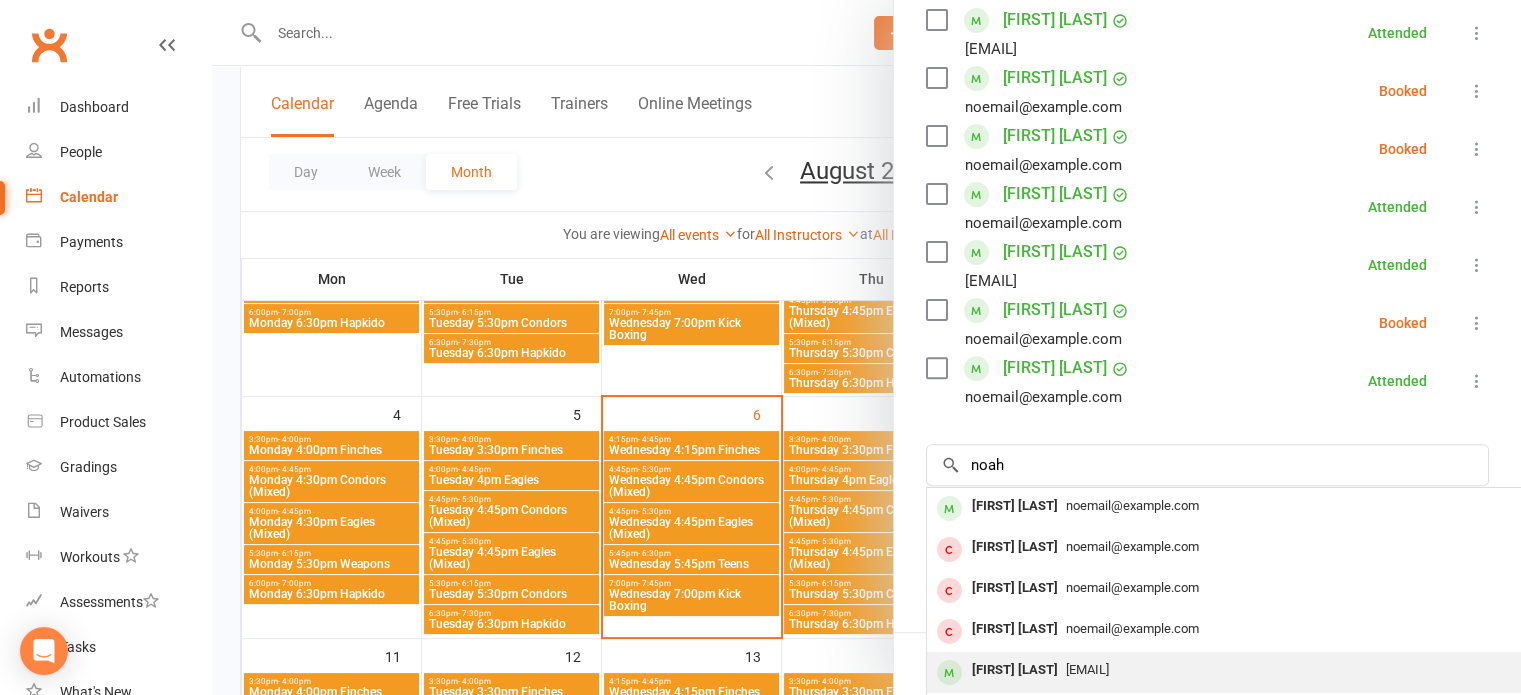click on "Noah Delaney" at bounding box center (1015, 670) 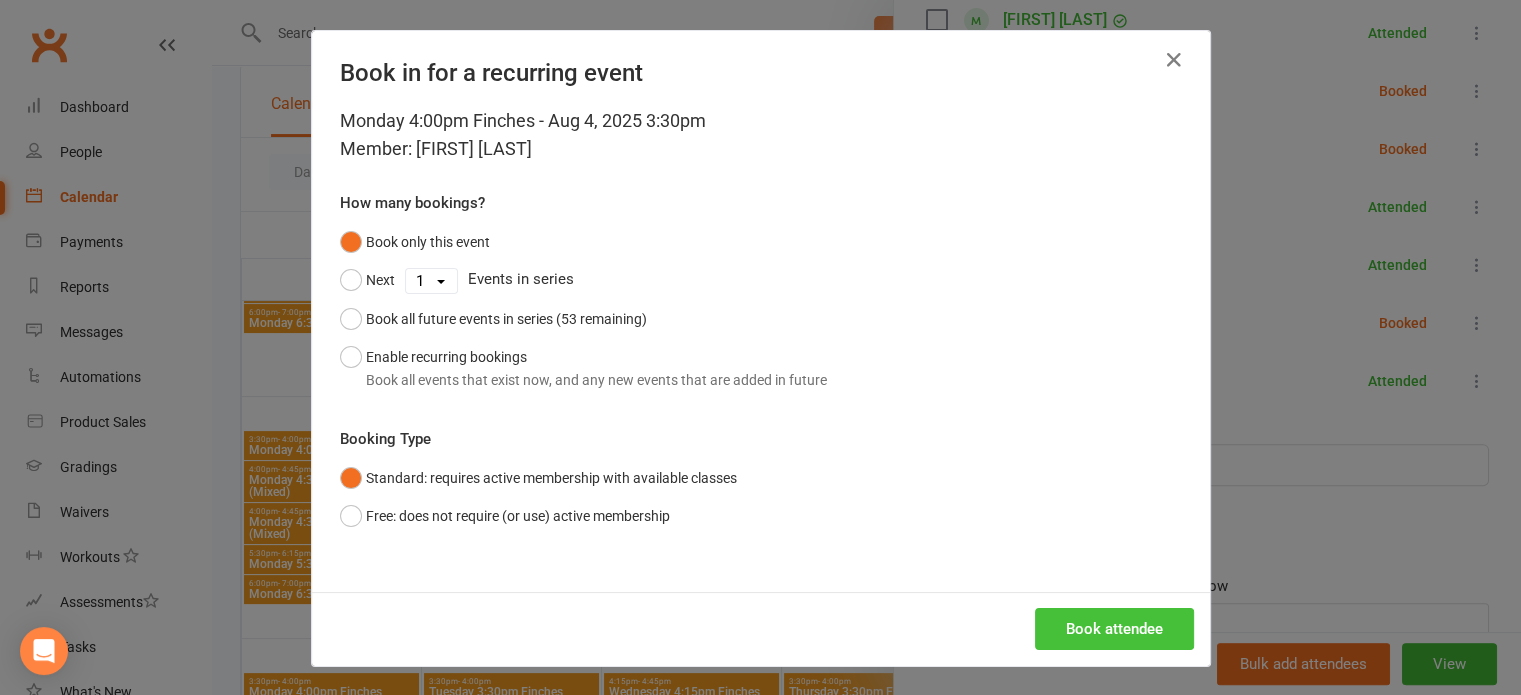 click on "Book attendee" at bounding box center (1114, 629) 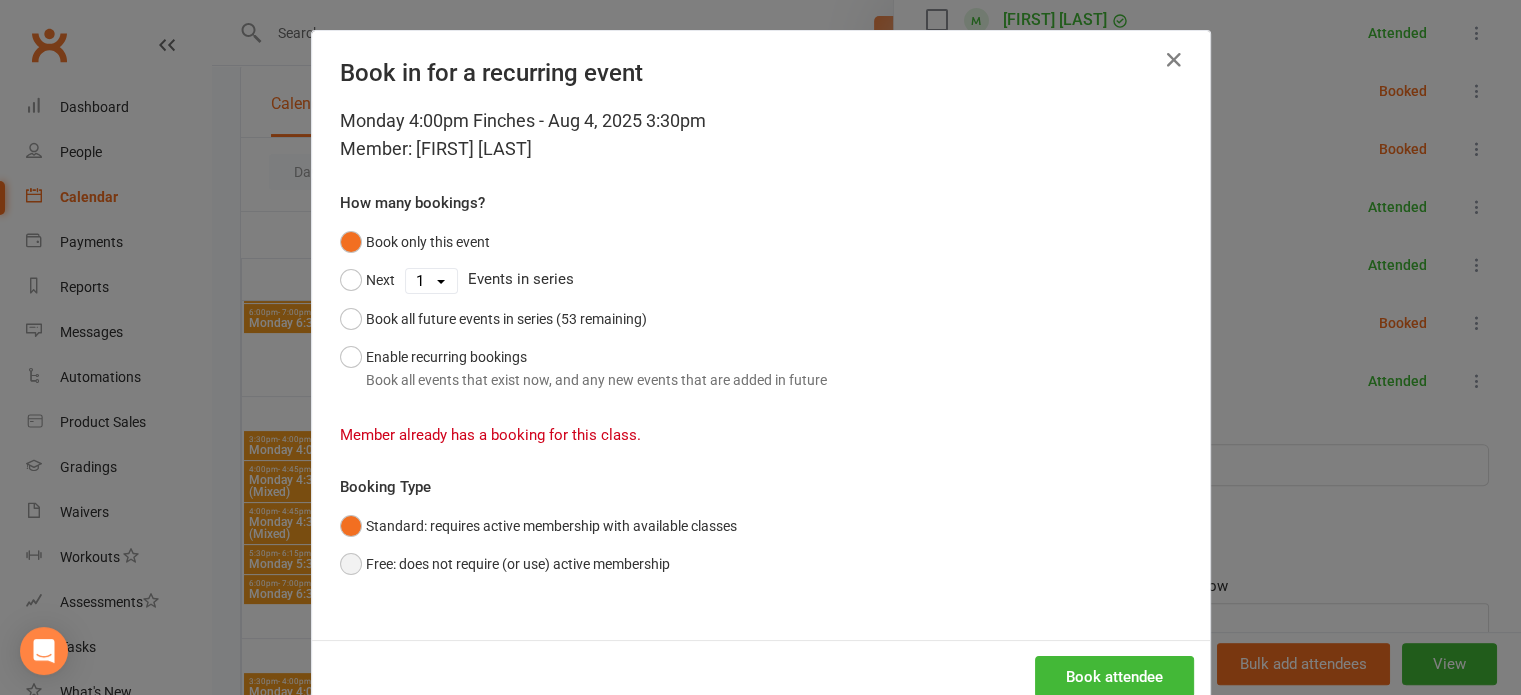 click on "Free: does not require (or use) active membership" at bounding box center (505, 564) 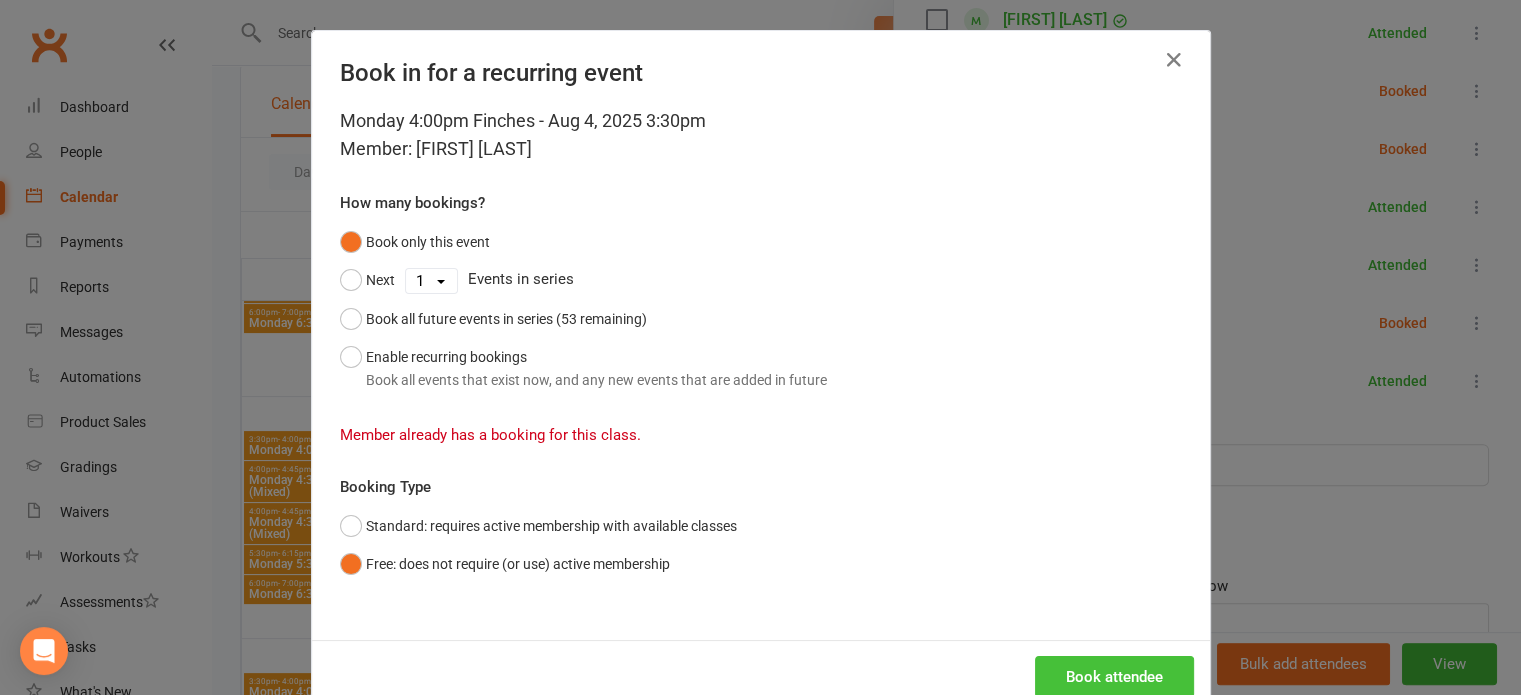 click on "Book attendee" at bounding box center (1114, 677) 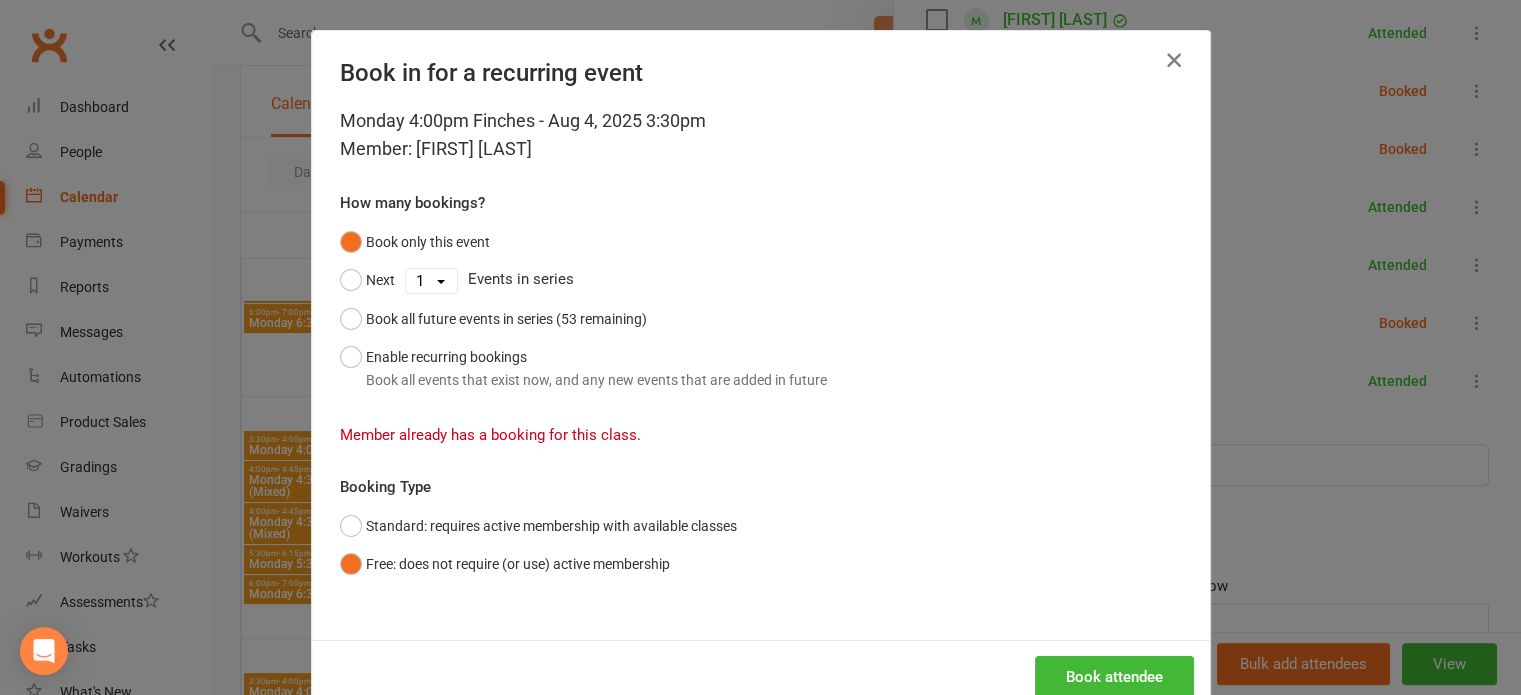 click at bounding box center (1174, 60) 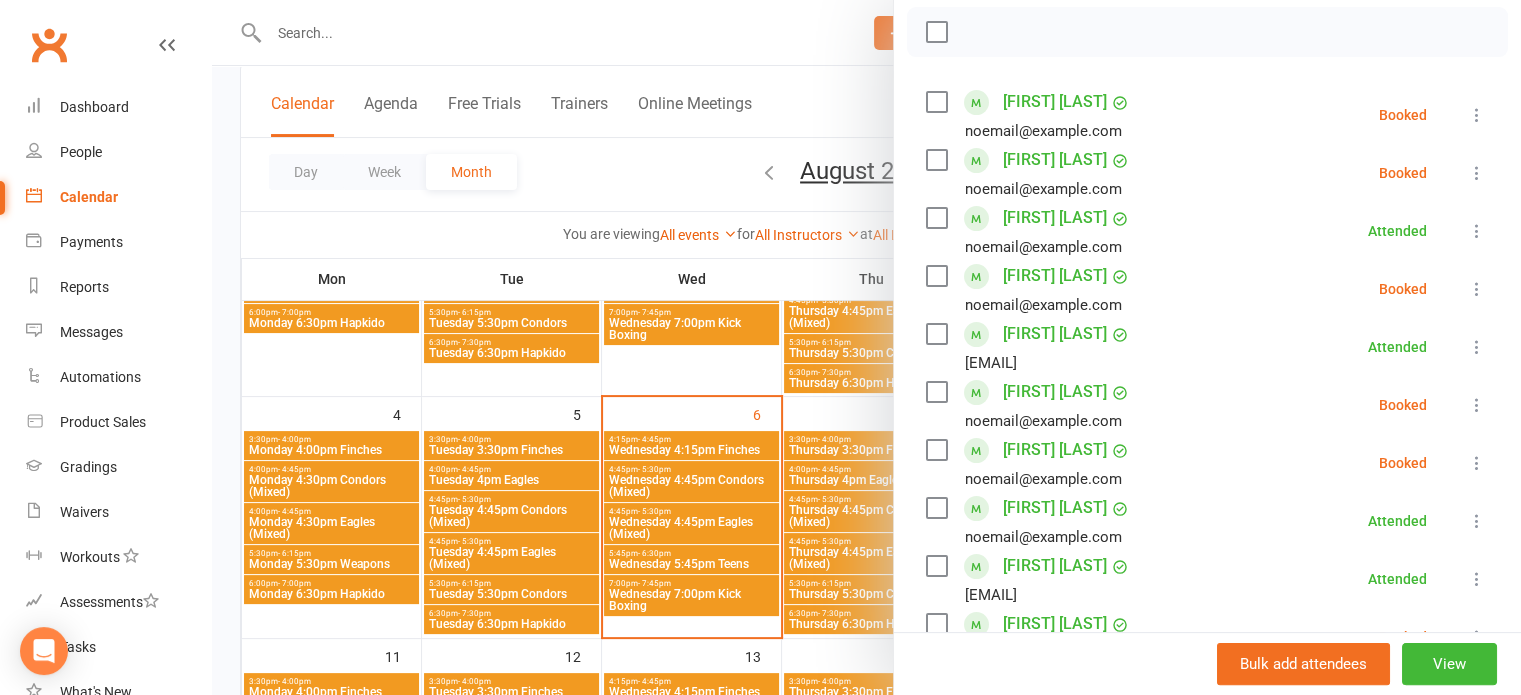 scroll, scrollTop: 600, scrollLeft: 0, axis: vertical 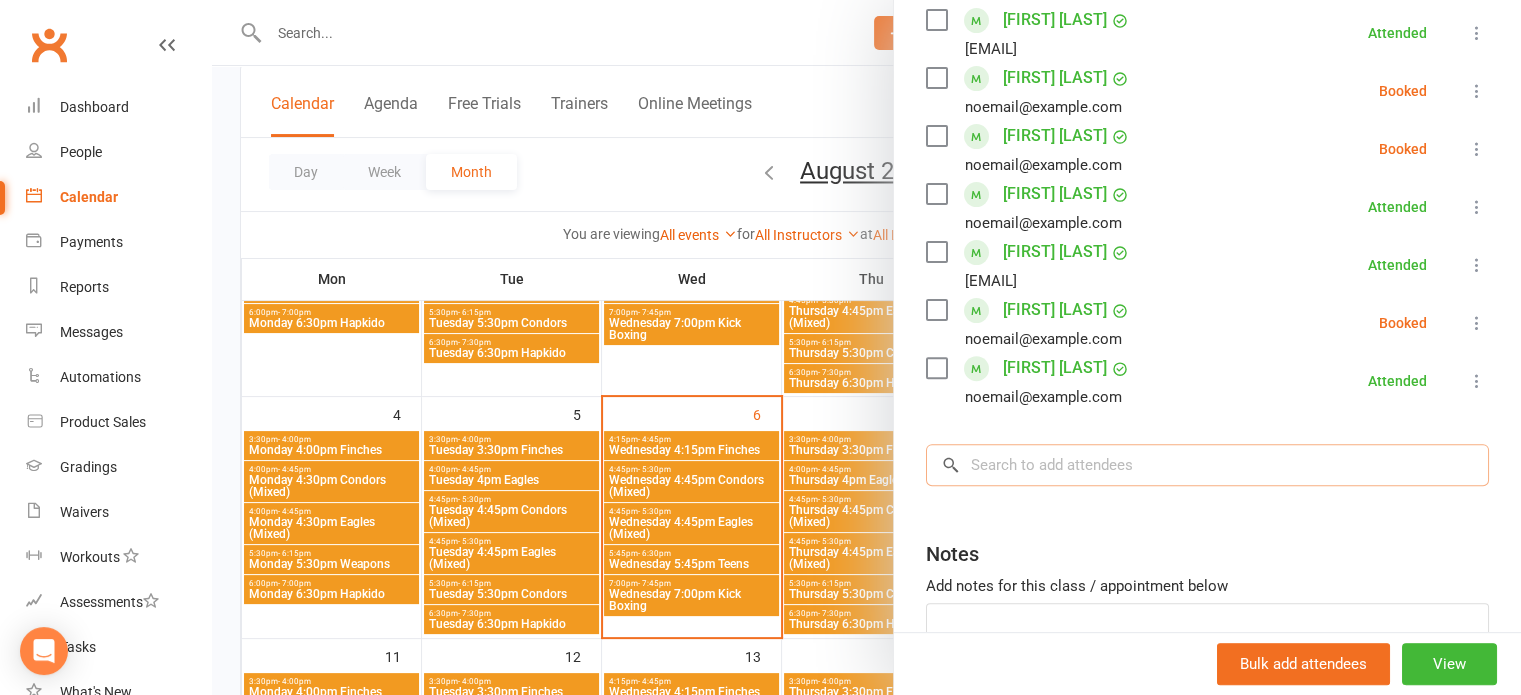 click at bounding box center [1207, 465] 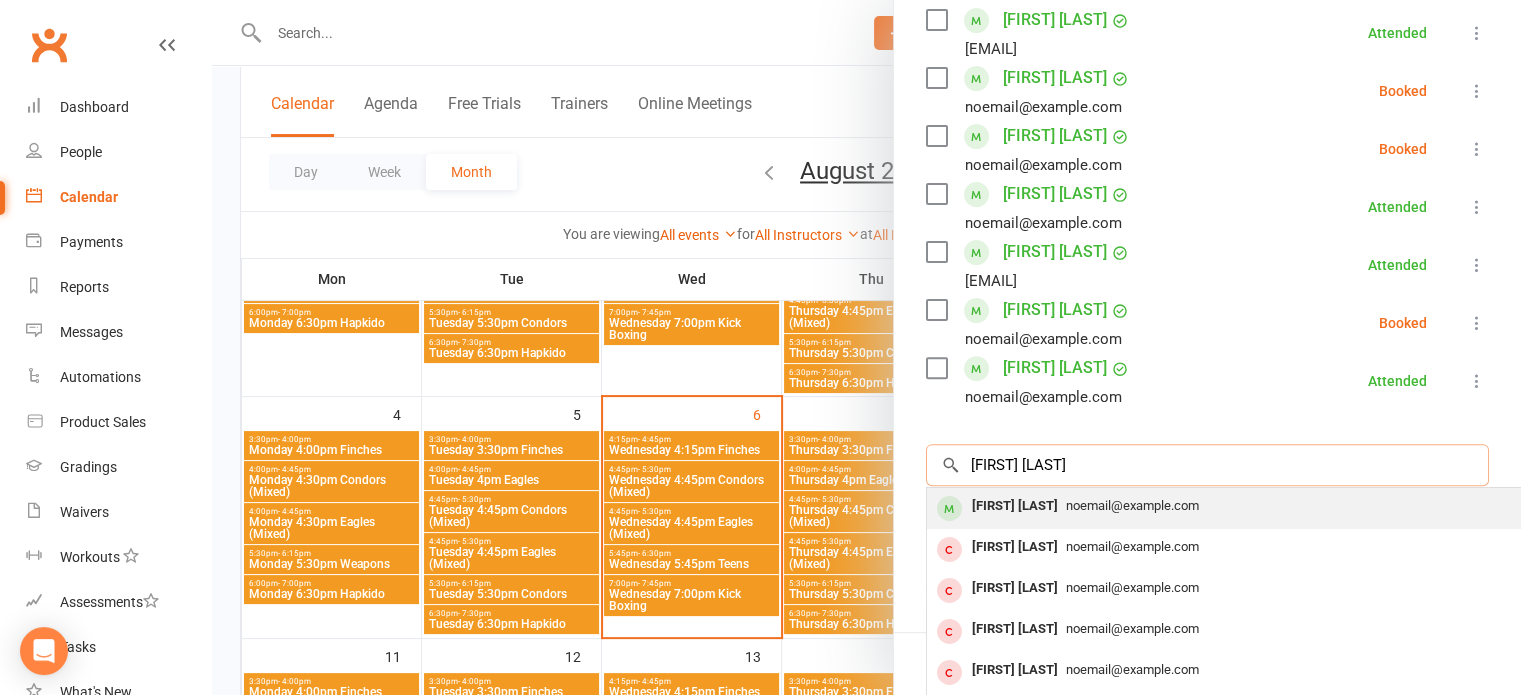 type on "oliver maun" 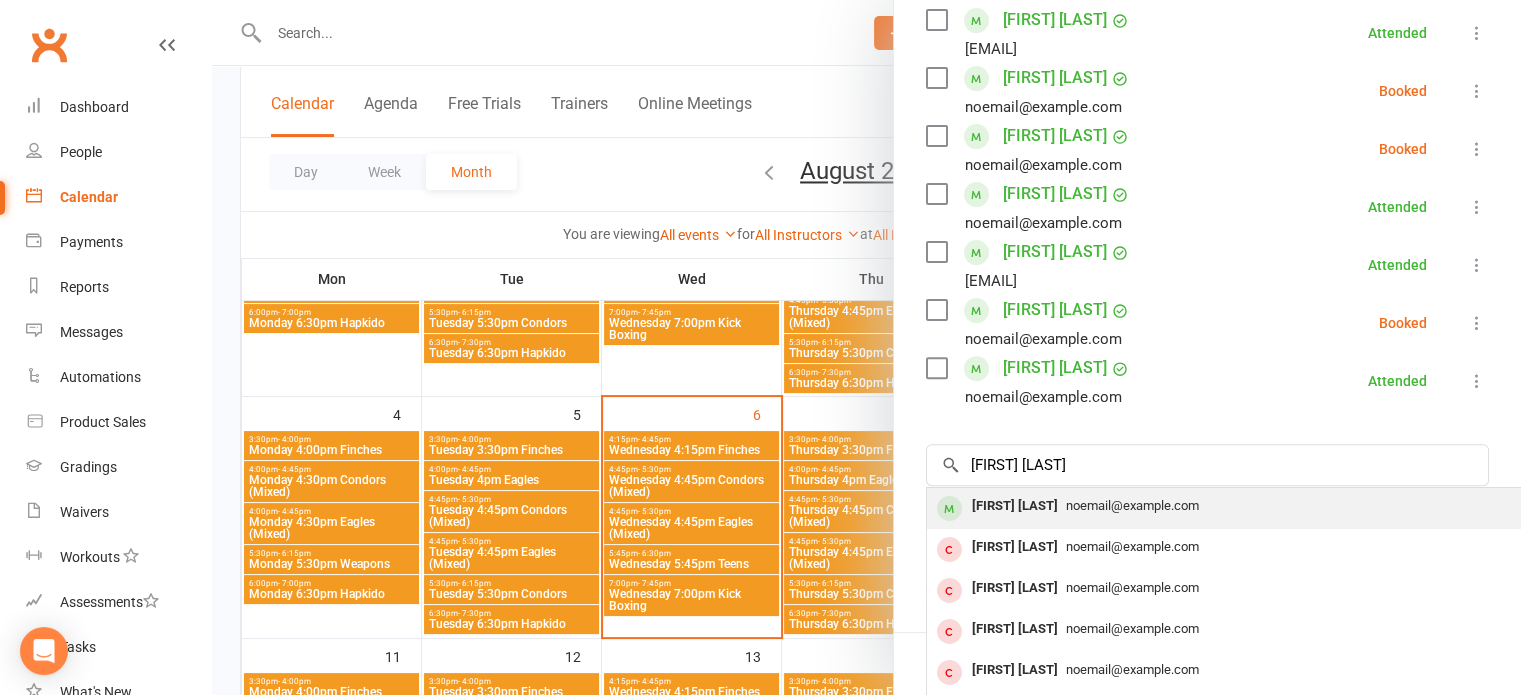 click on "Oliver Maunder" at bounding box center (1015, 506) 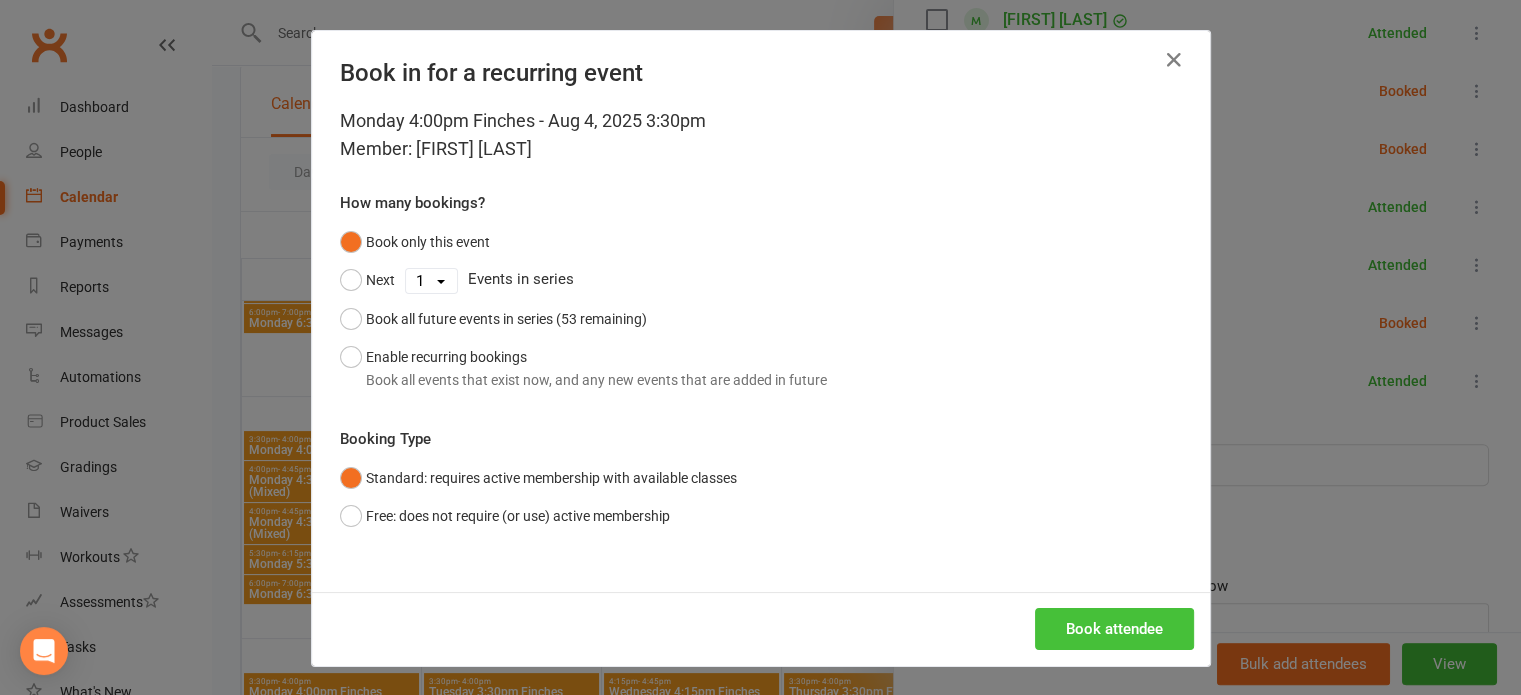 click on "Book attendee" at bounding box center (1114, 629) 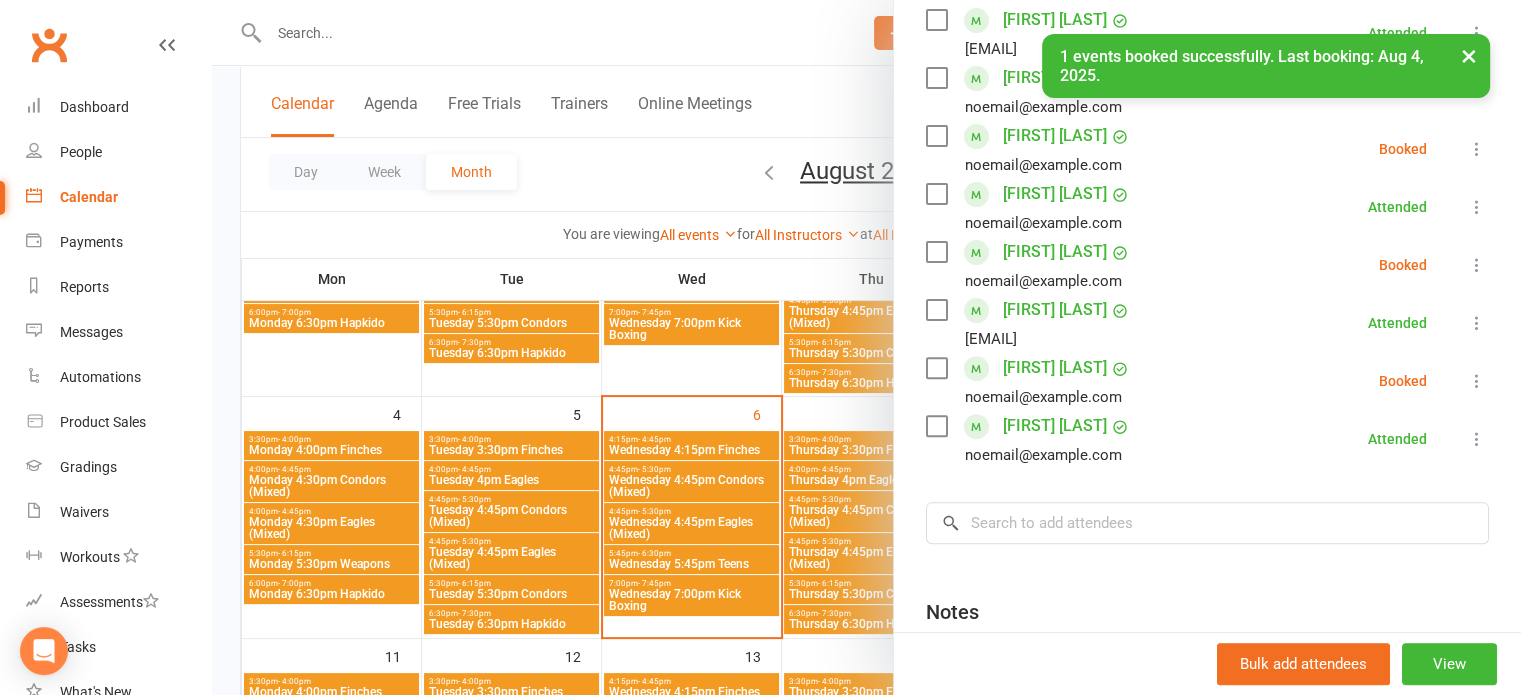 scroll, scrollTop: 0, scrollLeft: 0, axis: both 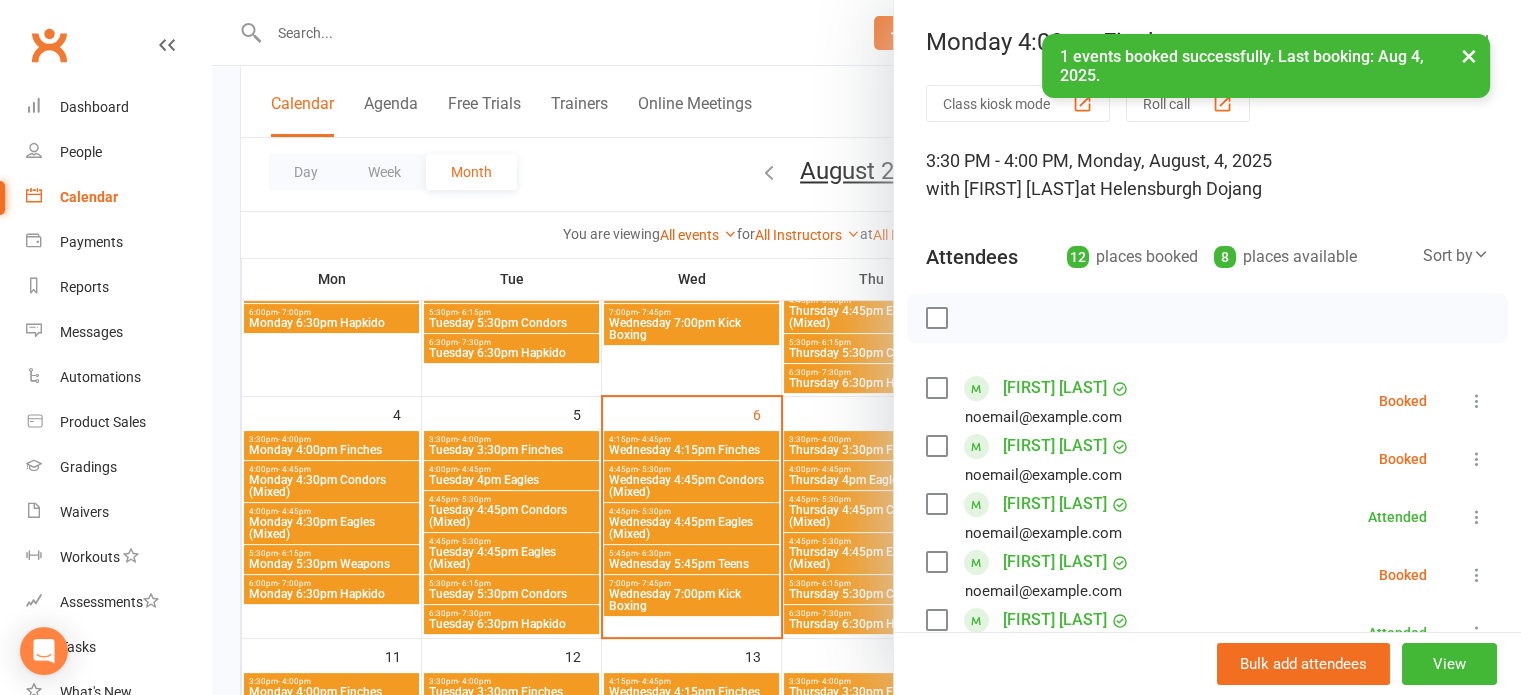 click on "×" at bounding box center (1469, 55) 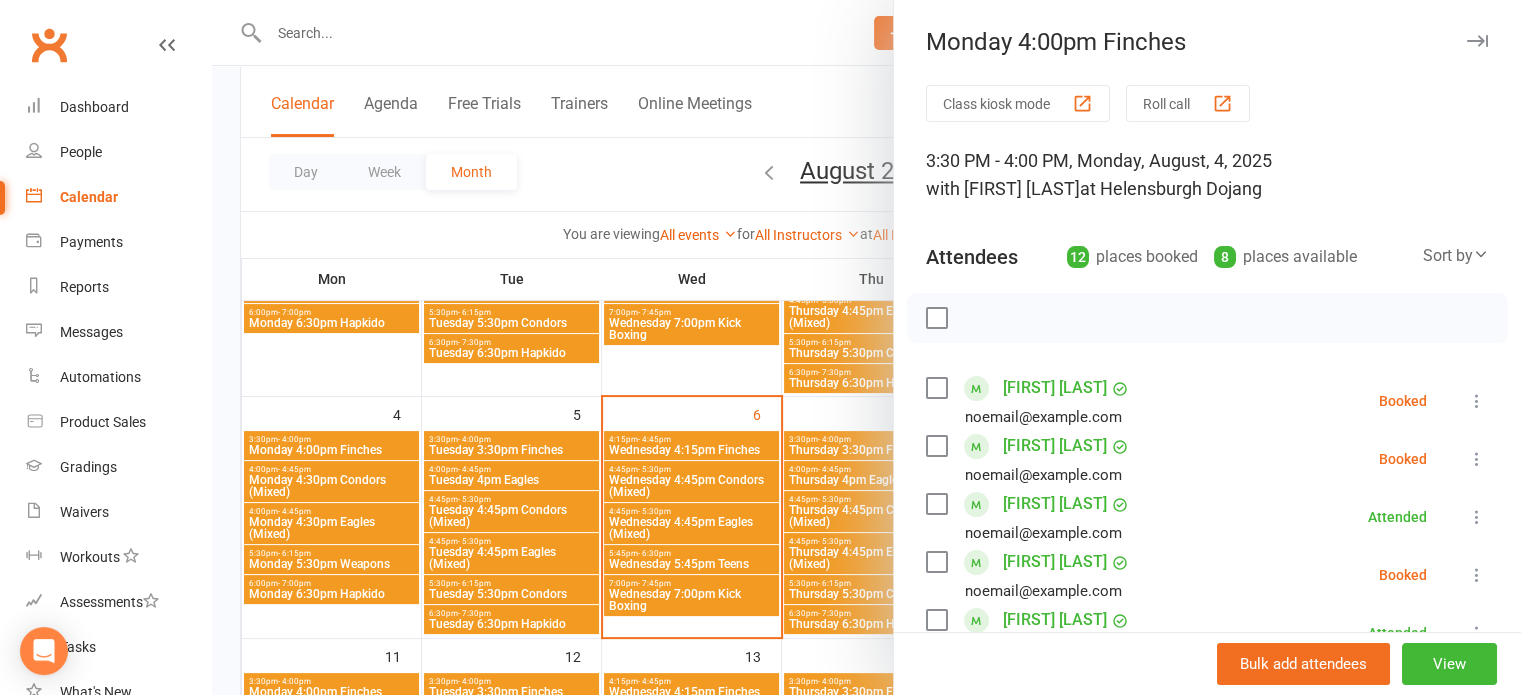 click at bounding box center [866, 347] 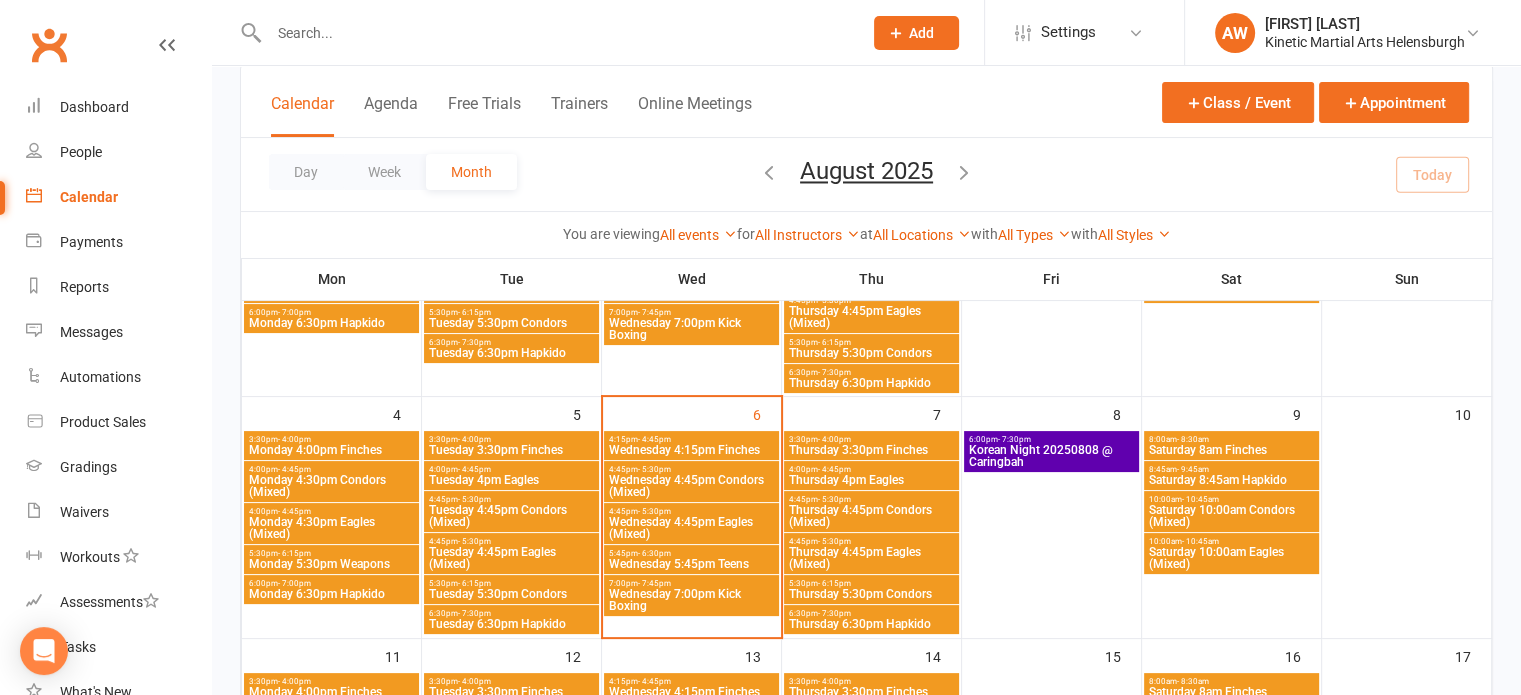 click on "Monday 4:30pm Condors (Mixed)" at bounding box center [331, 486] 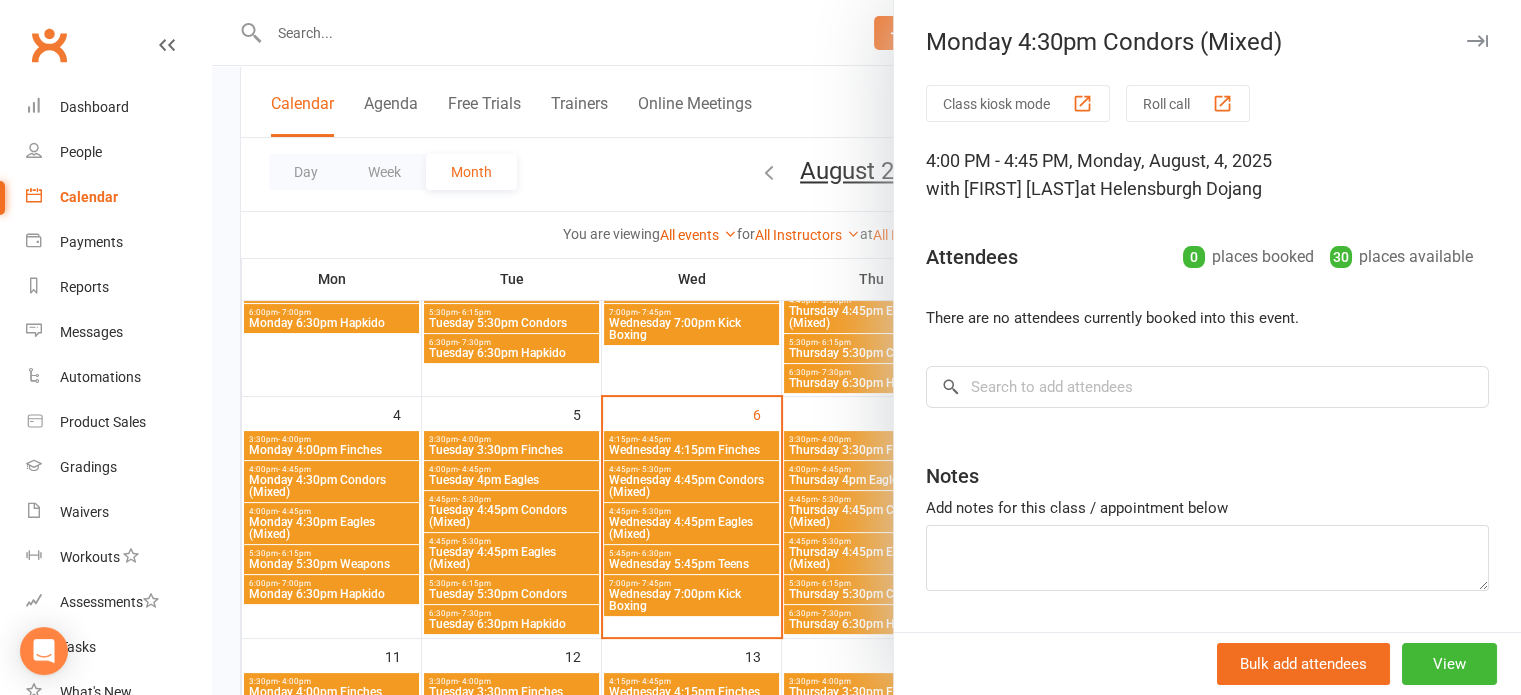 click at bounding box center [1222, 103] 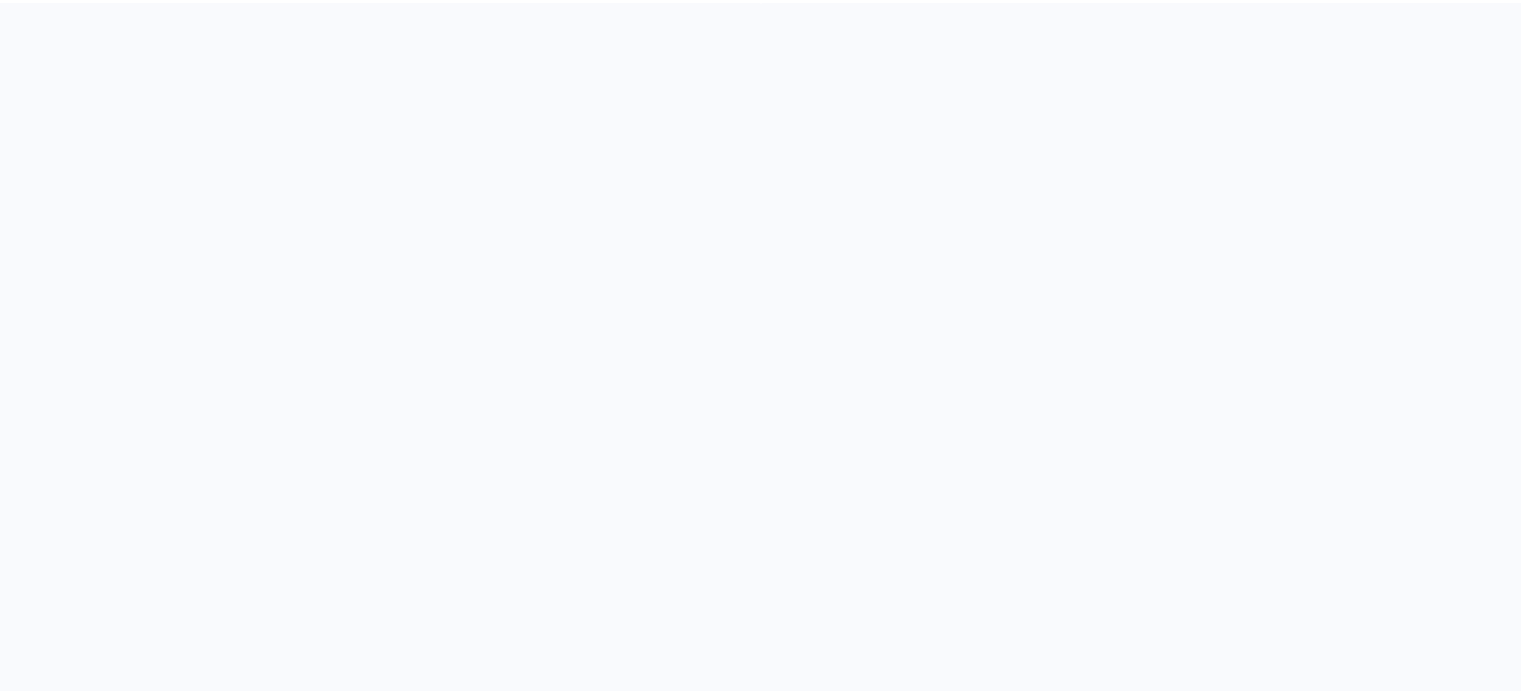 scroll, scrollTop: 0, scrollLeft: 0, axis: both 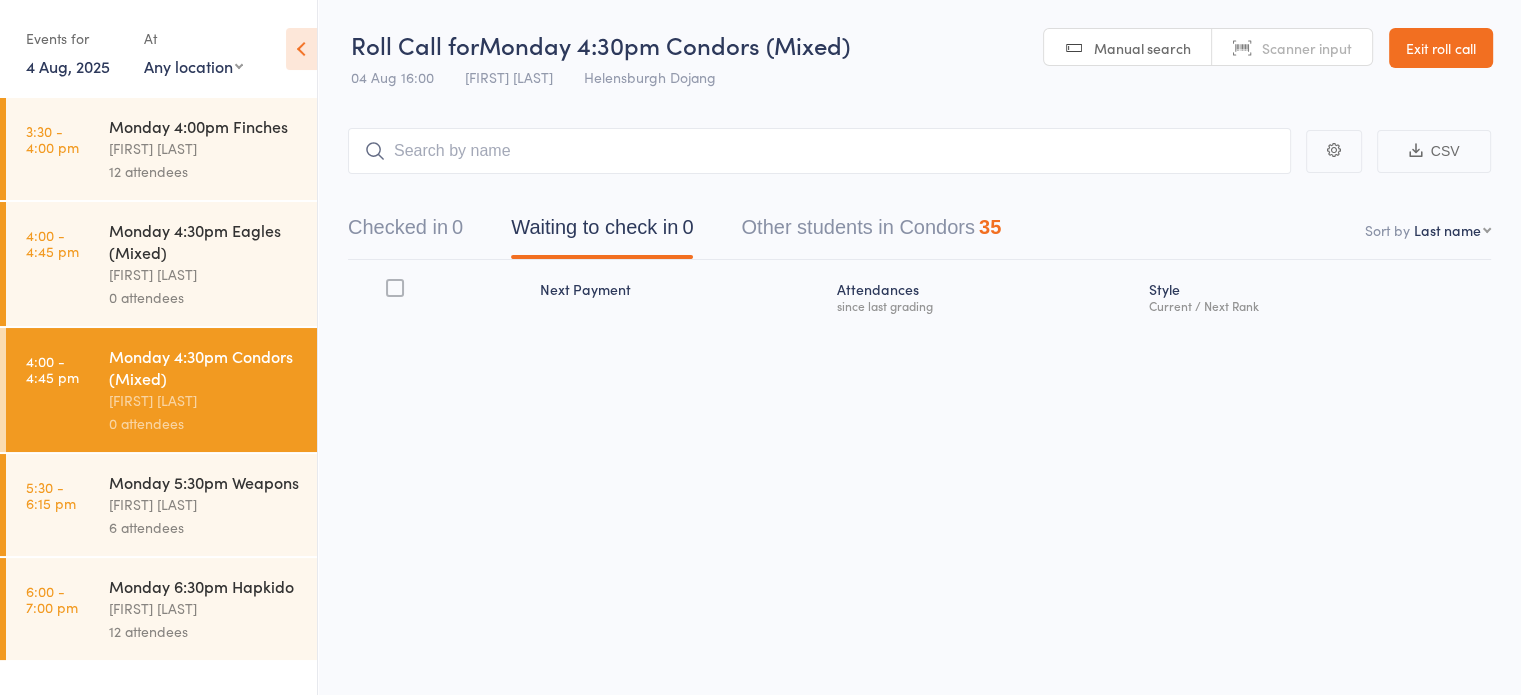 click on "Other students in Condors  35" at bounding box center [871, 232] 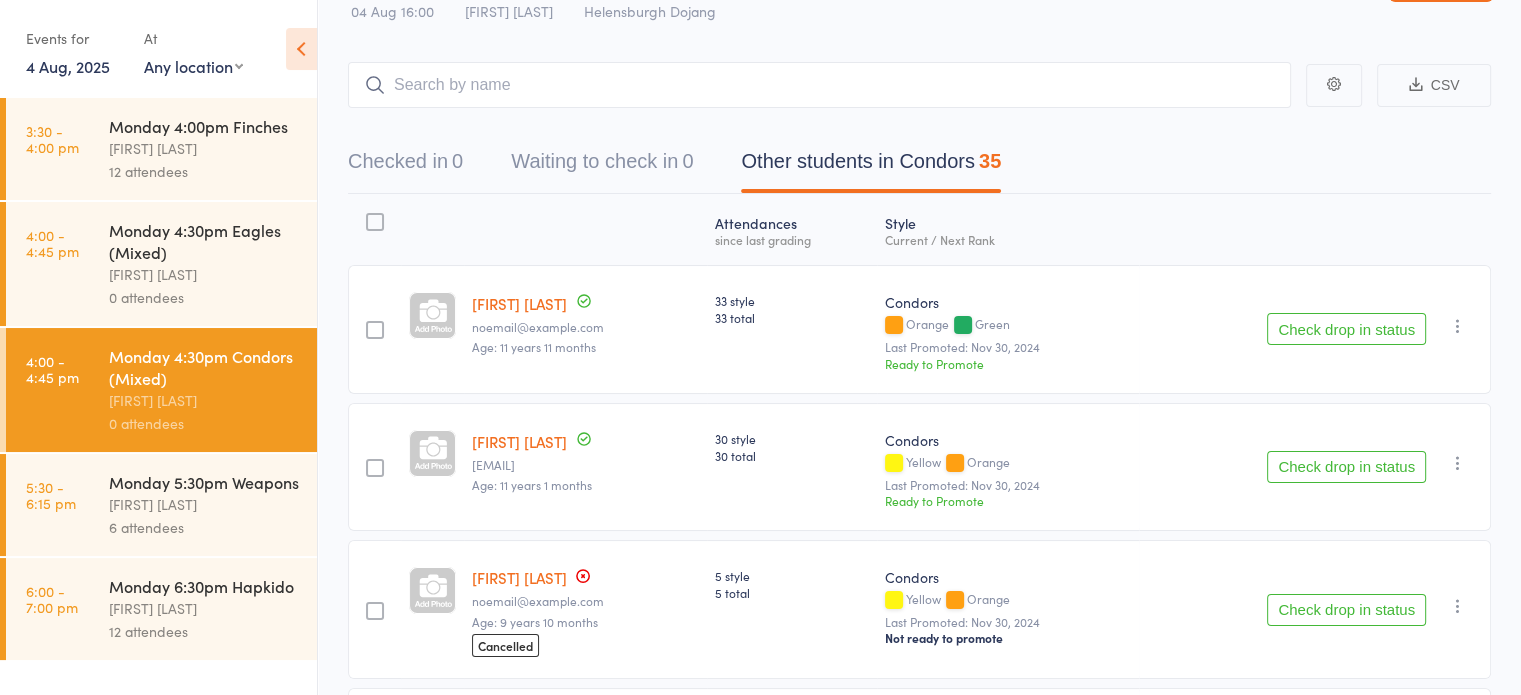scroll, scrollTop: 200, scrollLeft: 0, axis: vertical 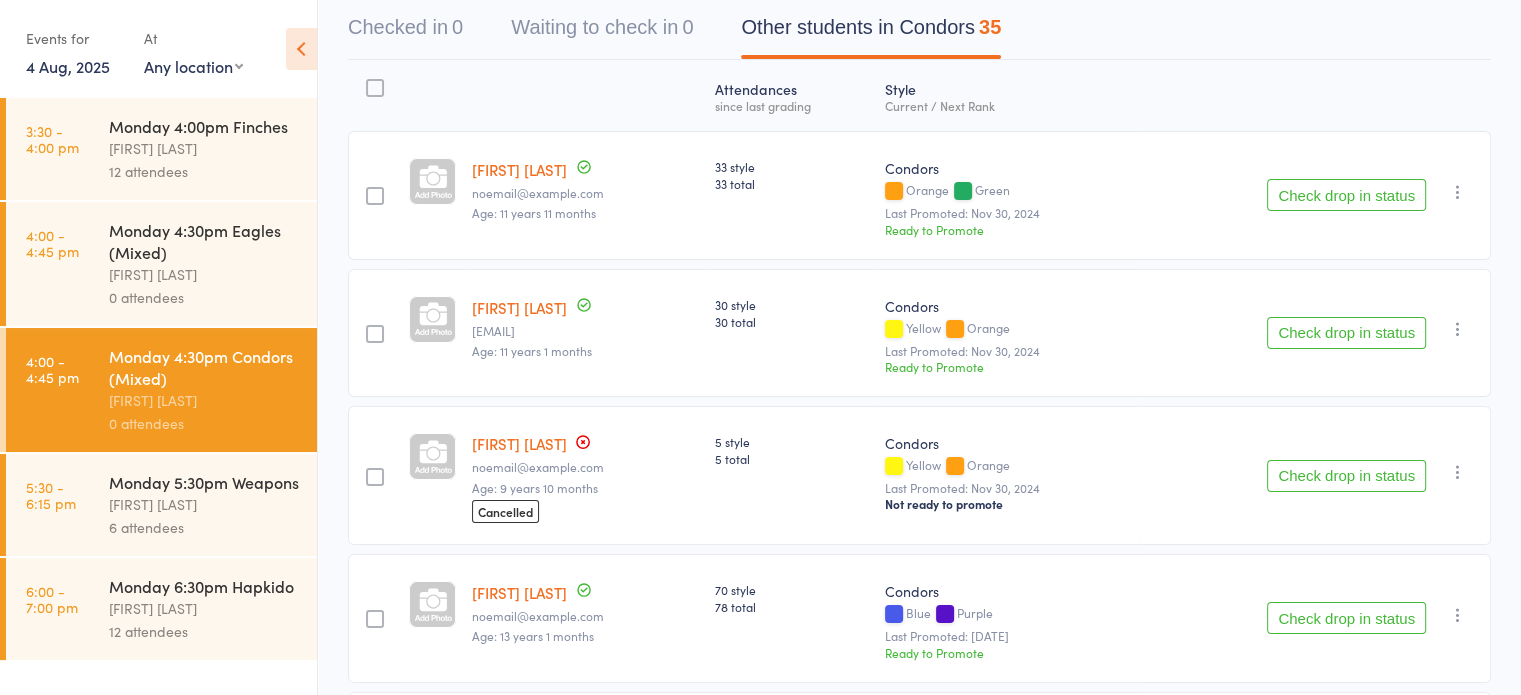 click on "Check drop in status" at bounding box center (1346, 195) 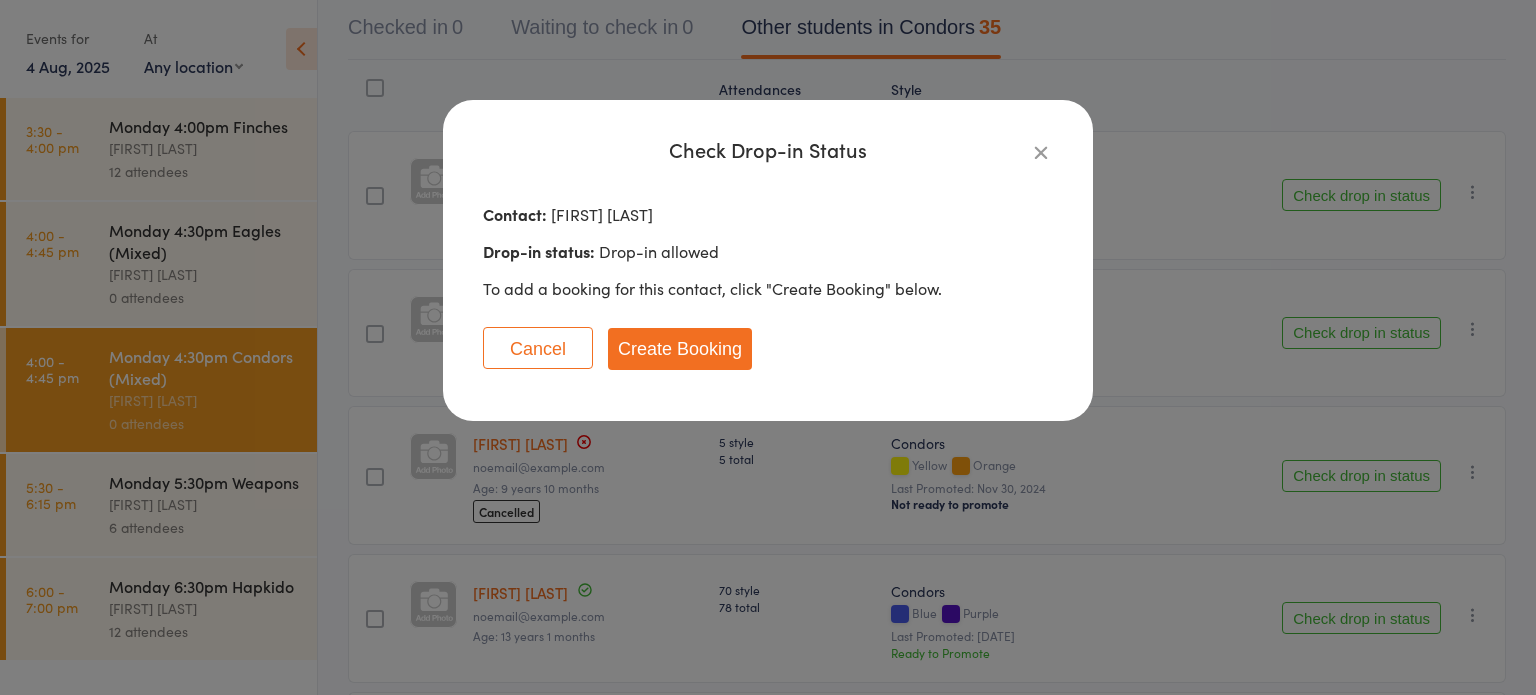 click on "Create Booking" at bounding box center (680, 349) 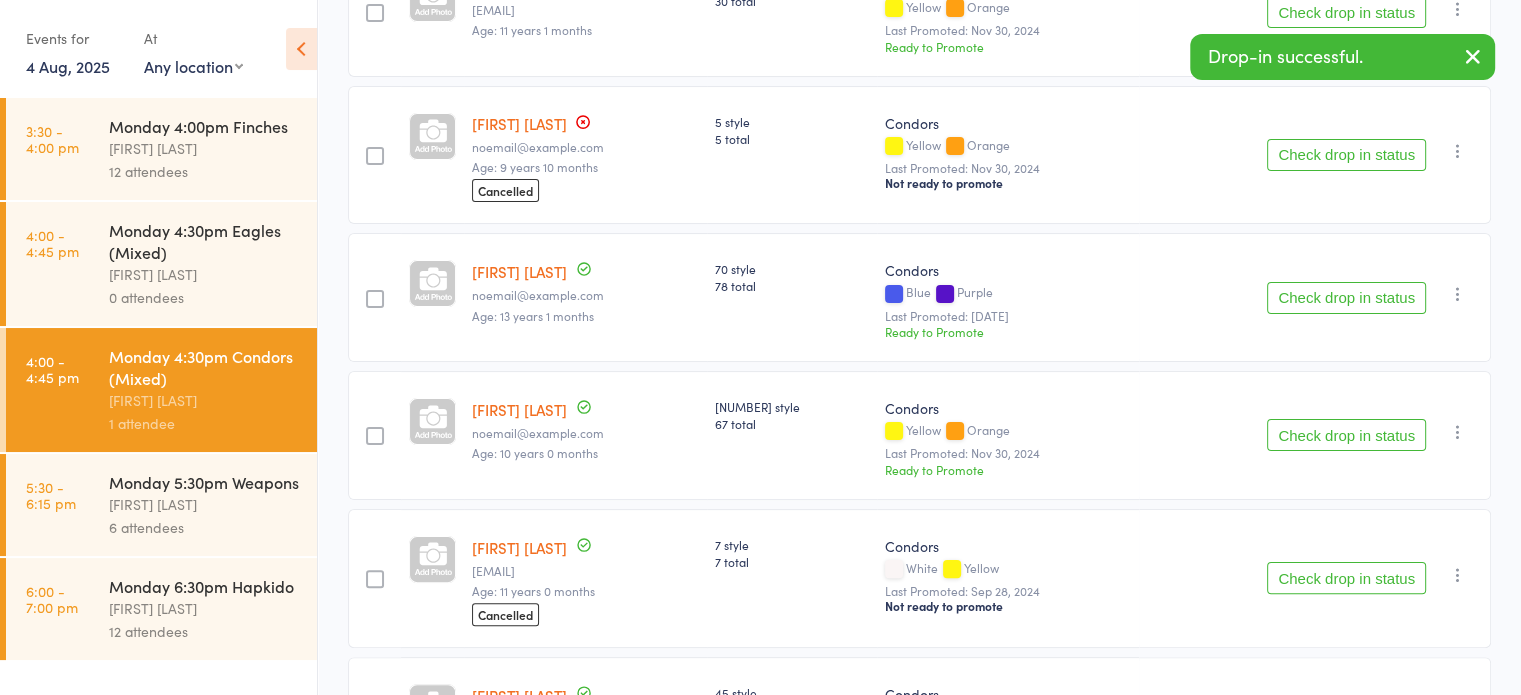 scroll, scrollTop: 400, scrollLeft: 0, axis: vertical 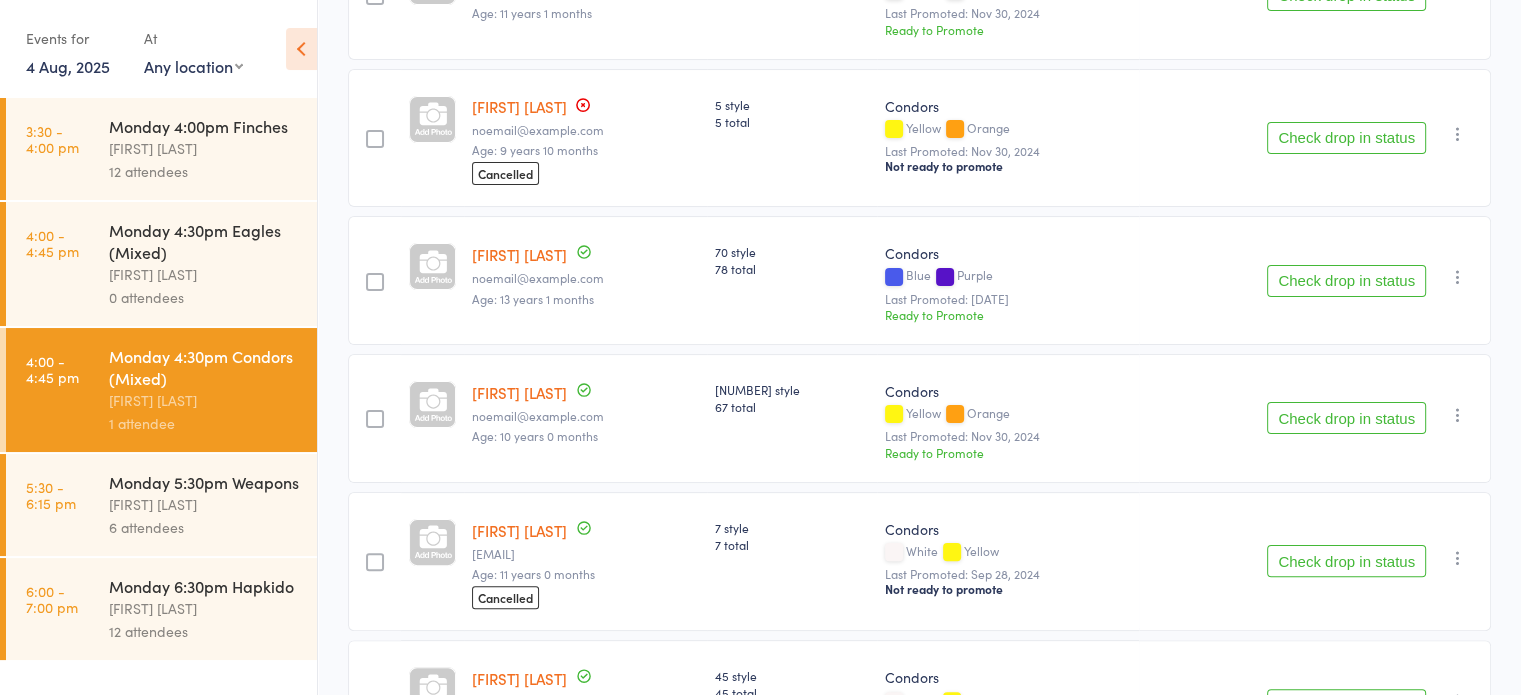 click on "Check drop in status" at bounding box center (1346, 418) 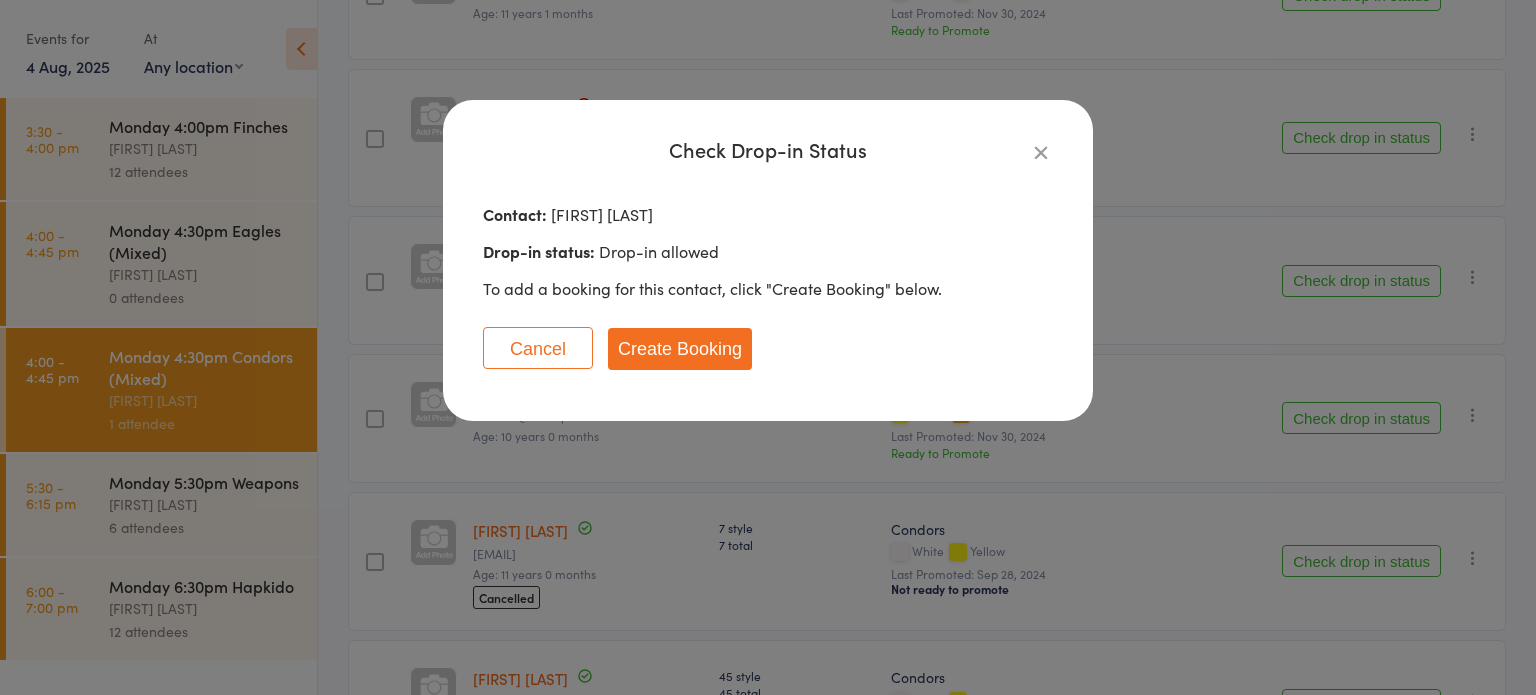 click on "Create Booking" at bounding box center [680, 349] 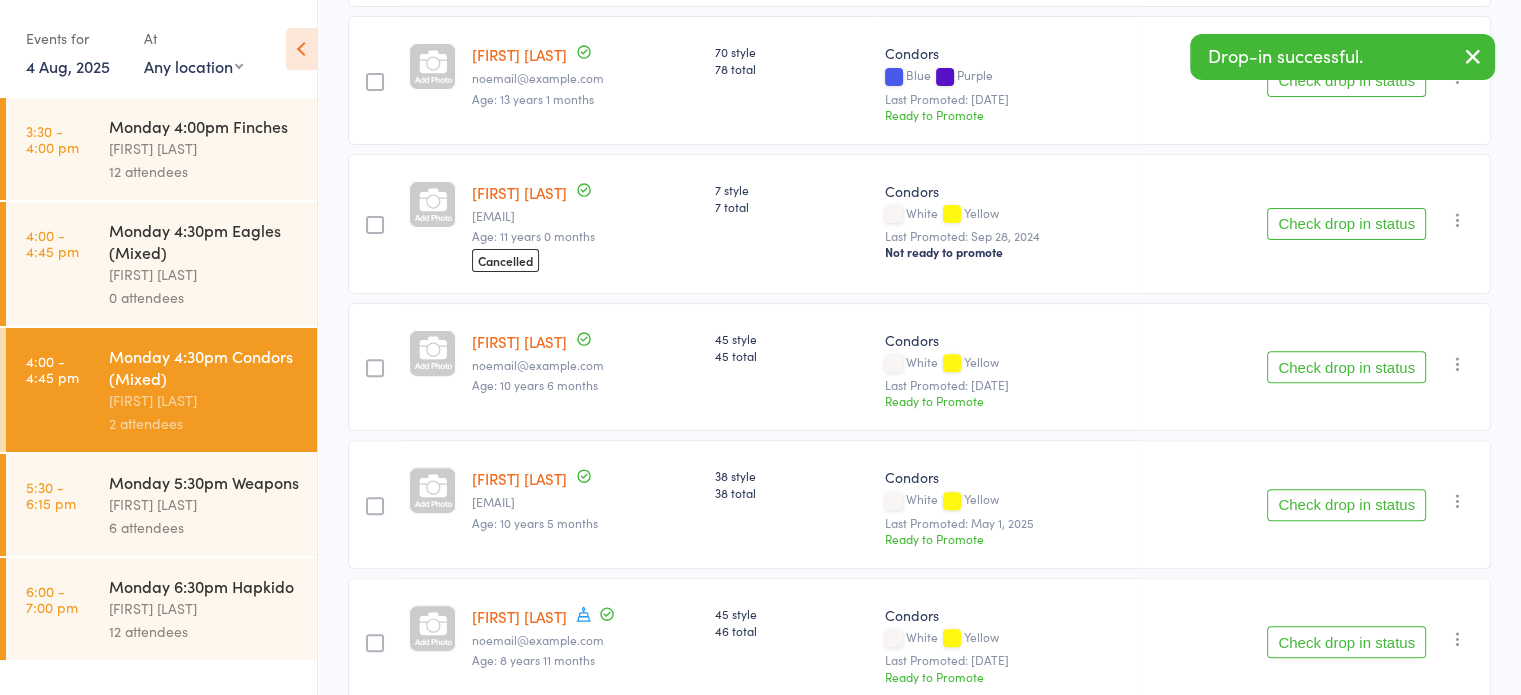 scroll, scrollTop: 700, scrollLeft: 0, axis: vertical 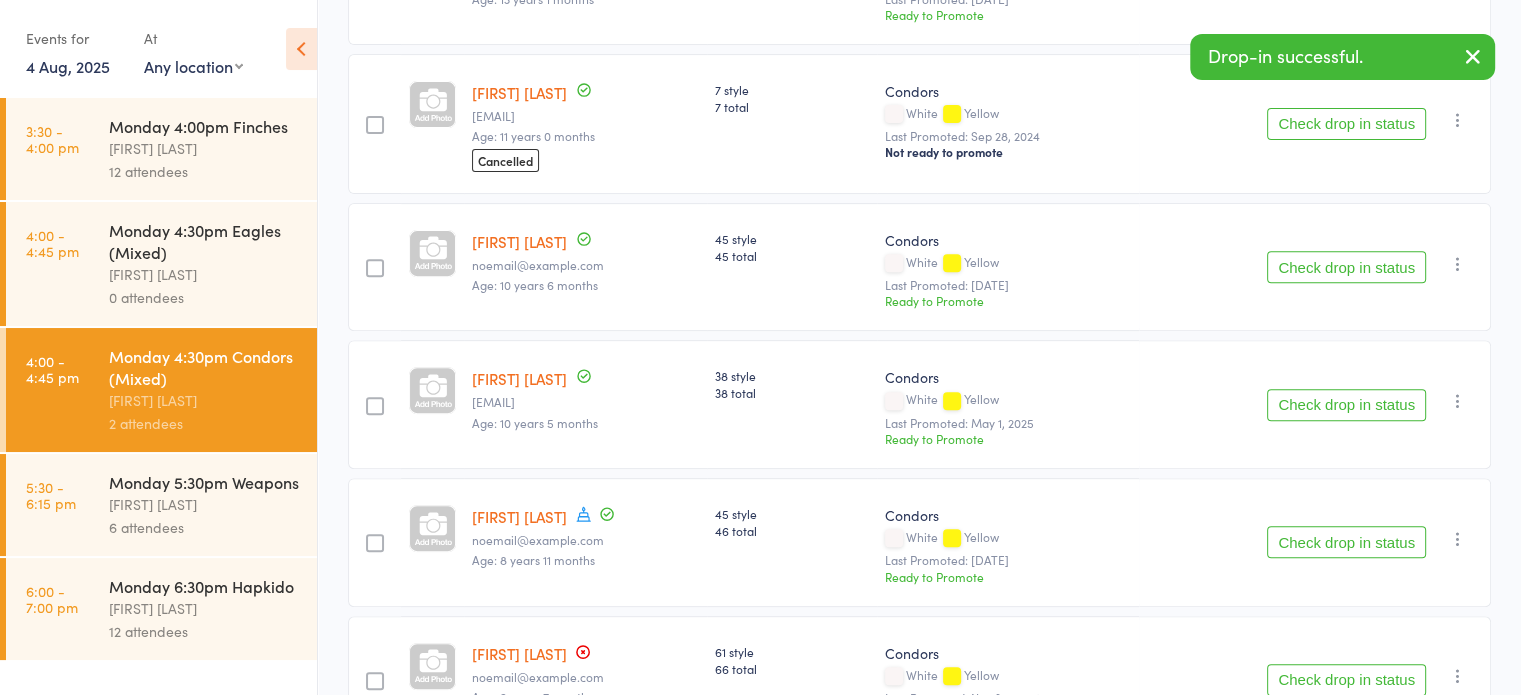 click on "Check drop in status" at bounding box center [1346, 405] 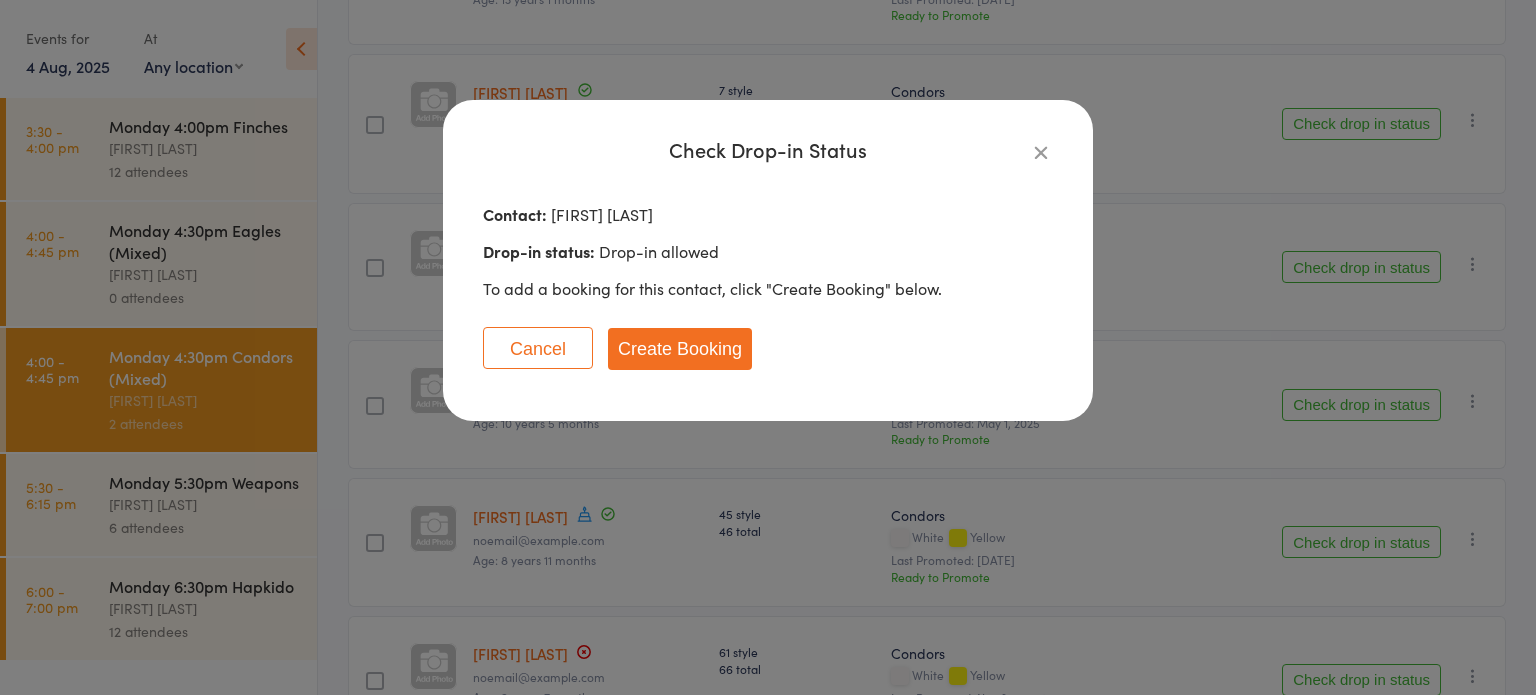 click on "Create Booking" at bounding box center (680, 349) 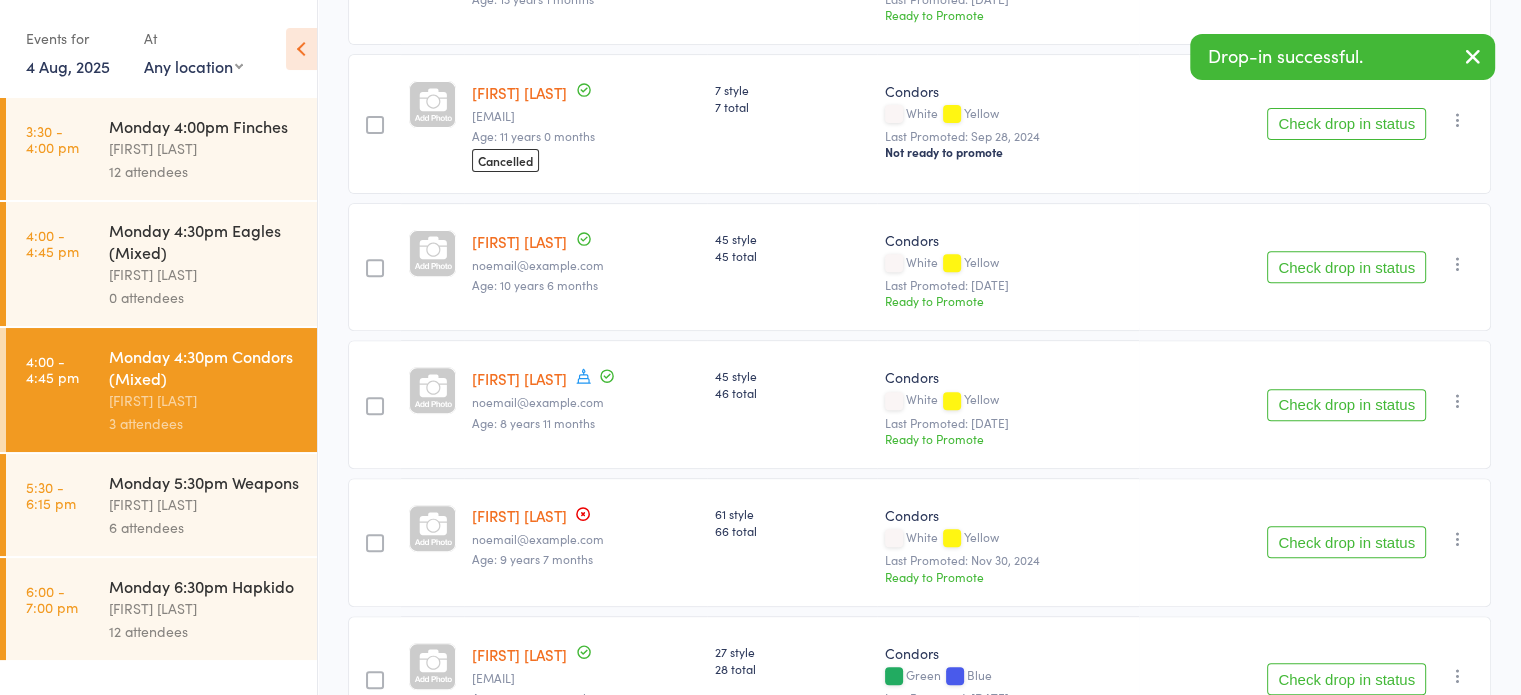 click on "Check drop in status" at bounding box center (1346, 405) 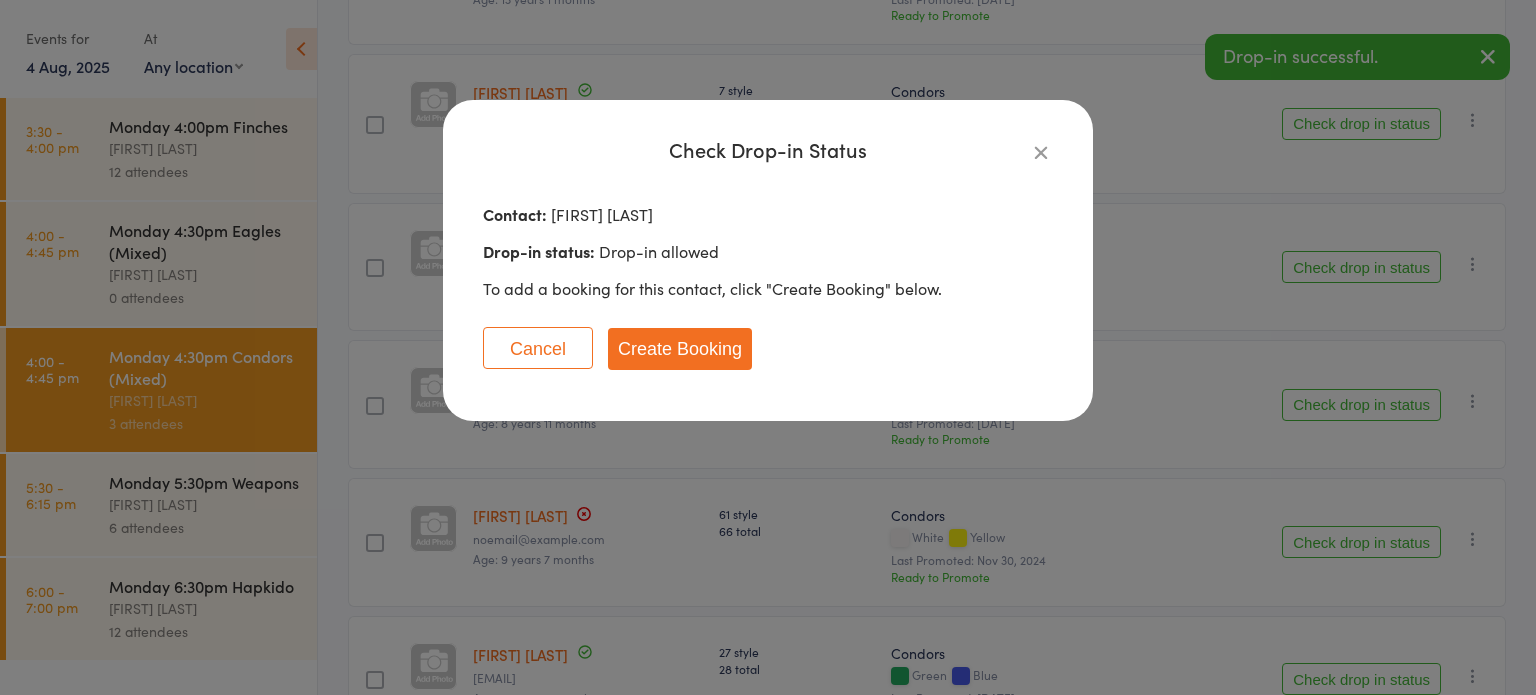 click on "Create Booking" at bounding box center (680, 349) 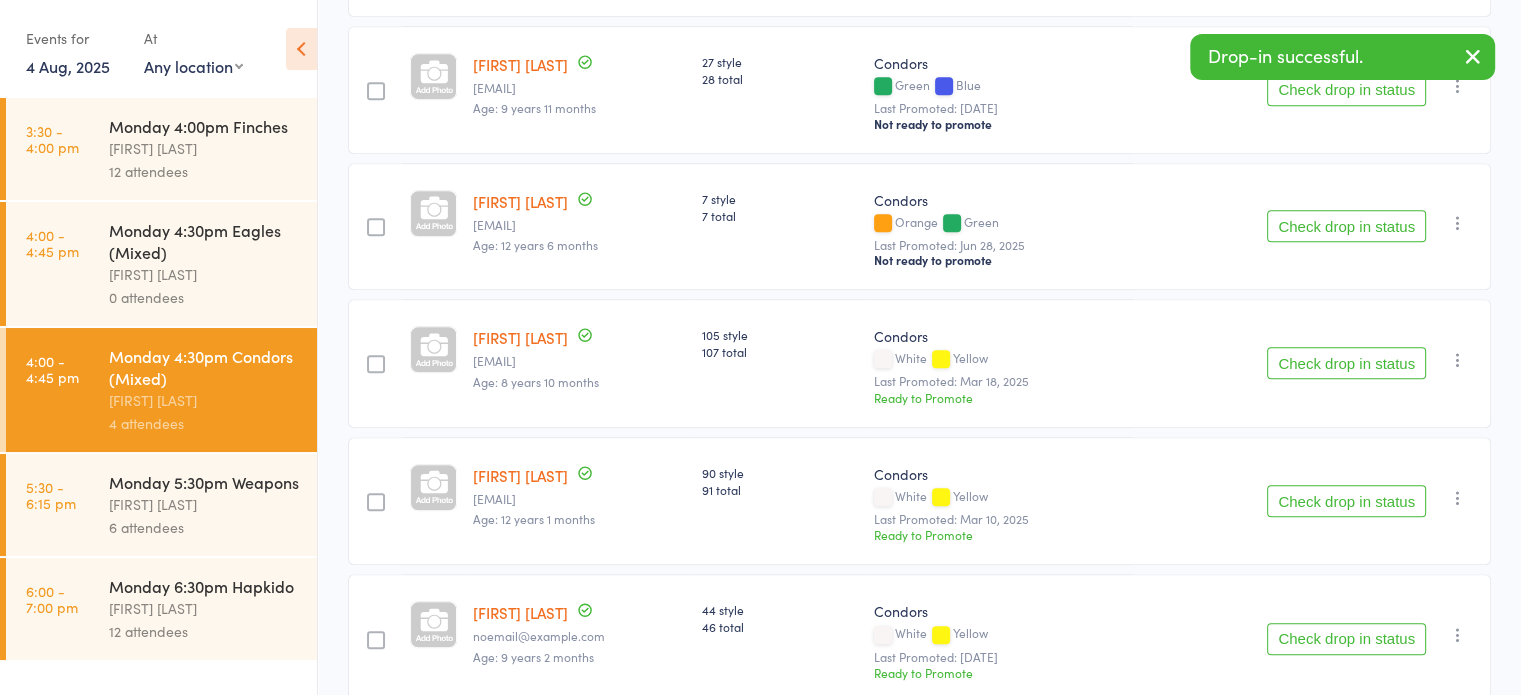 scroll, scrollTop: 1200, scrollLeft: 0, axis: vertical 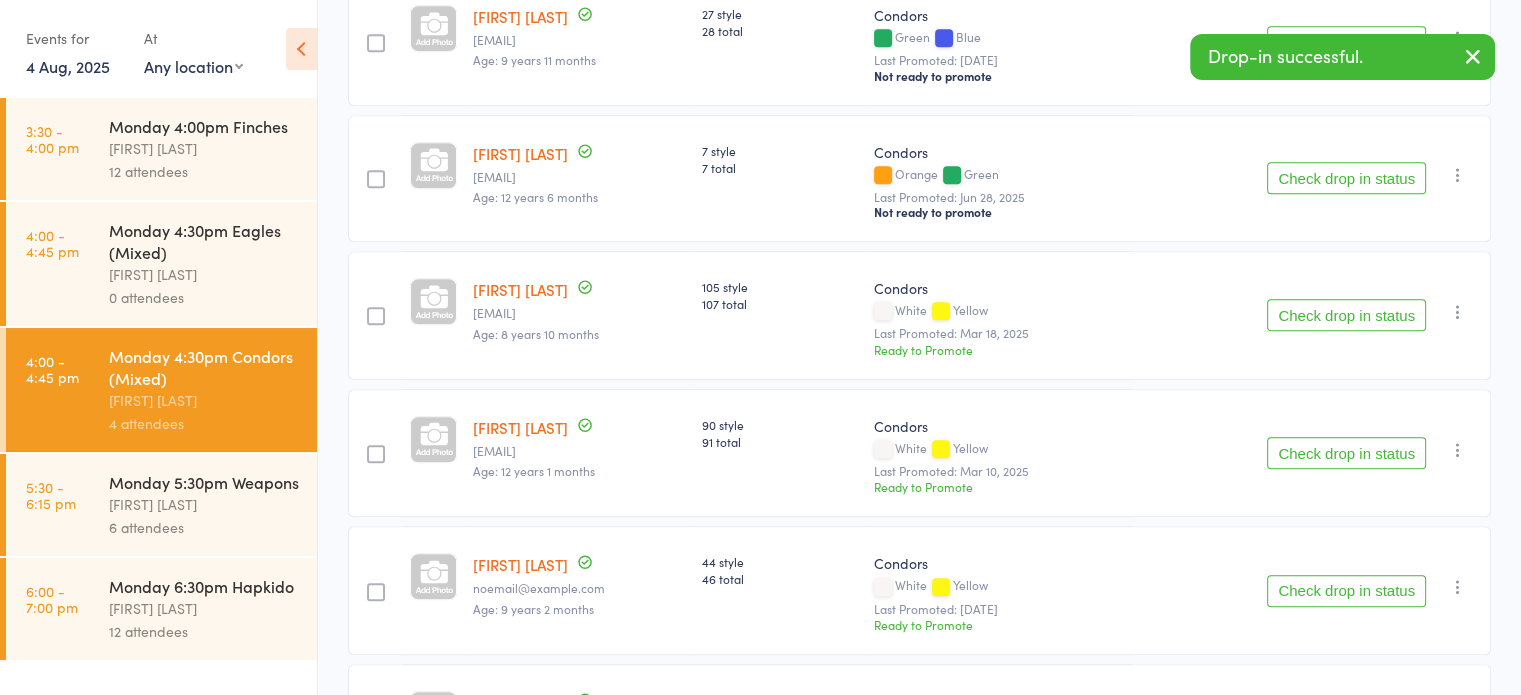 click on "Check drop in status" at bounding box center (1346, 315) 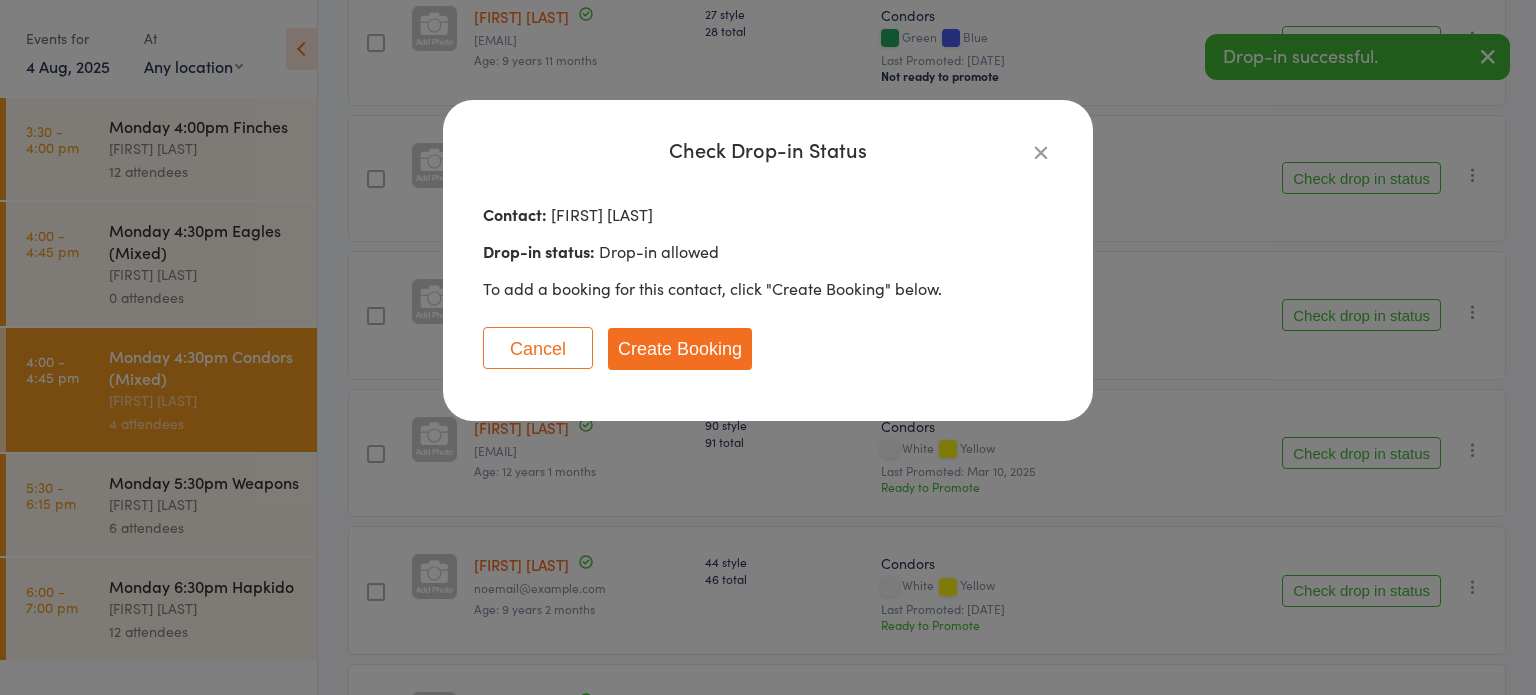 click on "Create Booking" at bounding box center [680, 349] 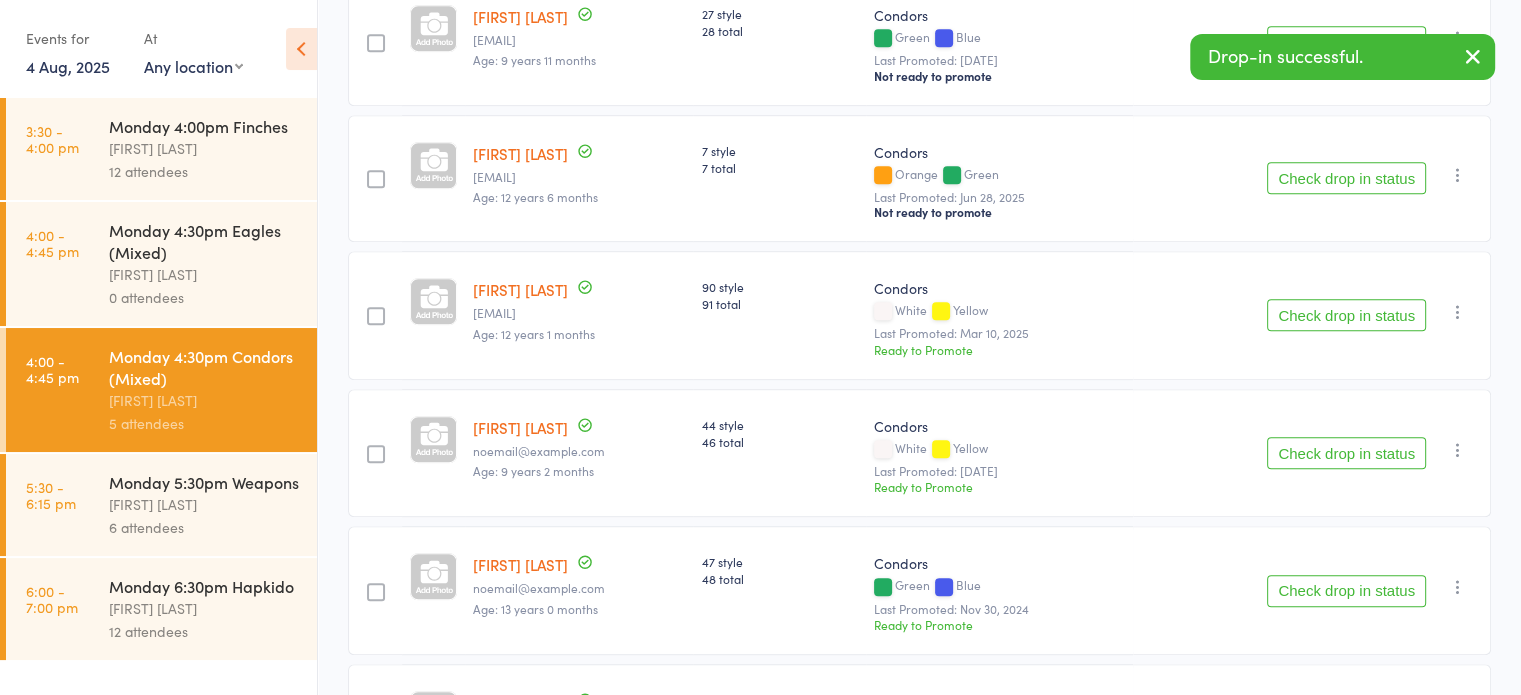 drag, startPoint x: 1333, startPoint y: 295, endPoint x: 1317, endPoint y: 300, distance: 16.763054 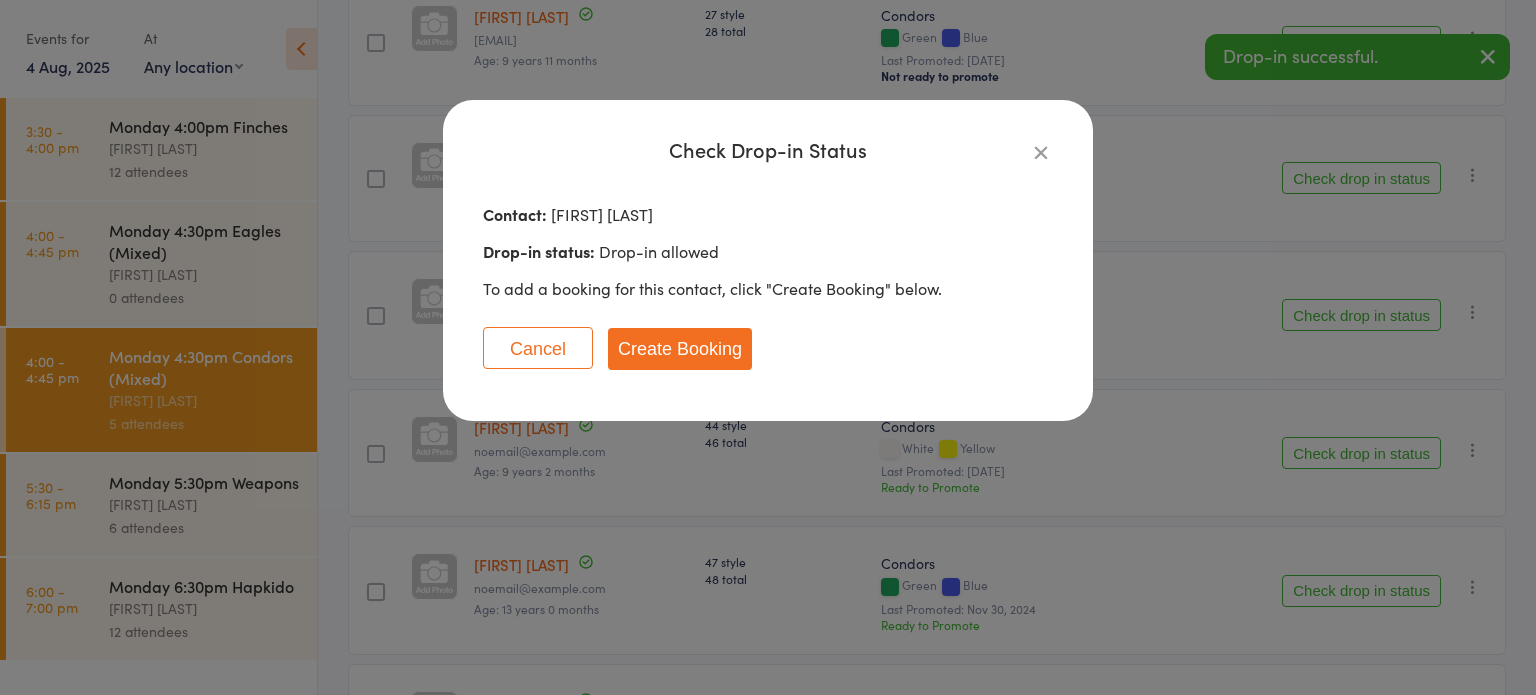 click on "Create Booking" at bounding box center (680, 349) 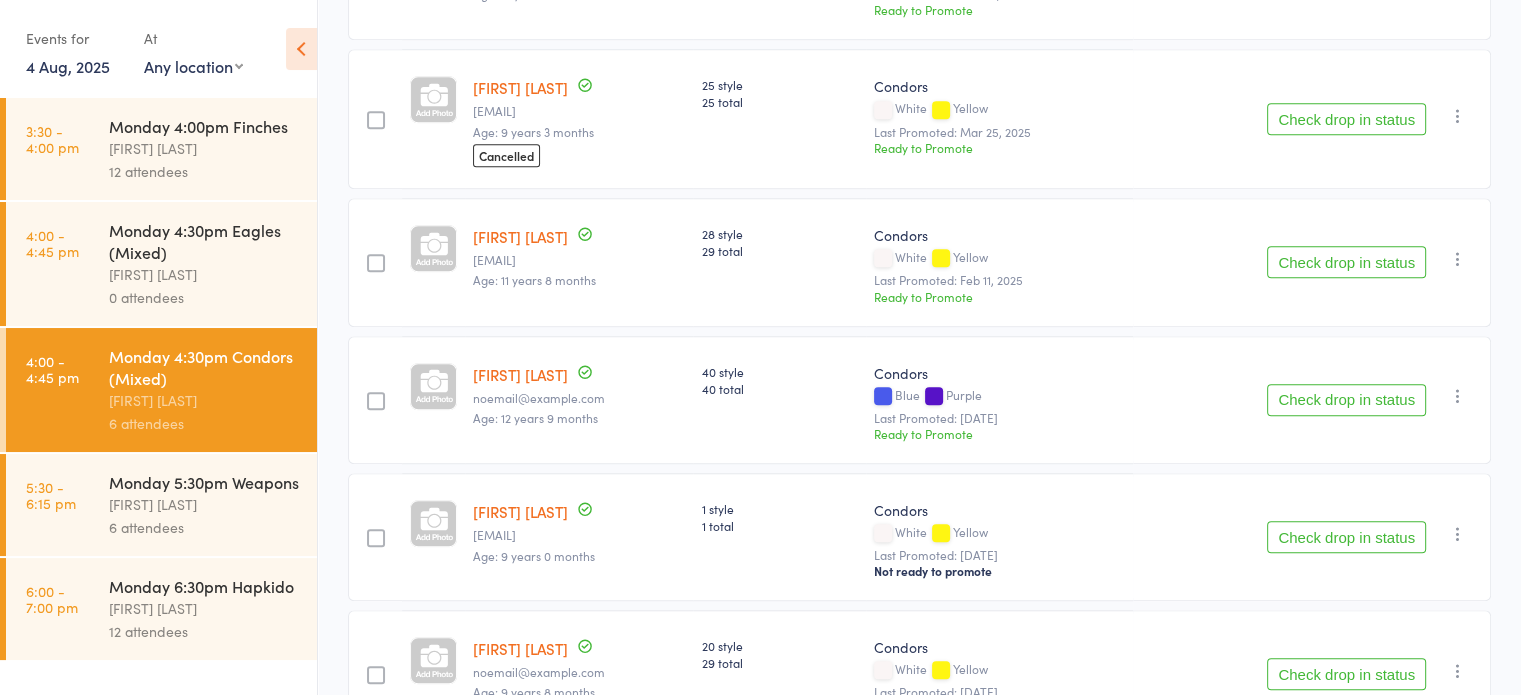 scroll, scrollTop: 1800, scrollLeft: 0, axis: vertical 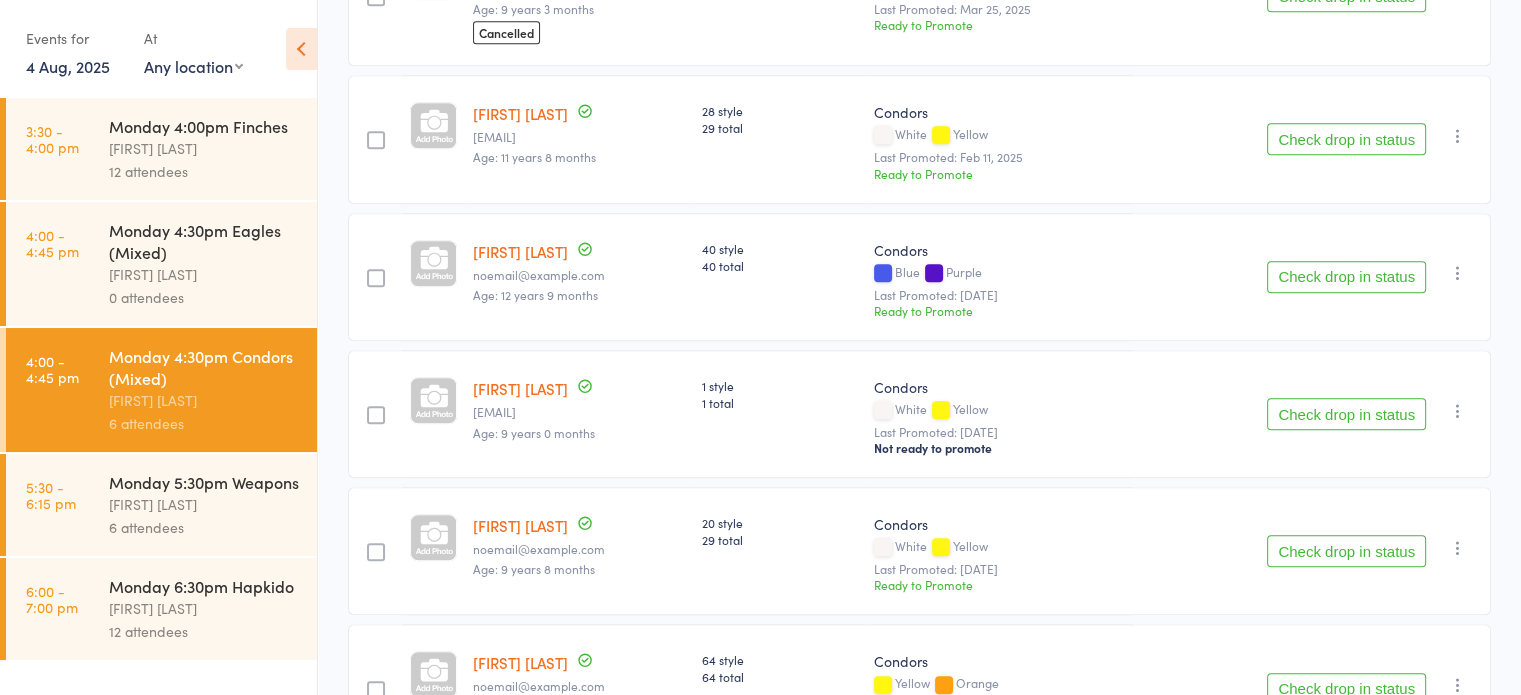 click on "Check drop in status" at bounding box center [1346, 414] 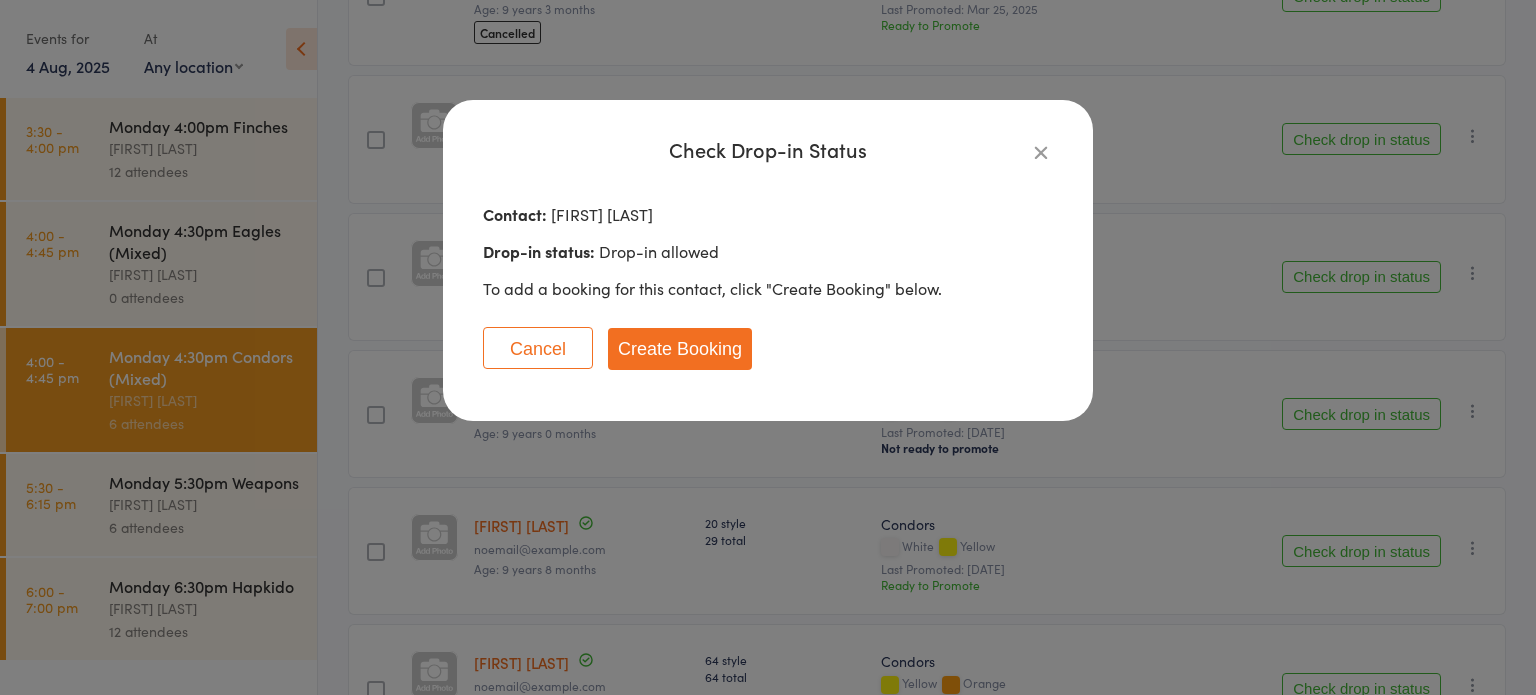 click on "Create Booking" at bounding box center [680, 349] 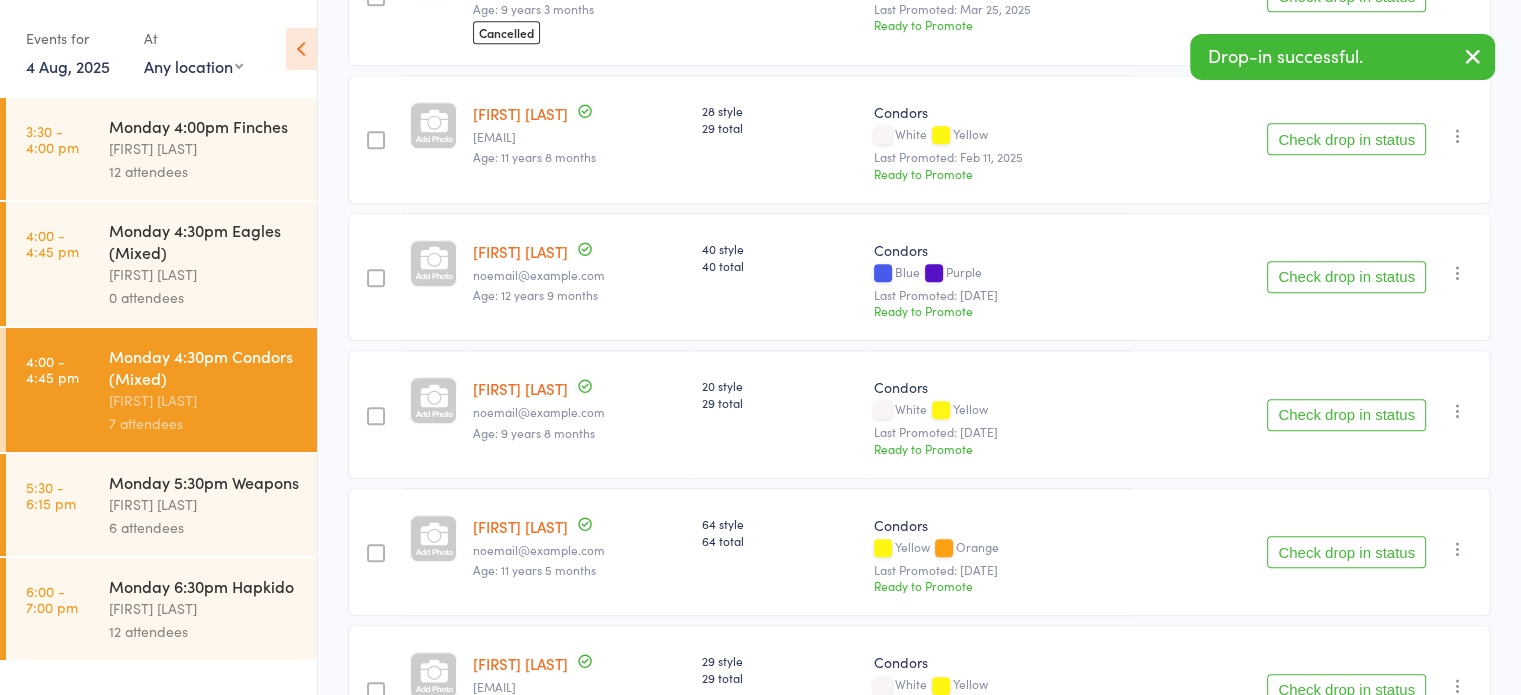 click on "Check drop in status" at bounding box center [1346, 415] 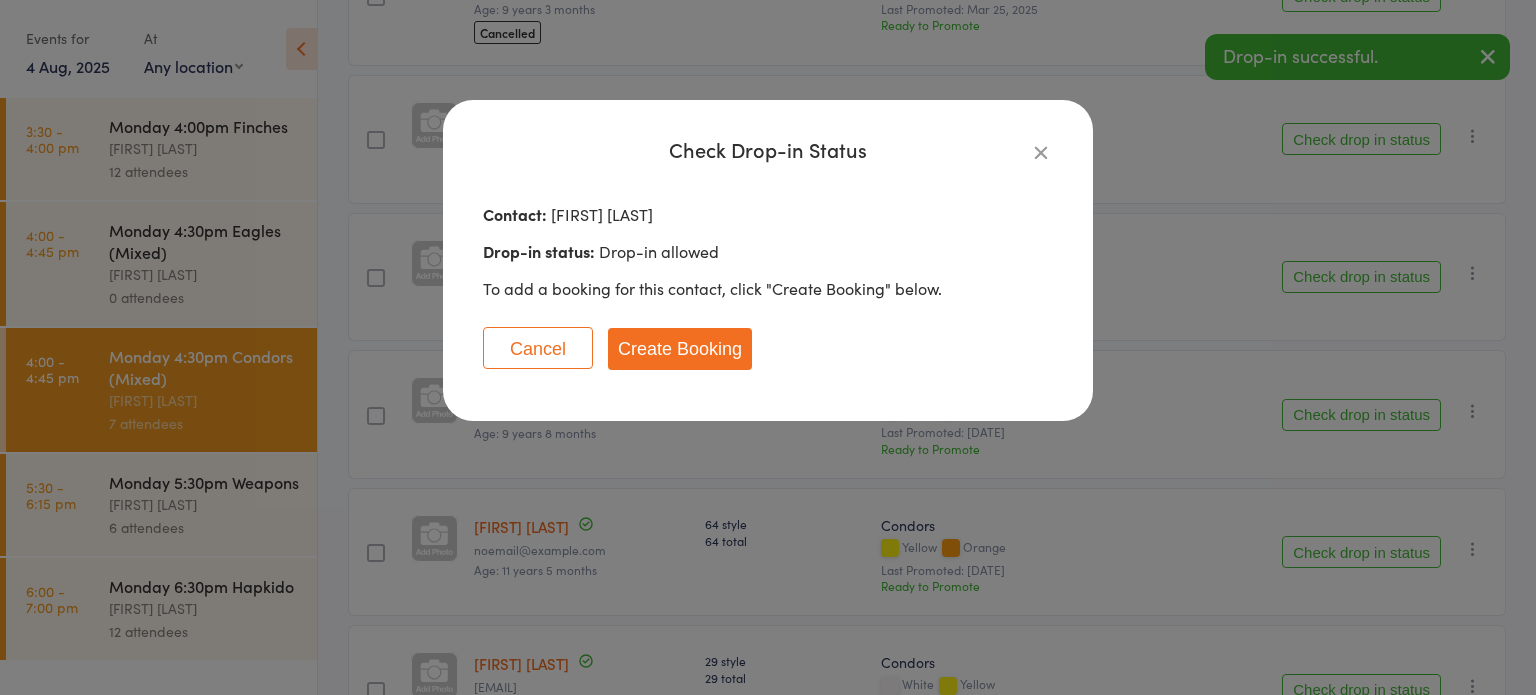 click on "Create Booking" at bounding box center (680, 349) 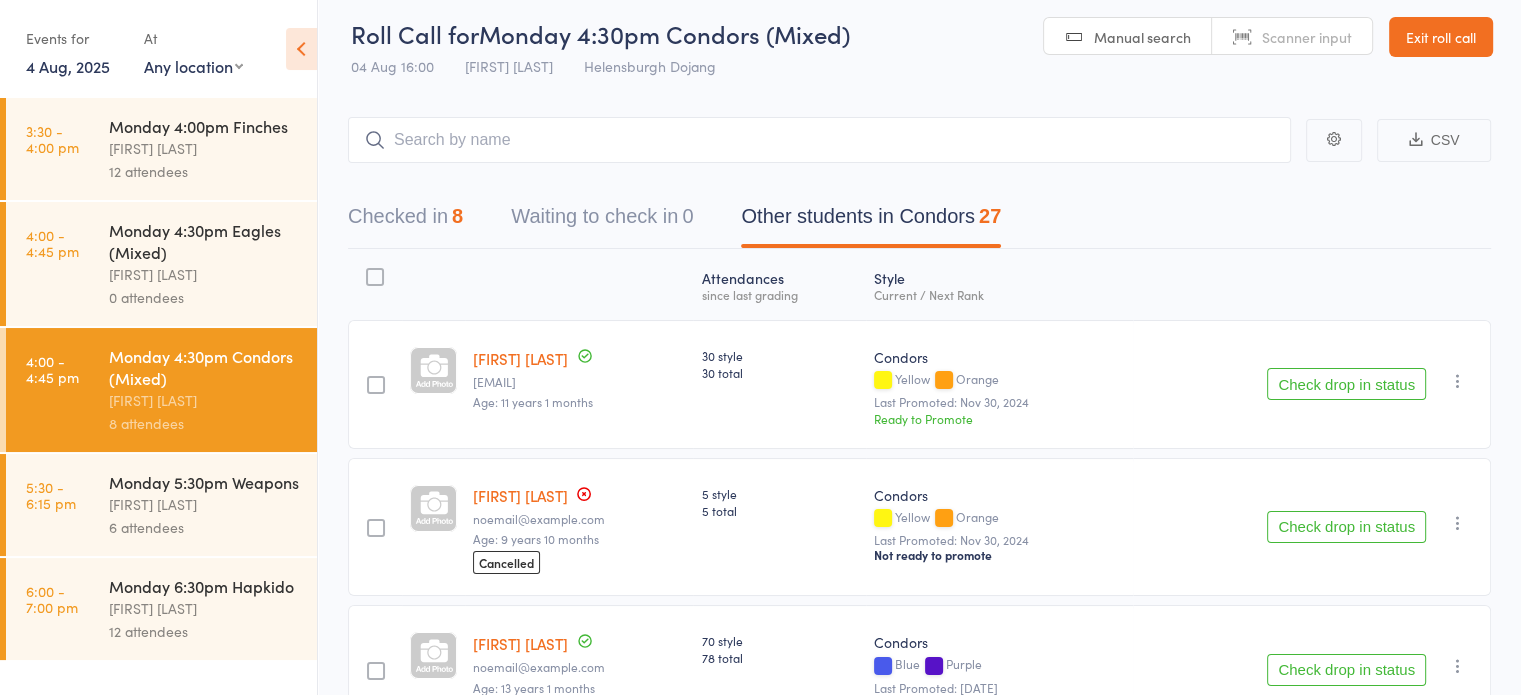 scroll, scrollTop: 0, scrollLeft: 0, axis: both 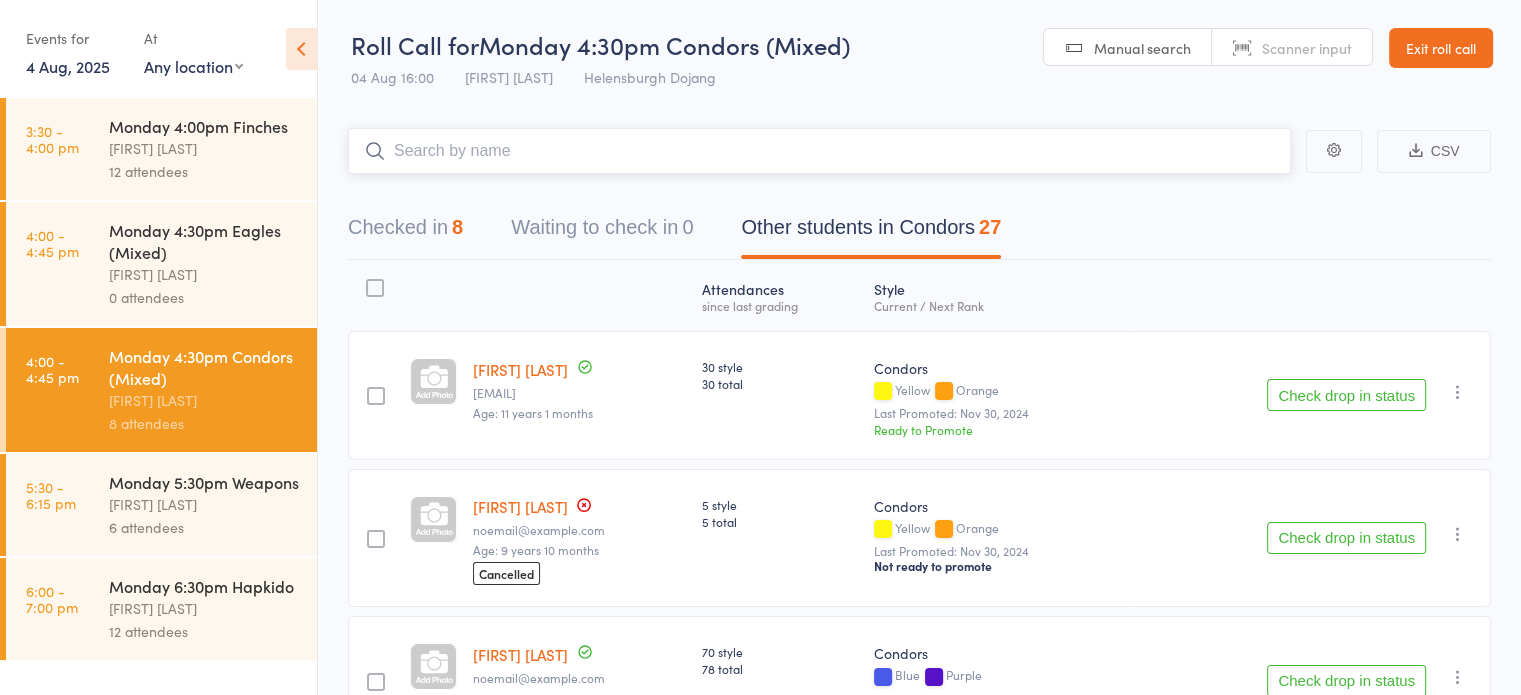 click at bounding box center (819, 151) 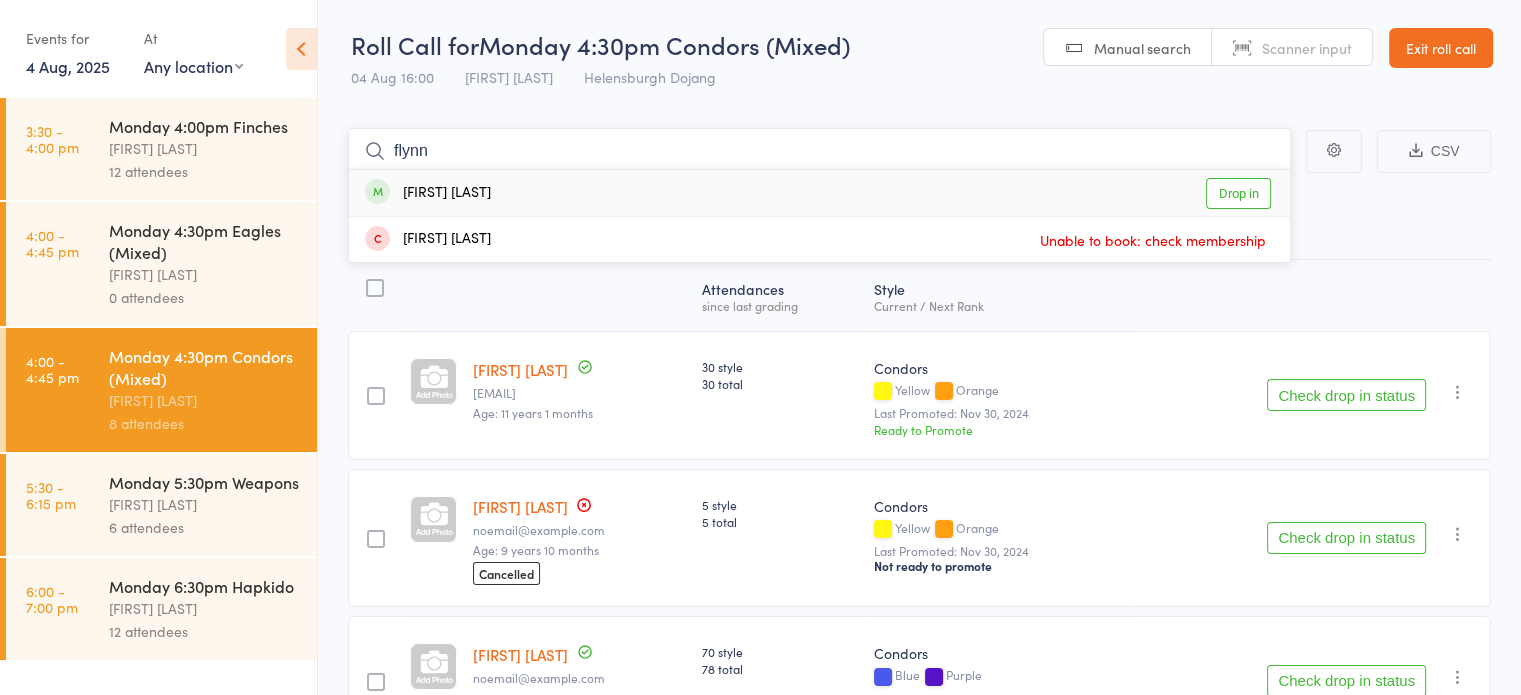 type on "flynn" 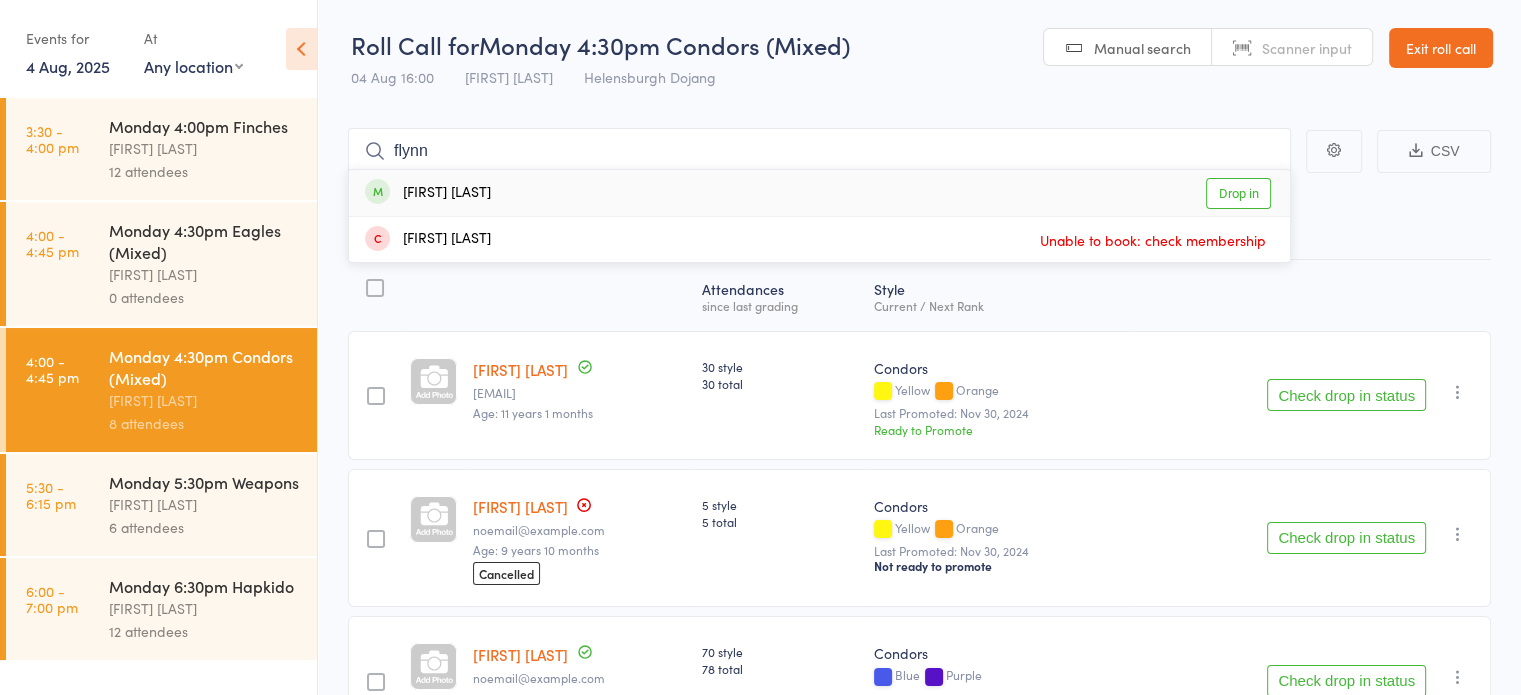click on "Flynn O’Brien" at bounding box center [428, 193] 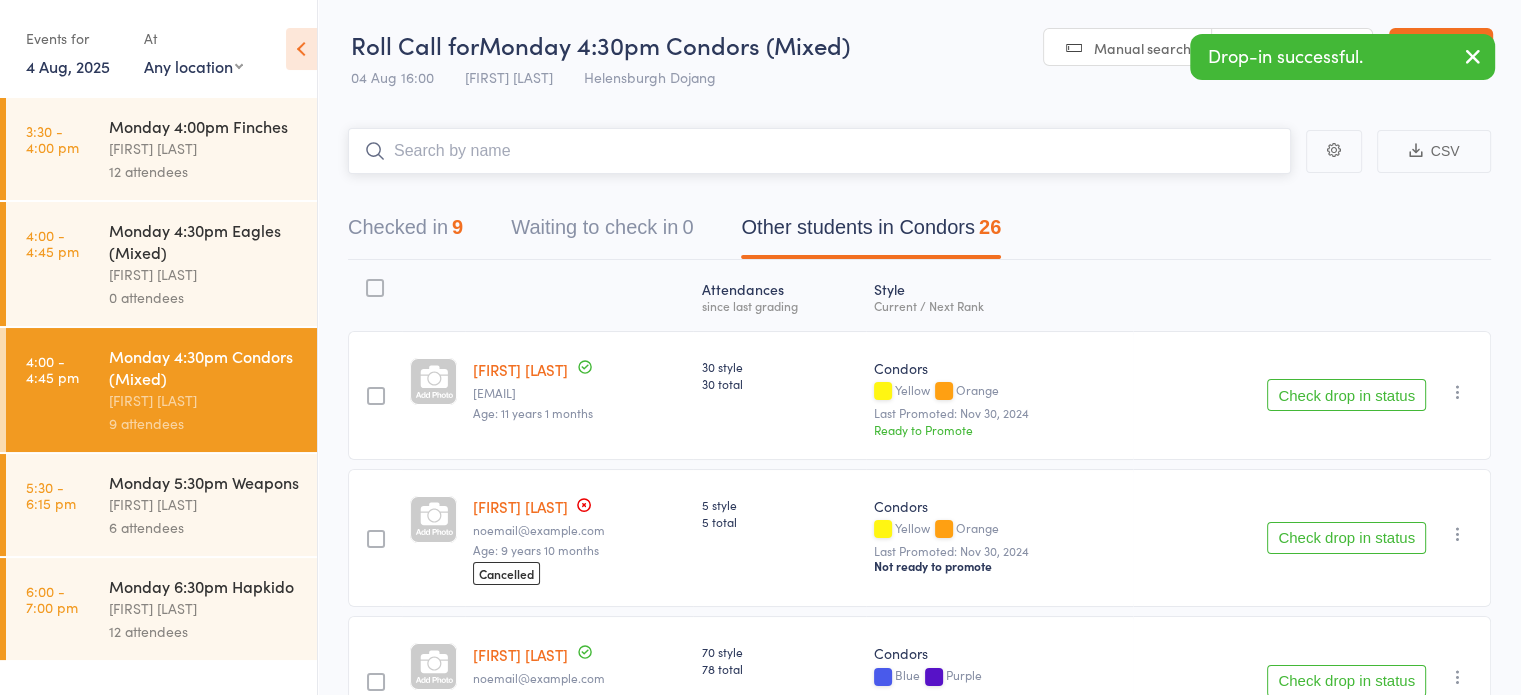 click at bounding box center (819, 151) 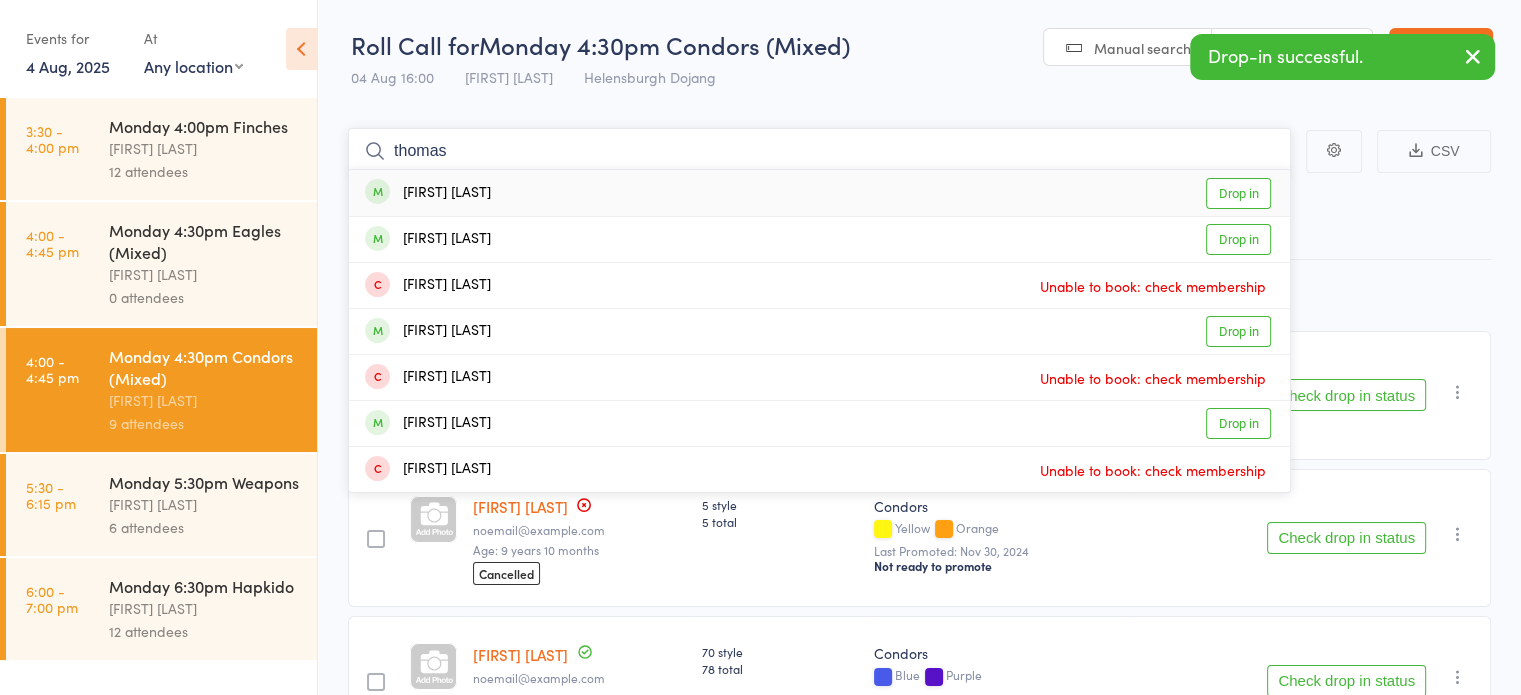 type on "thomas" 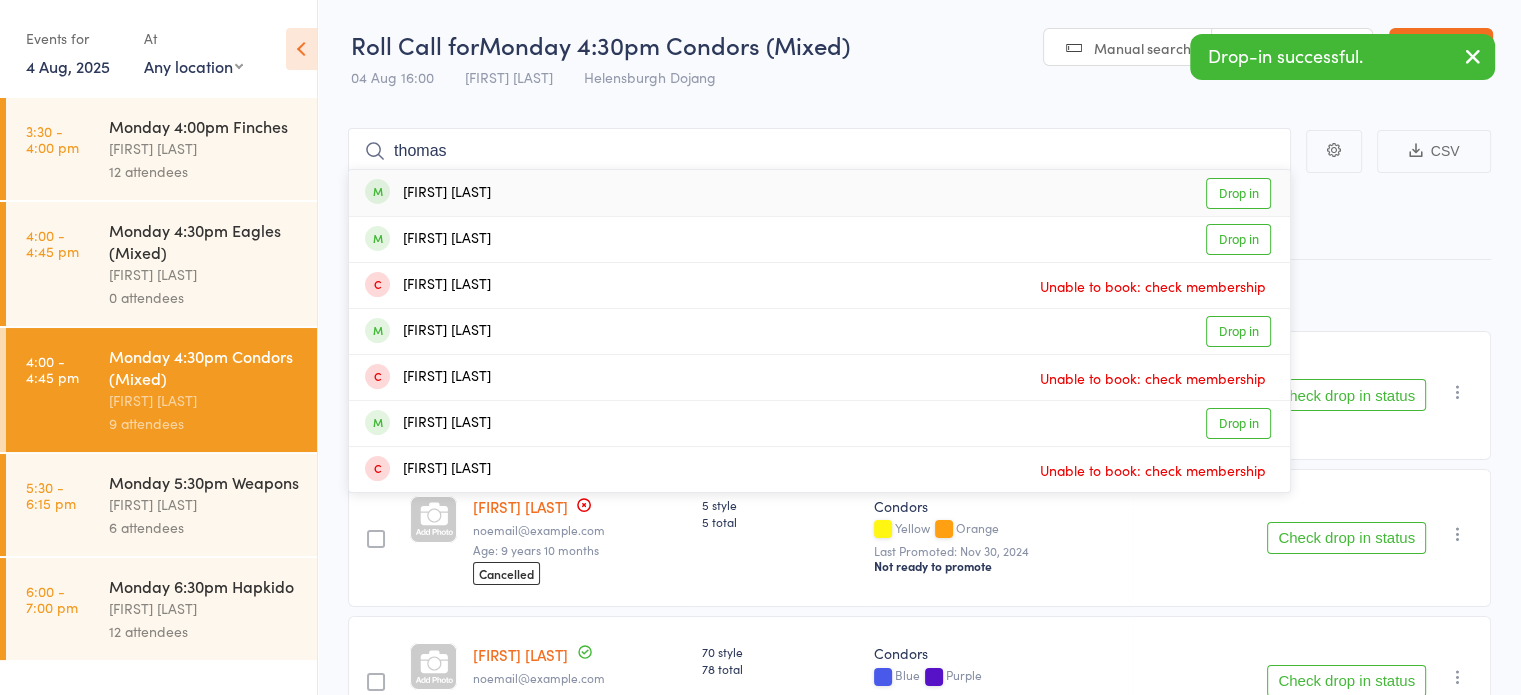 click on "Thomas Munro" at bounding box center (428, 193) 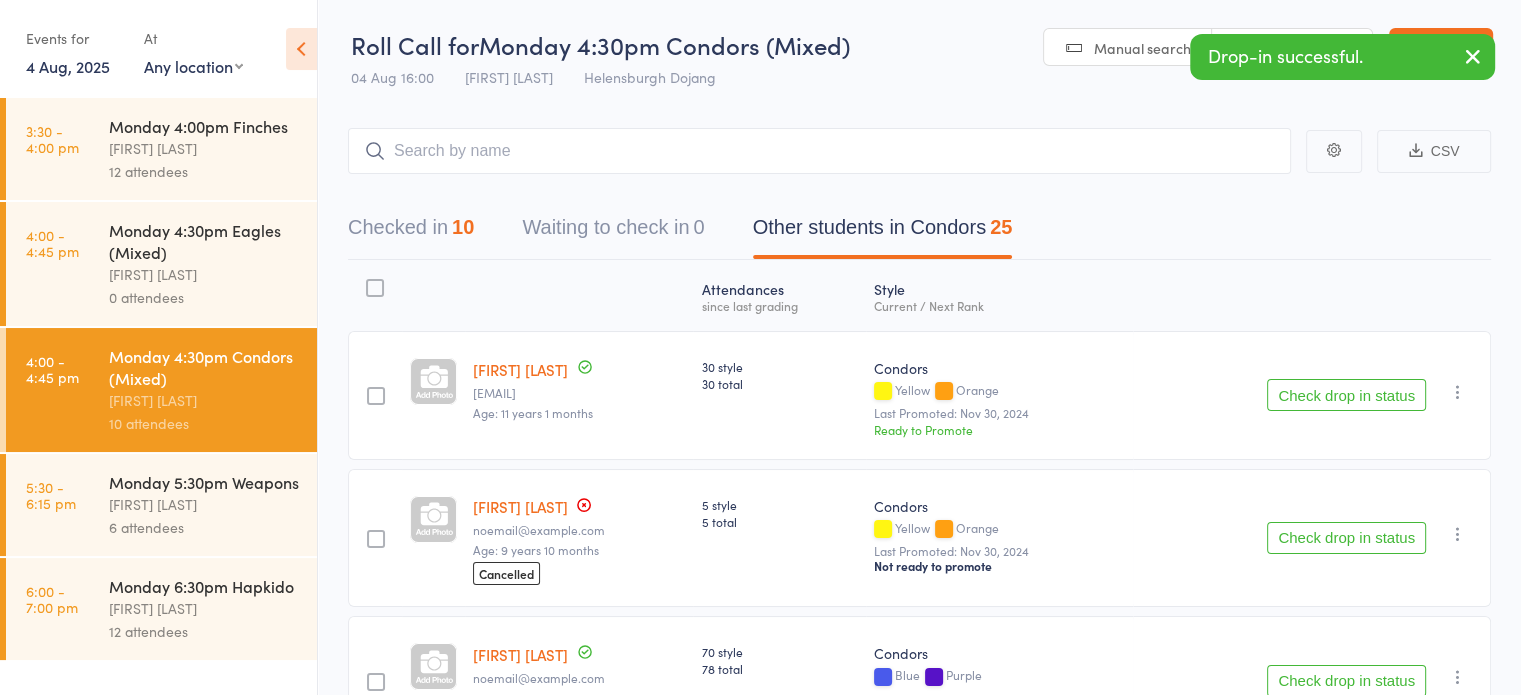 click on "Monday 4:30pm Eagles (Mixed)" at bounding box center (204, 241) 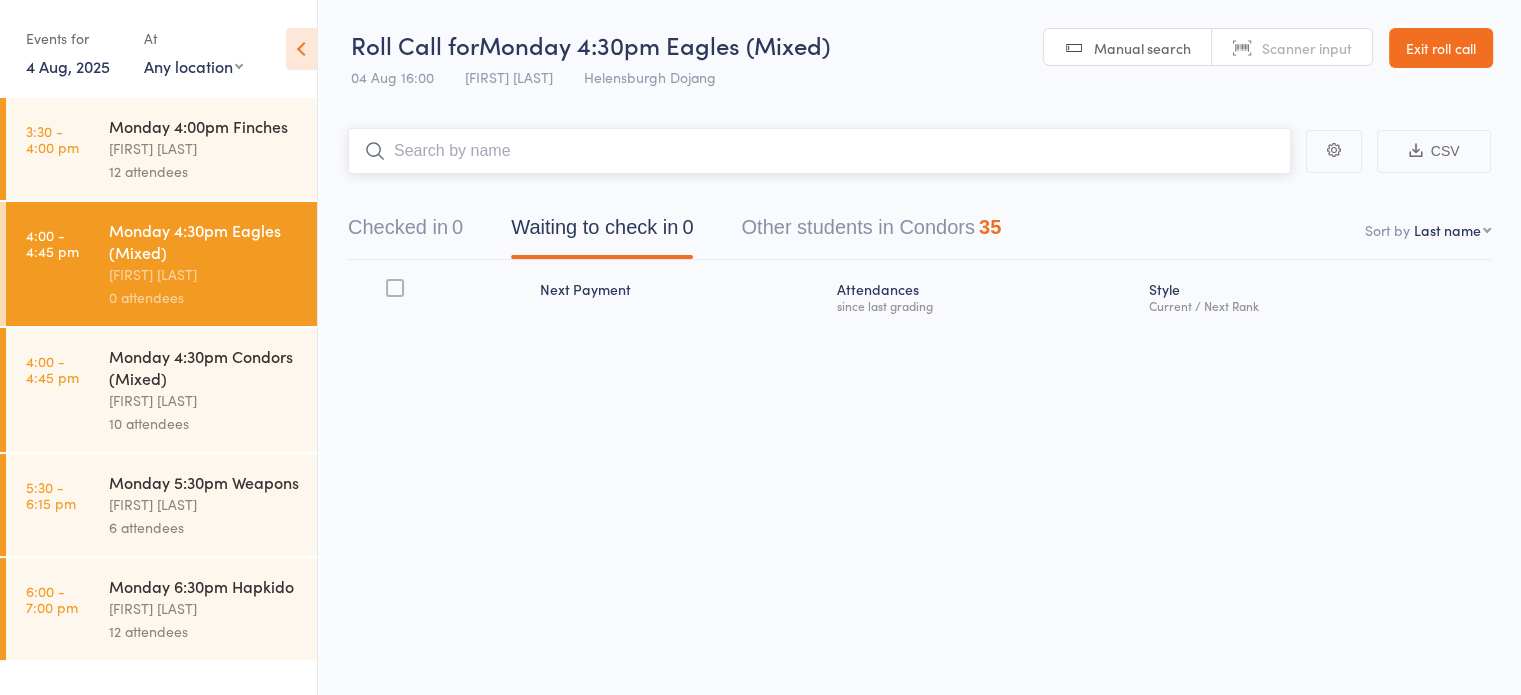 click on "Other students in Condors  35" at bounding box center (871, 232) 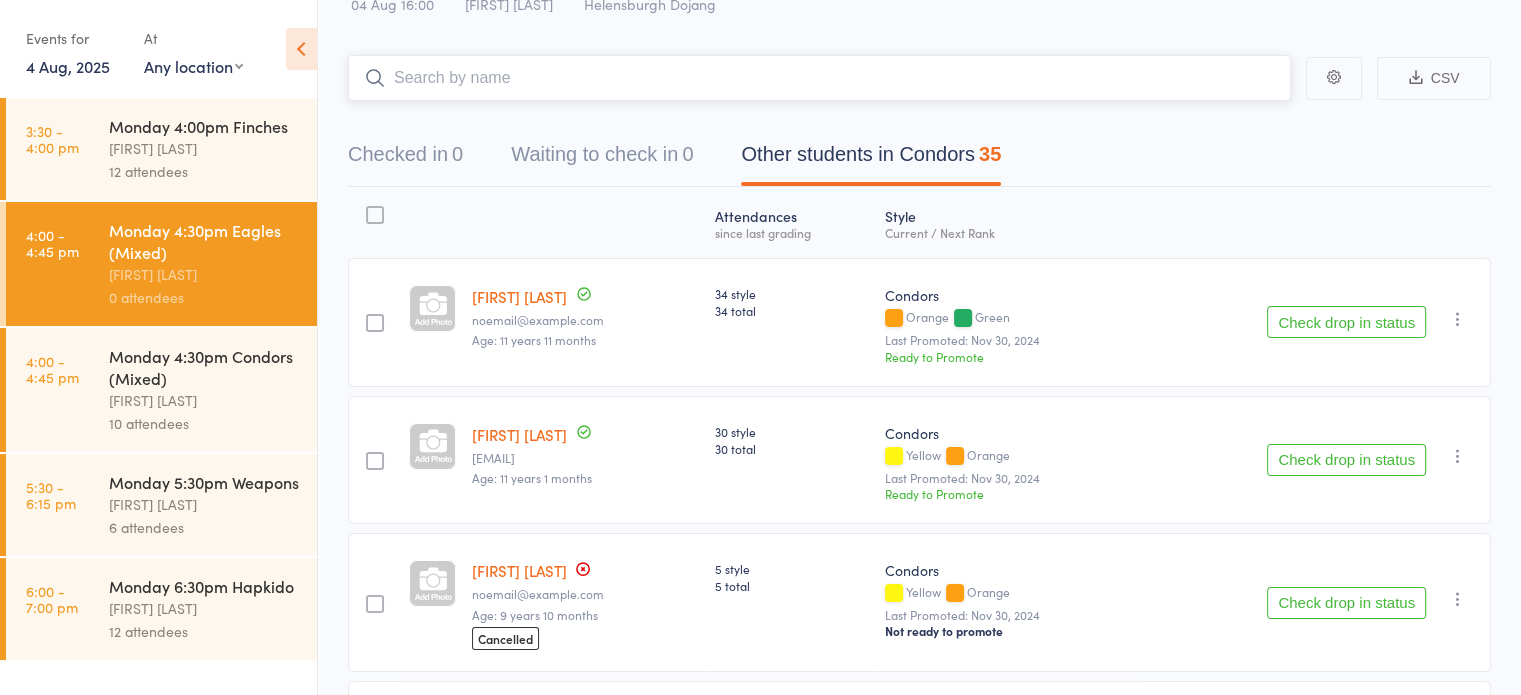 scroll, scrollTop: 0, scrollLeft: 0, axis: both 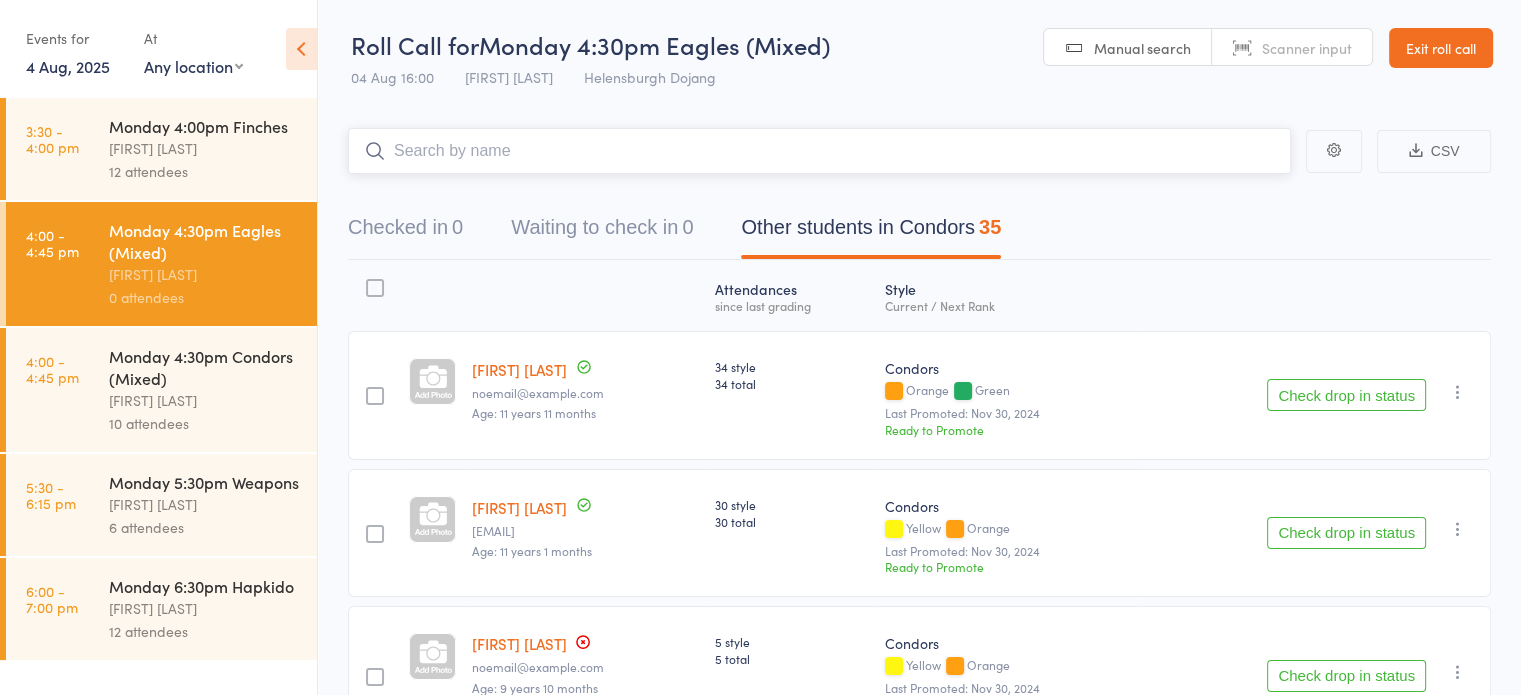 click at bounding box center (819, 151) 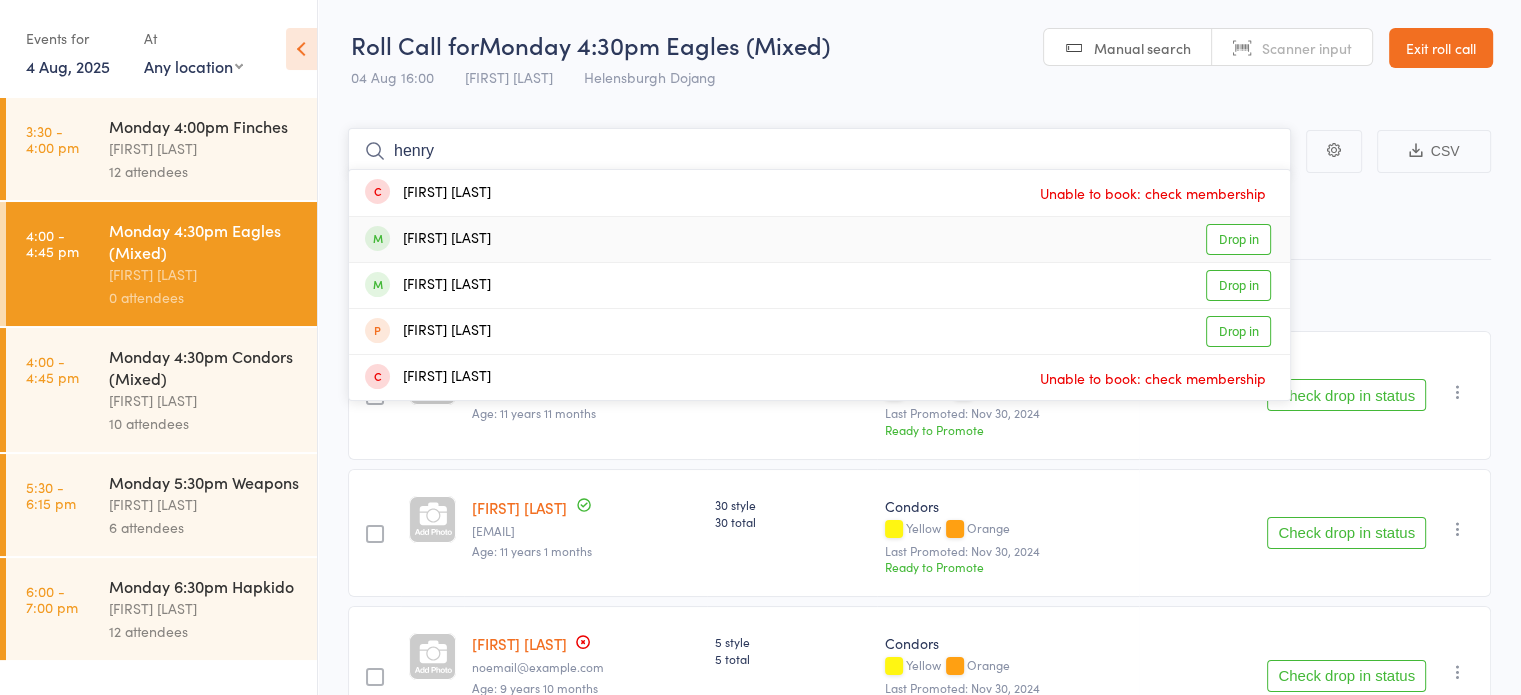 type on "henry" 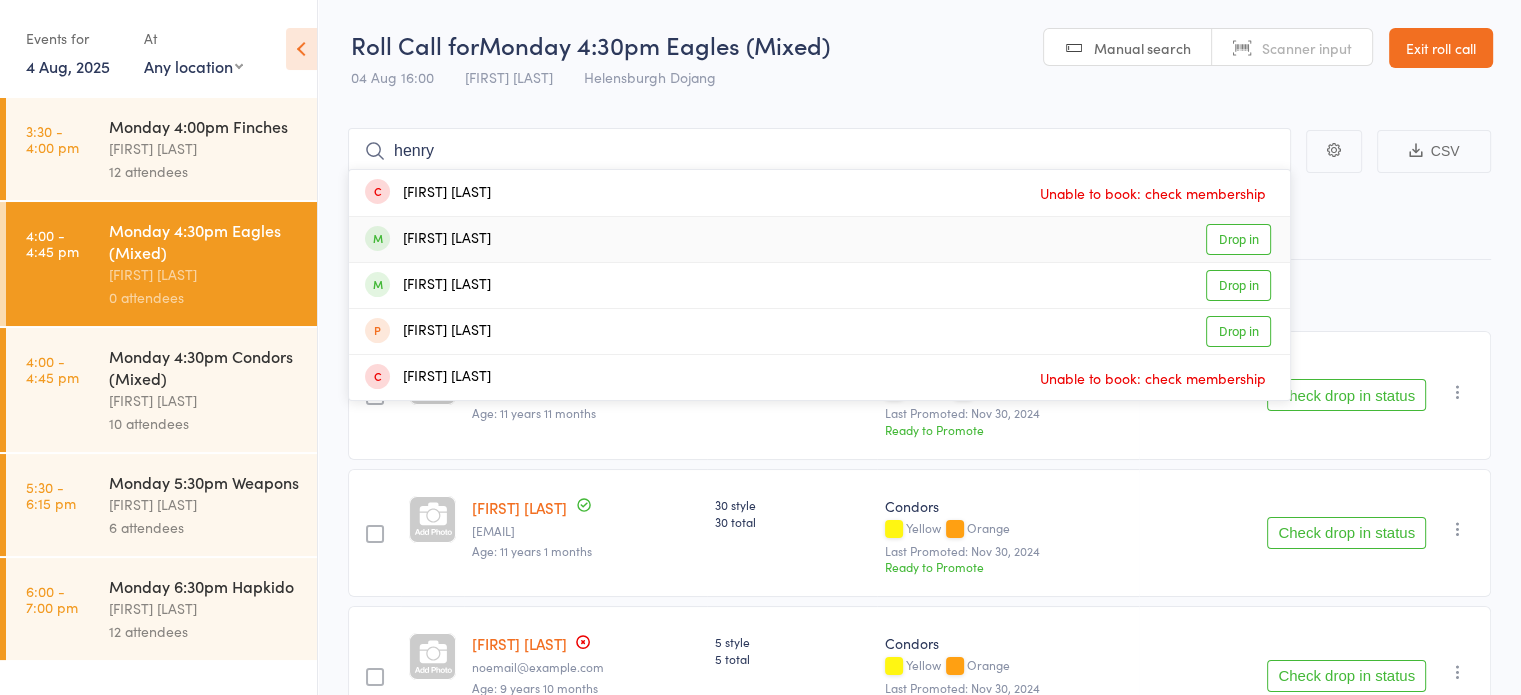 click on "Henry Maunder" at bounding box center (428, 239) 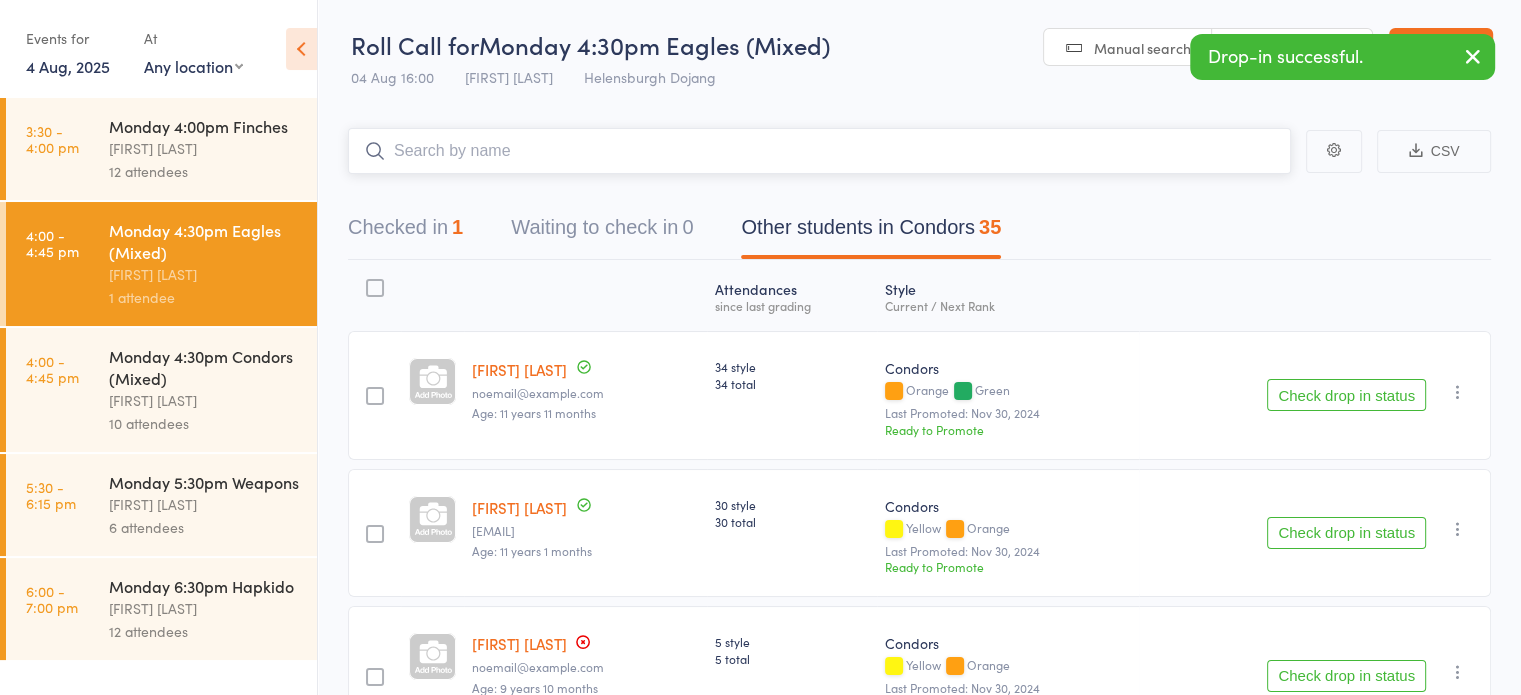 click at bounding box center (819, 151) 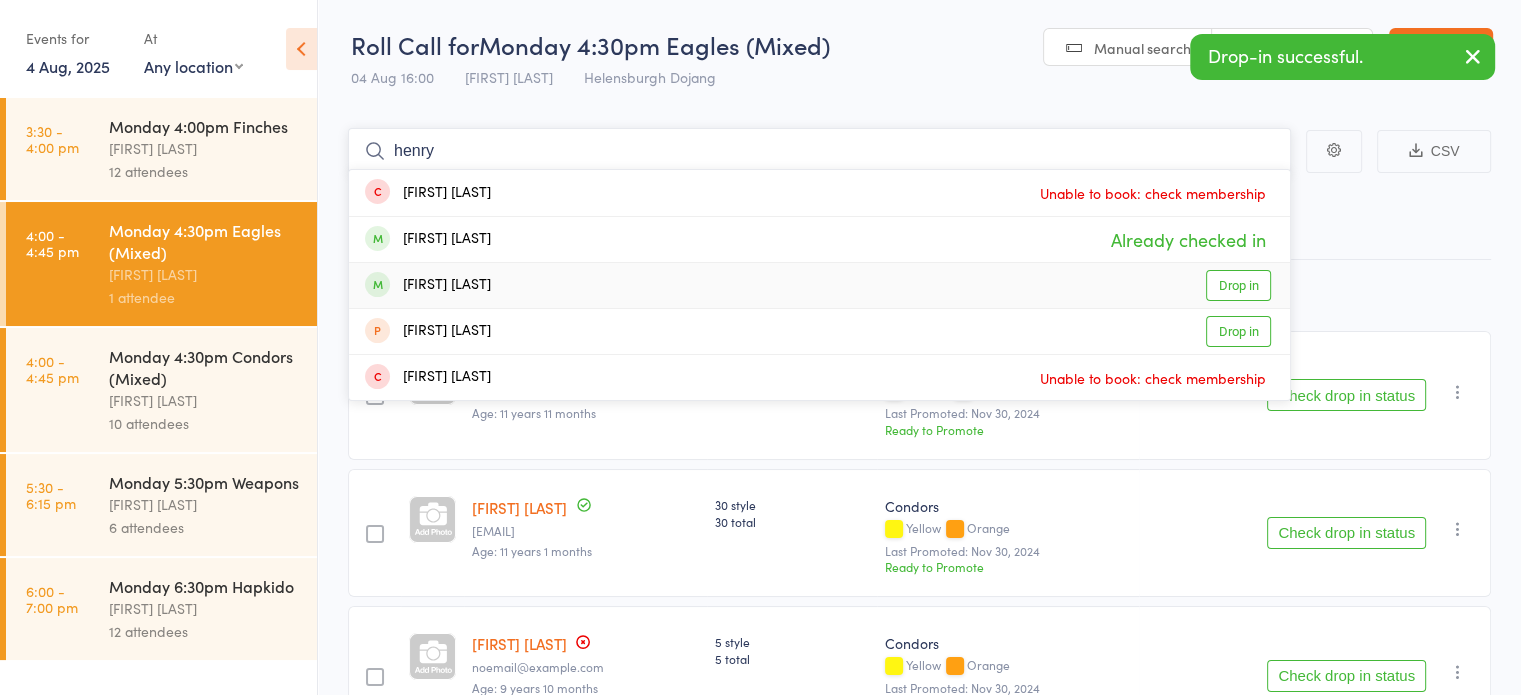 type on "henry" 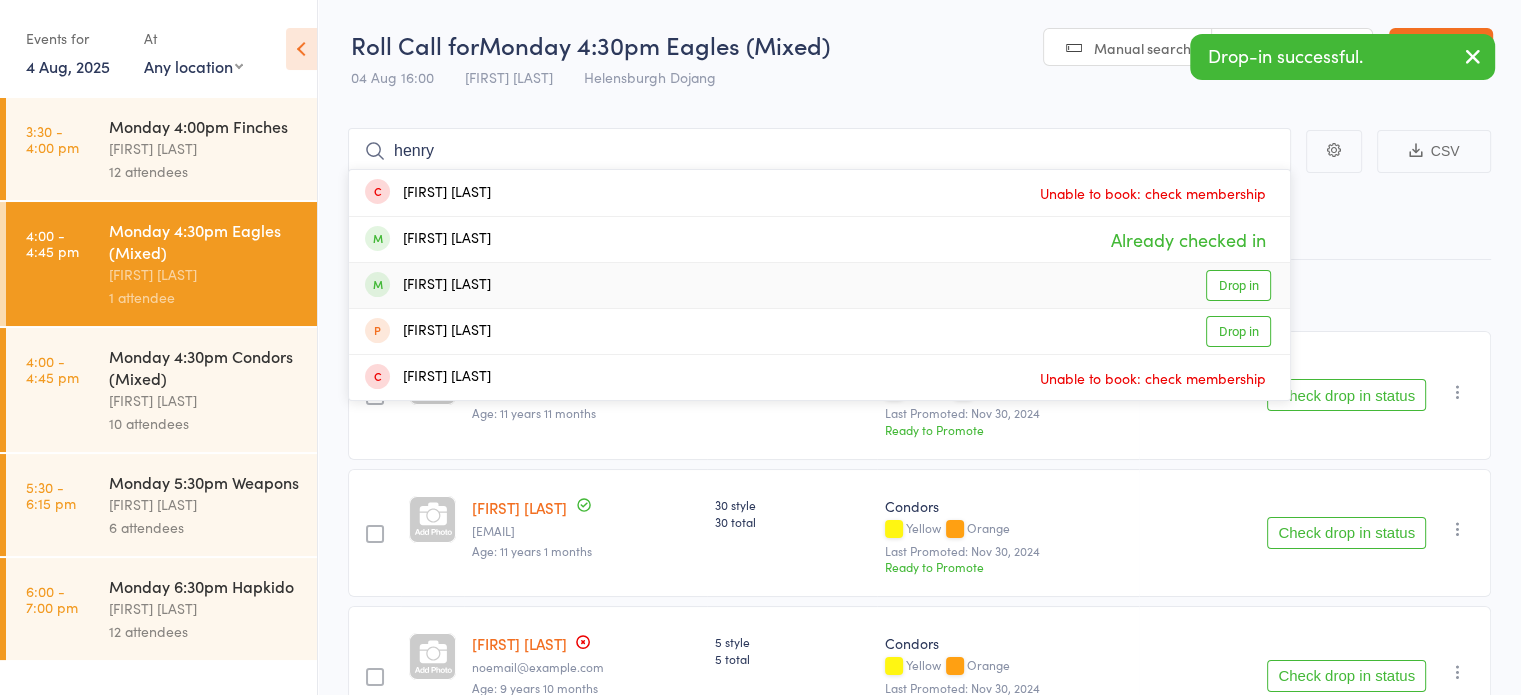 click on "Henry Van Wees" at bounding box center [428, 285] 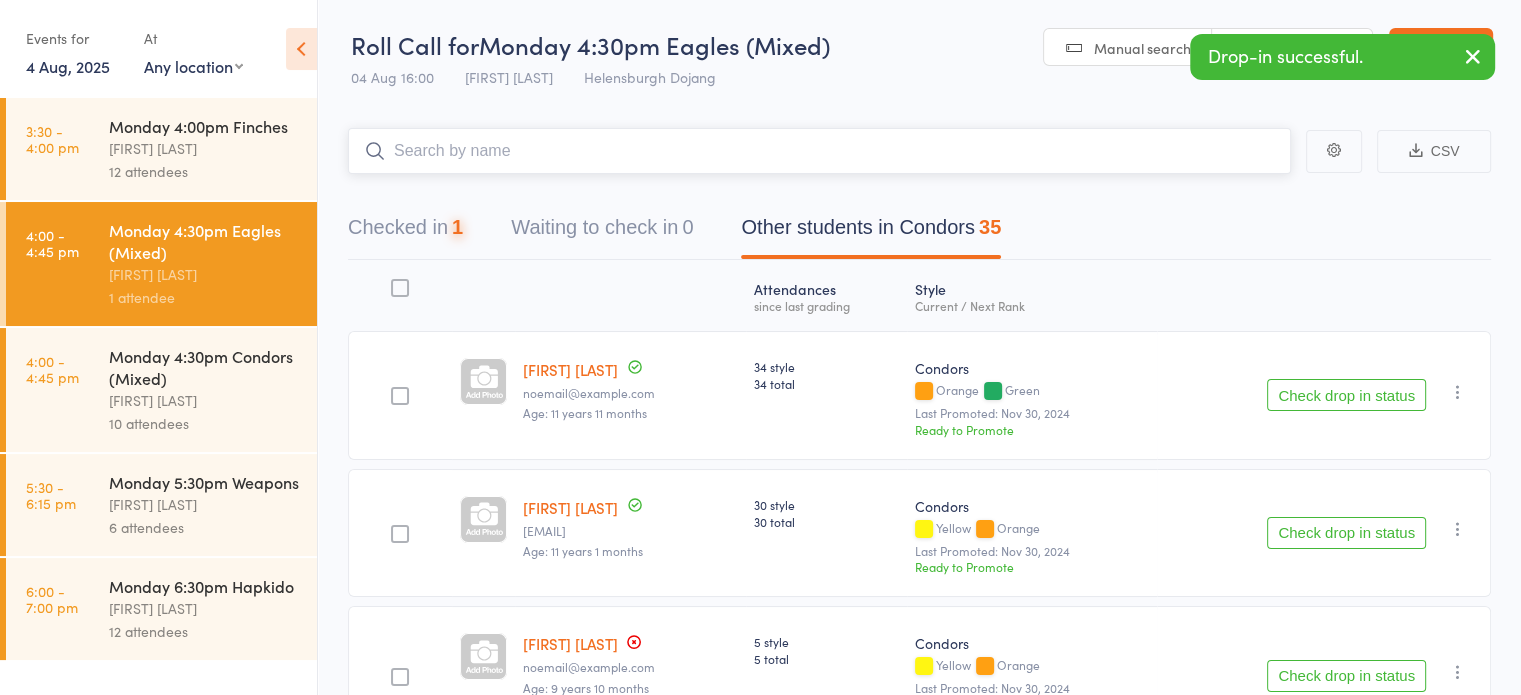click at bounding box center (819, 151) 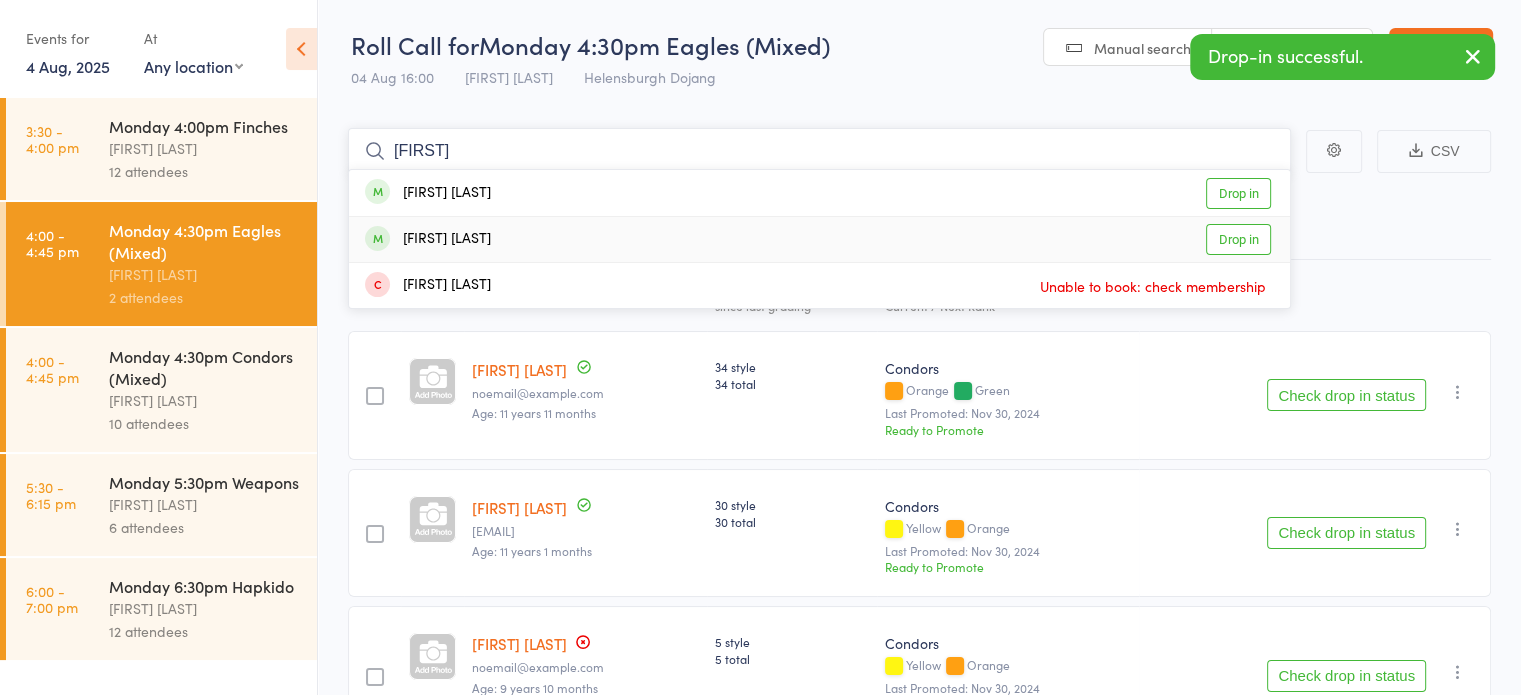 type on "oskar" 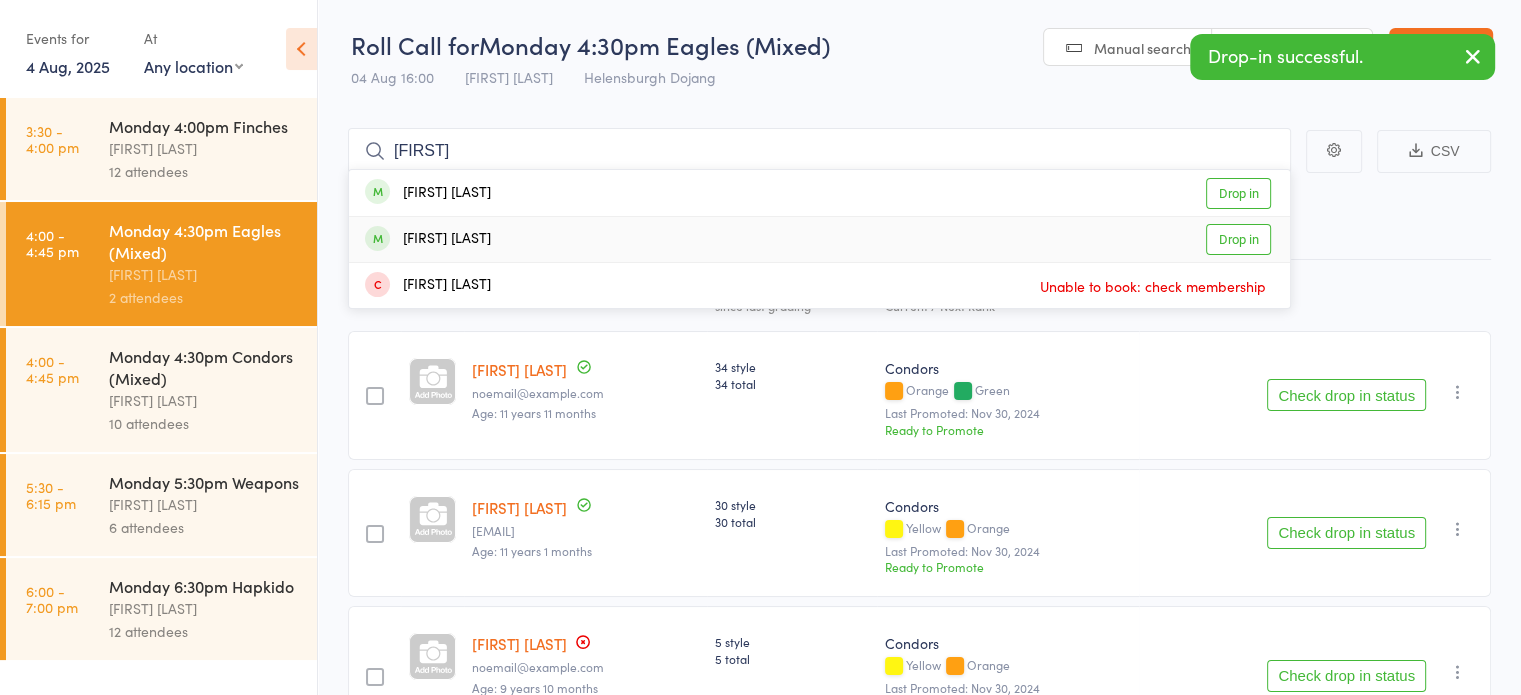 click on "Oscar Yu" at bounding box center [428, 239] 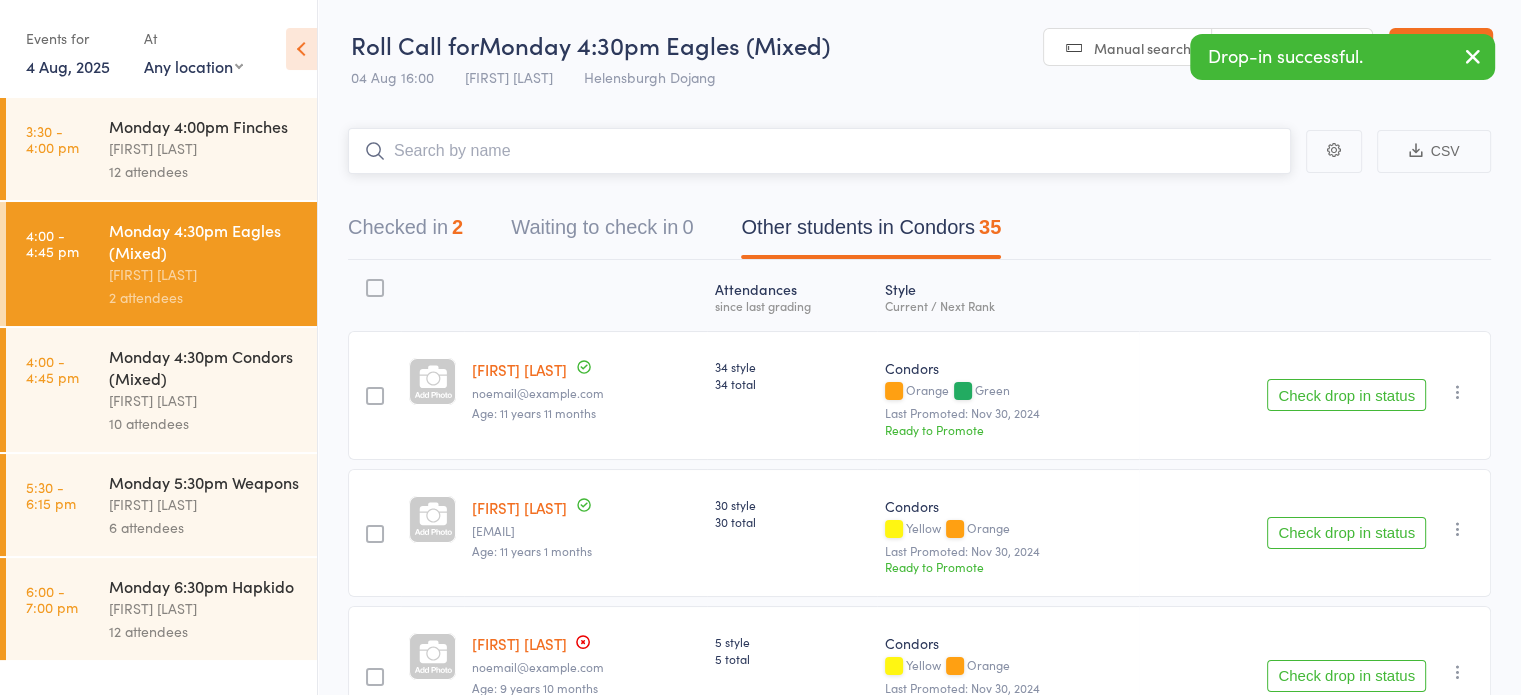 click at bounding box center [819, 151] 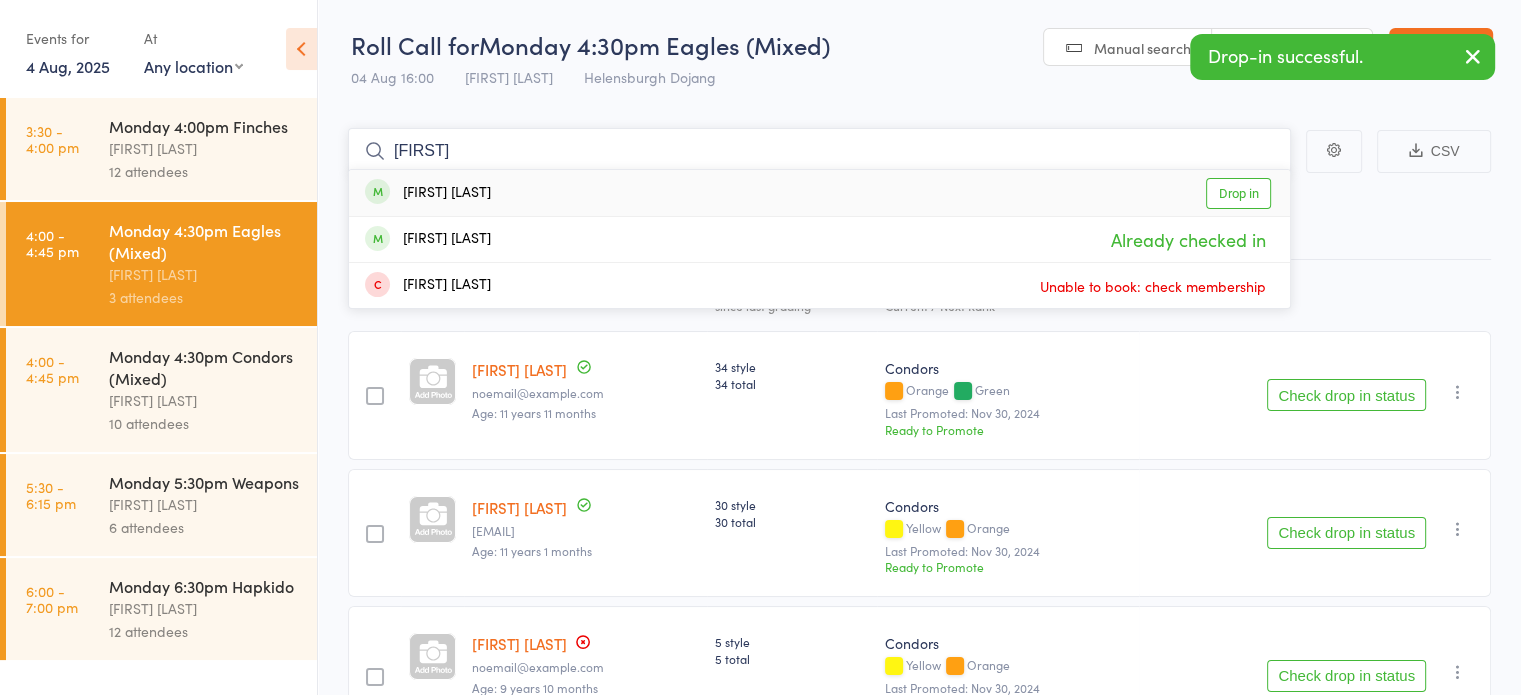 type on "oskar" 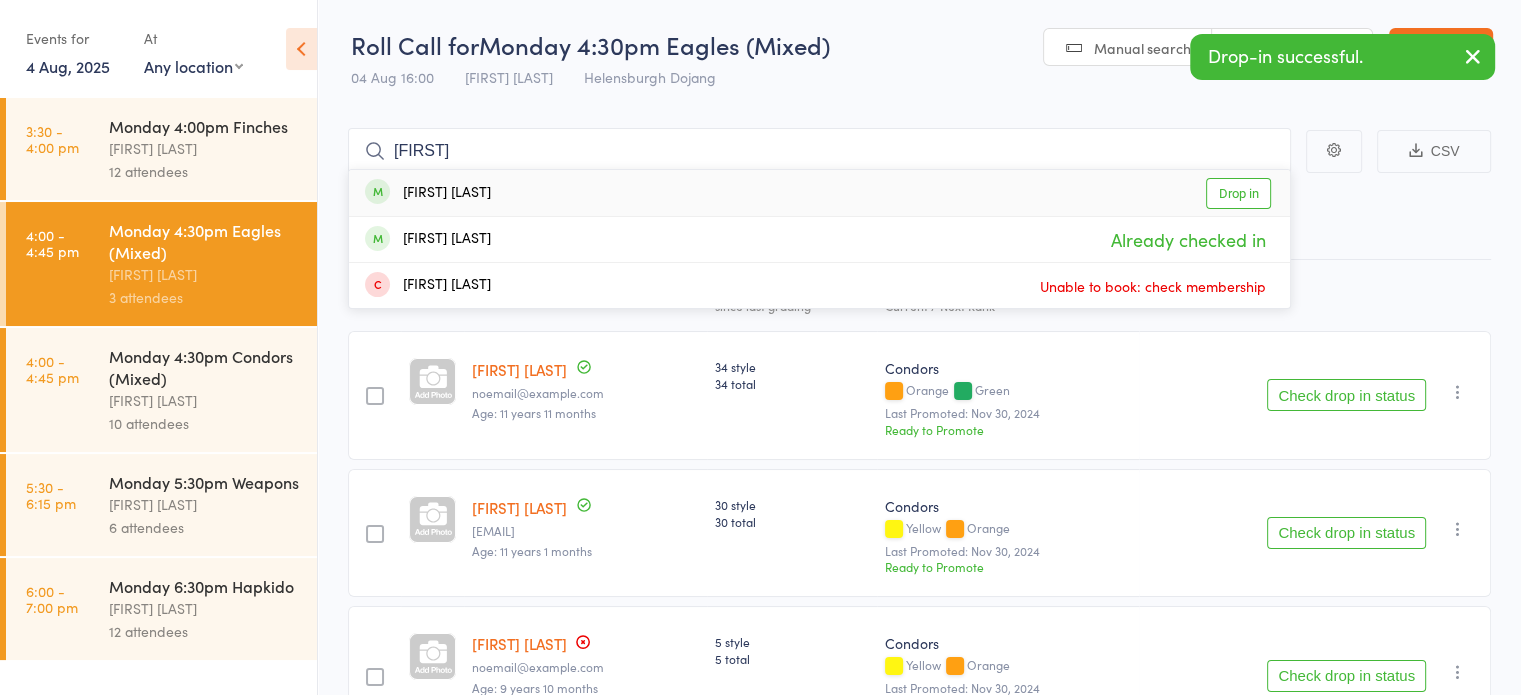 click on "Oskar Gray" at bounding box center [428, 193] 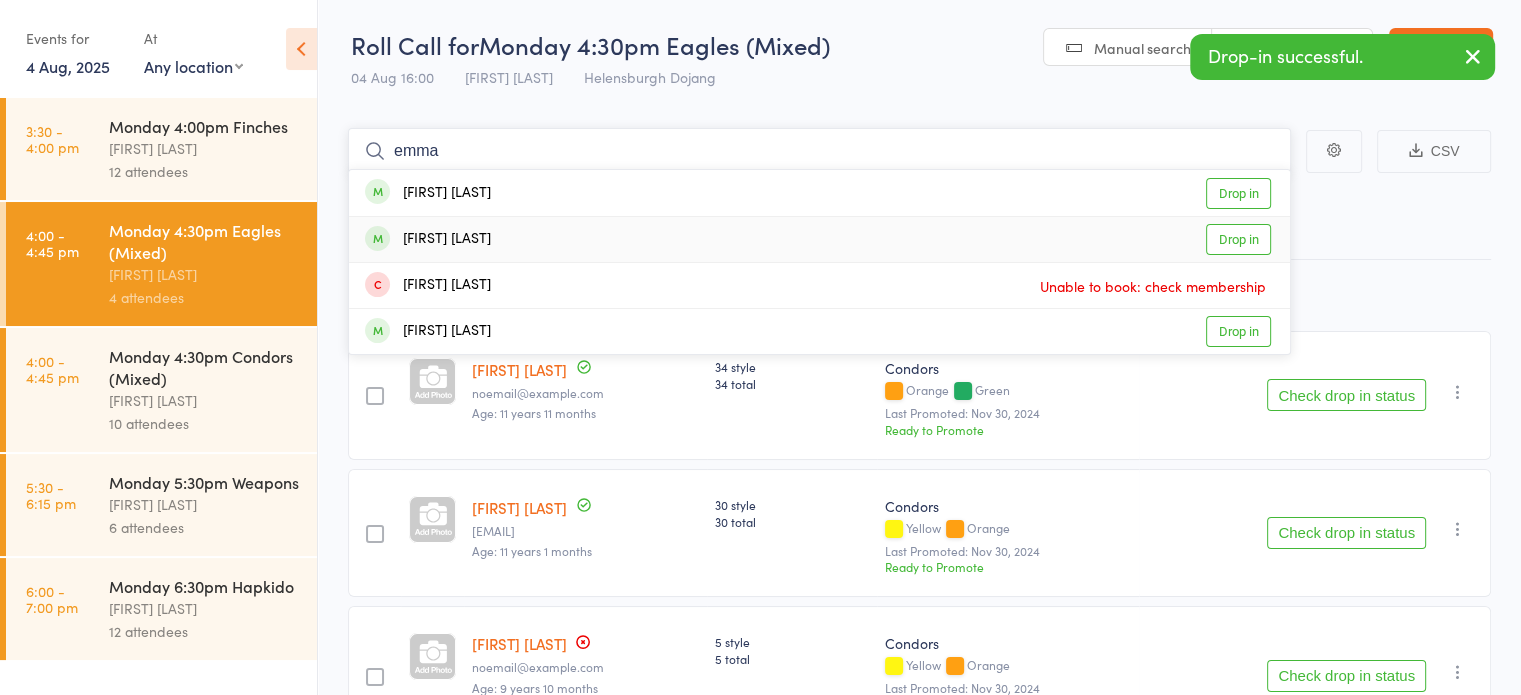 type on "emma" 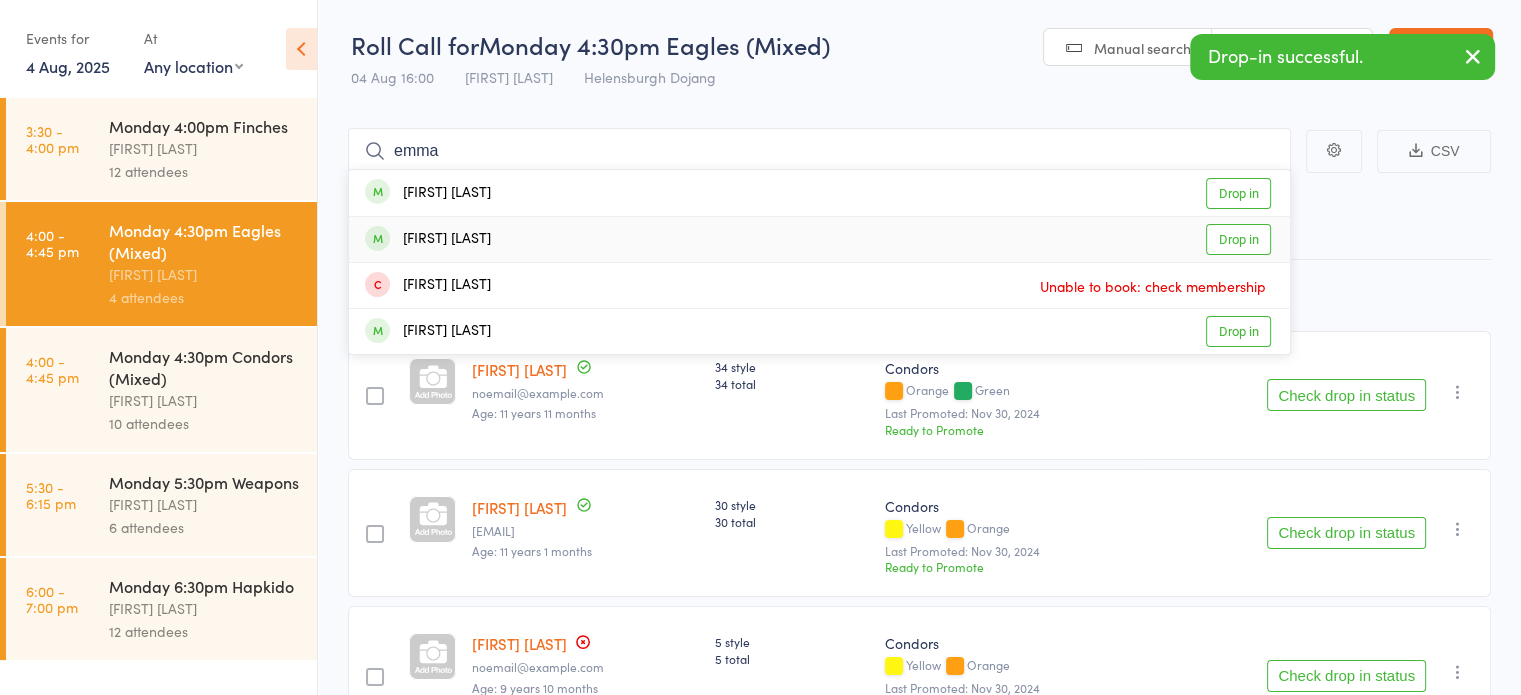 click on "Emma Maunder" at bounding box center [428, 239] 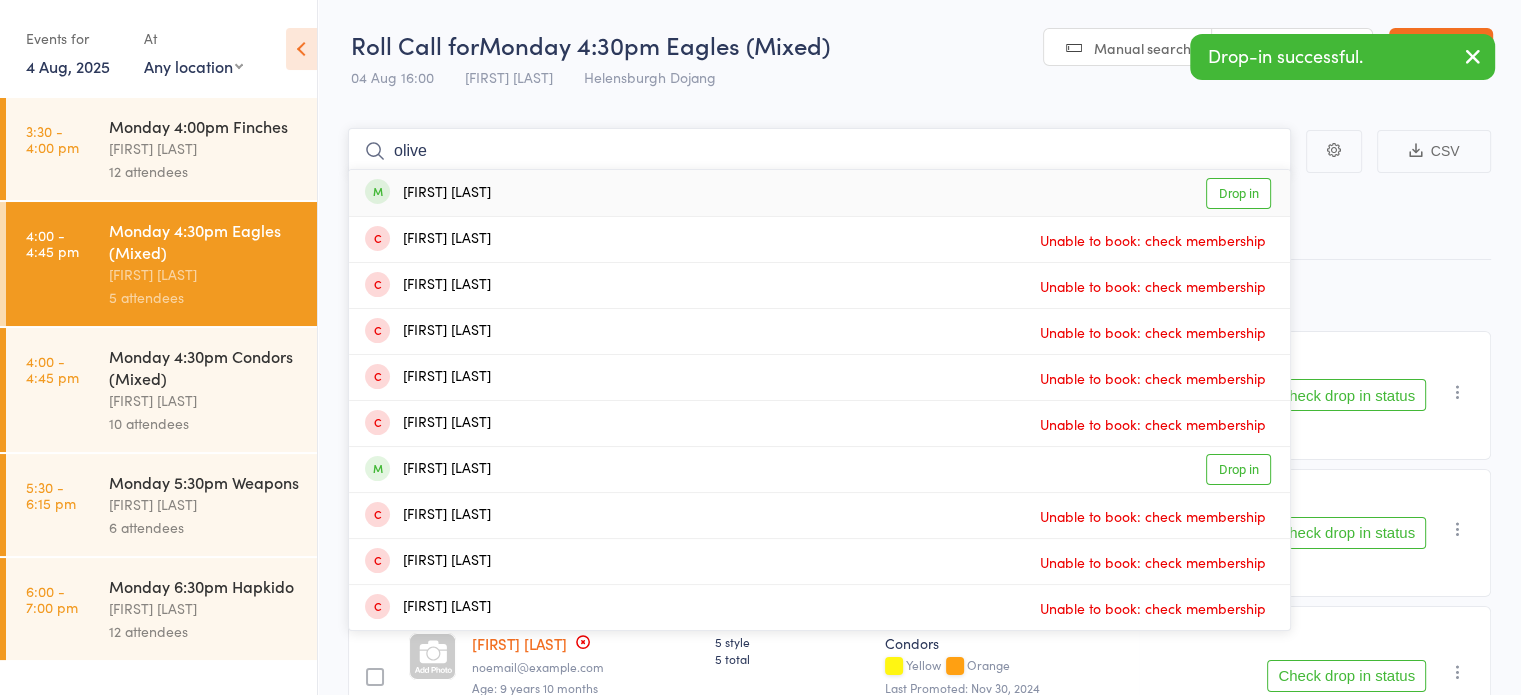 type on "olive" 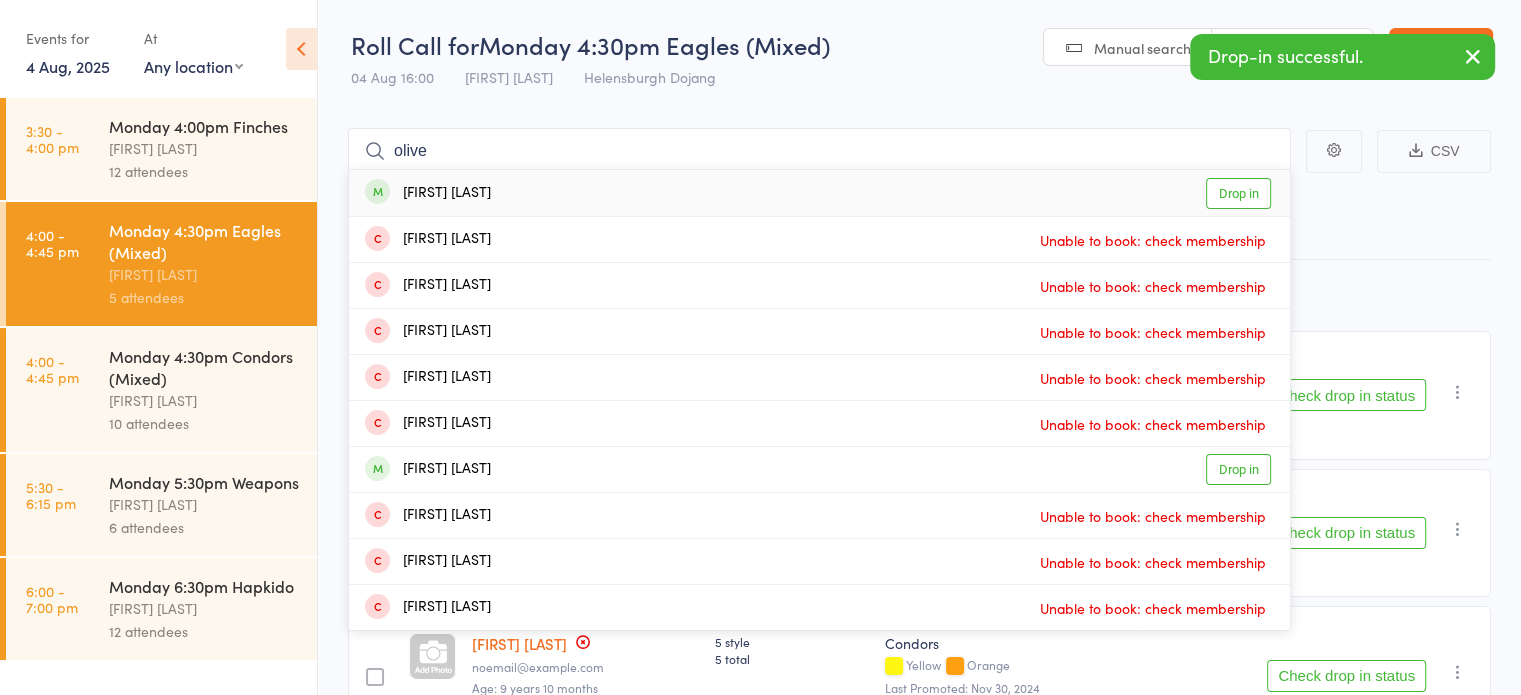 click on "Olive Munro" at bounding box center [428, 193] 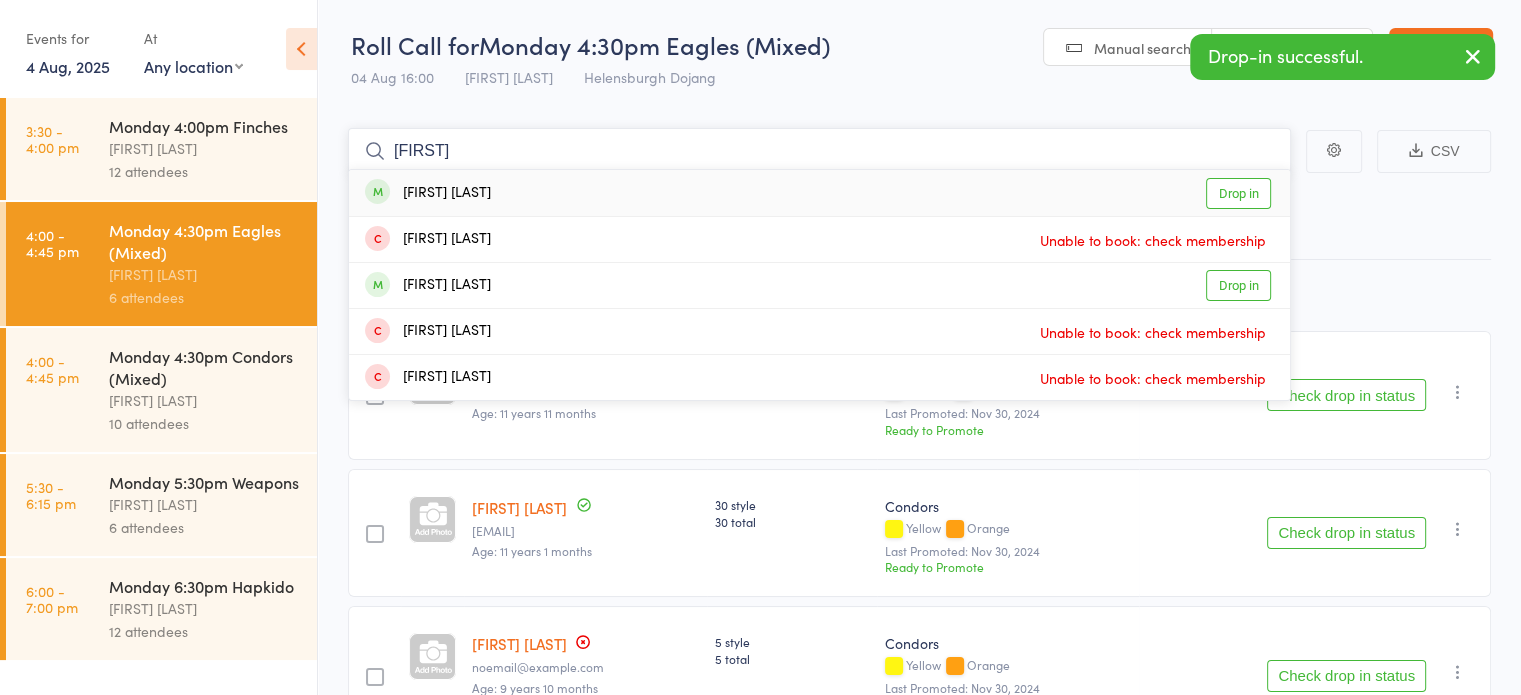type on "sharan" 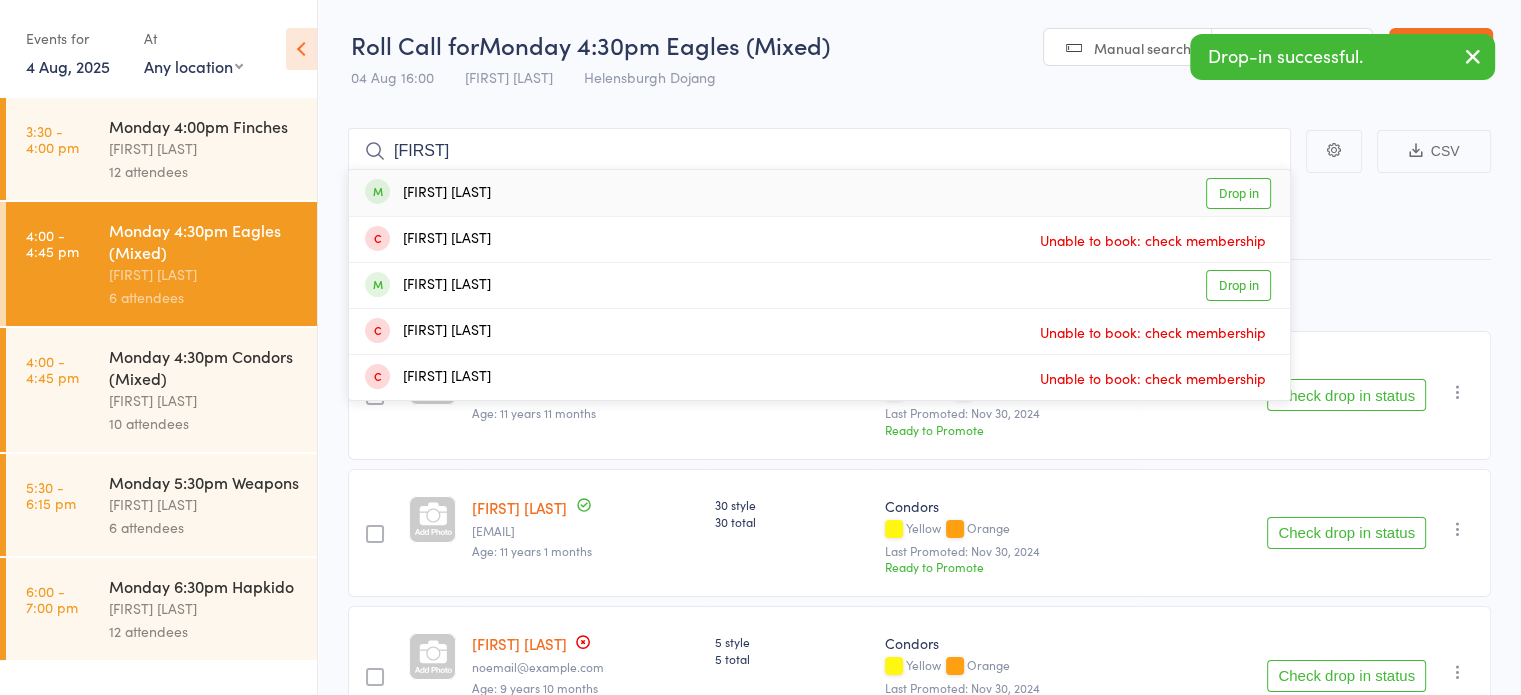 click on "[FIRST] [LAST]" at bounding box center (428, 193) 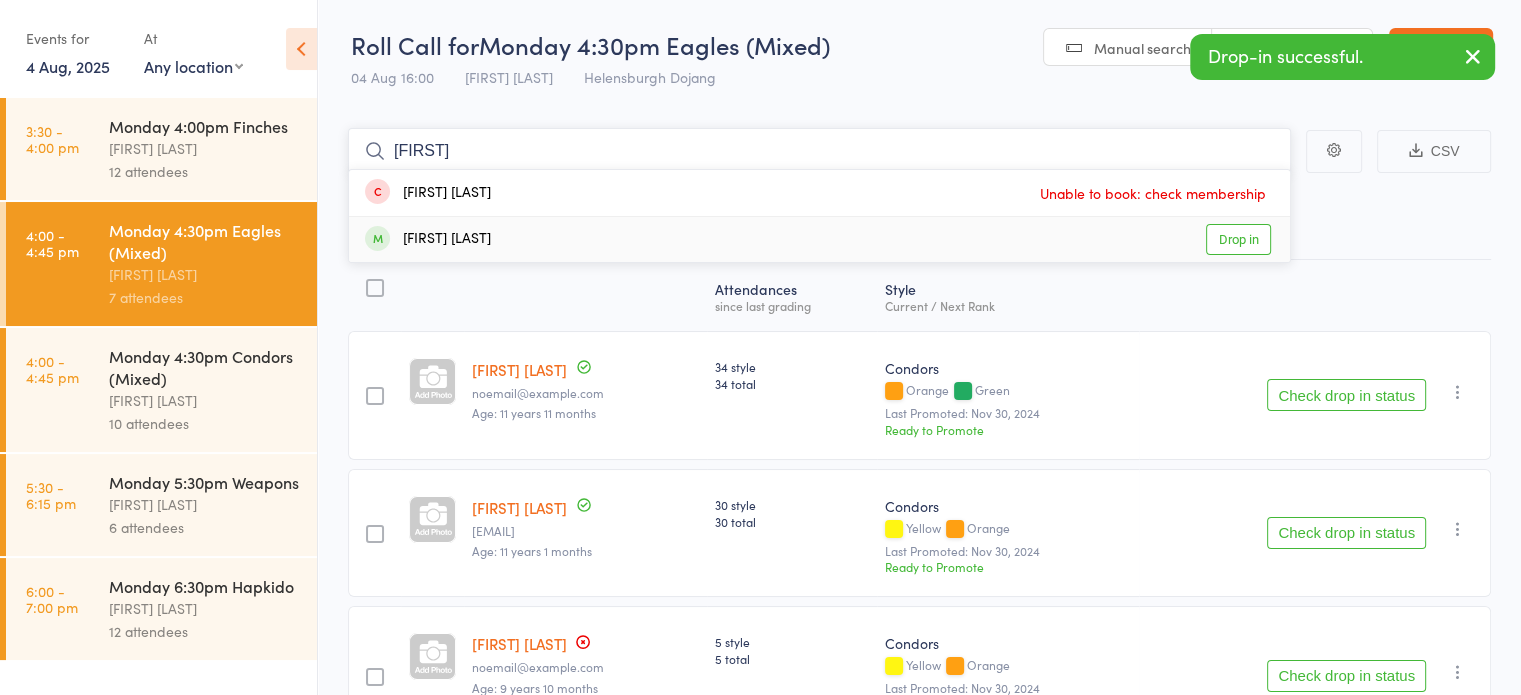 type on "natha" 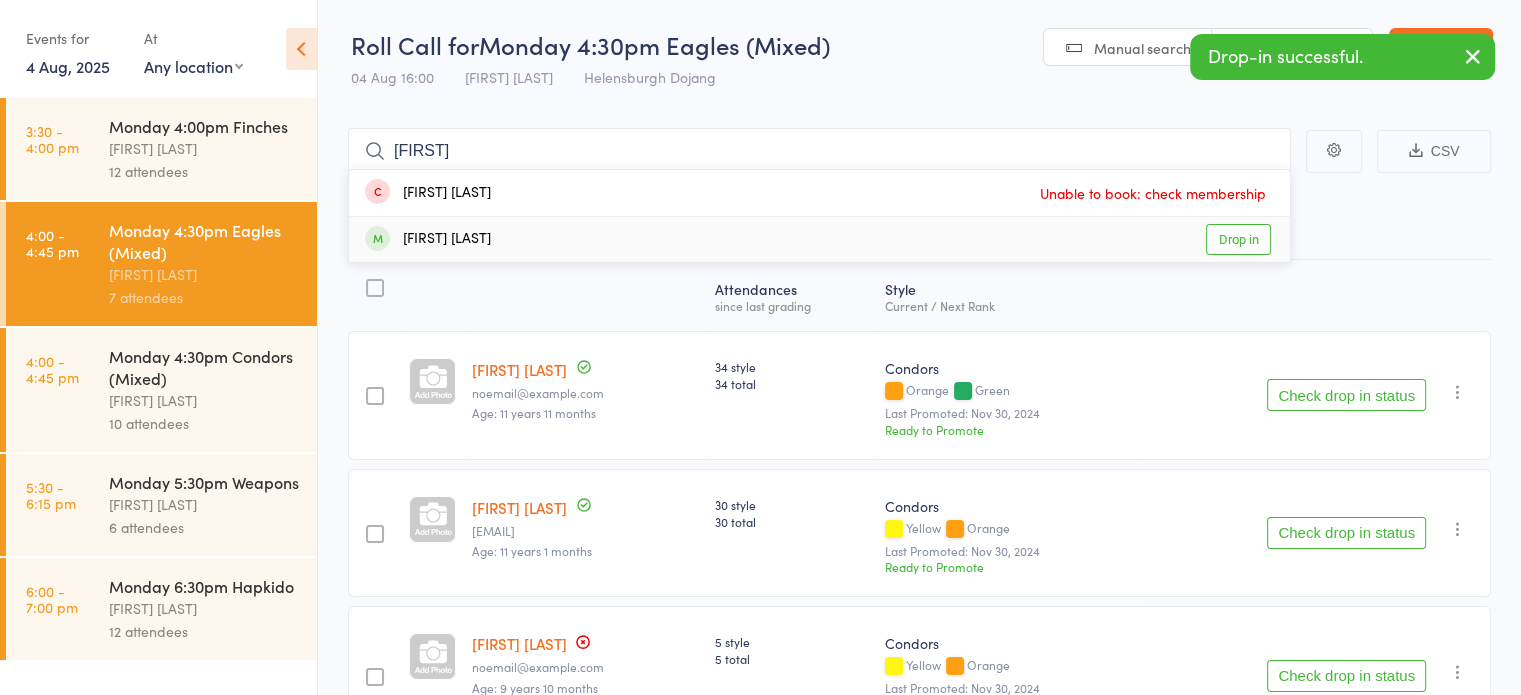 click on "[FIRST] [LAST]" at bounding box center (428, 239) 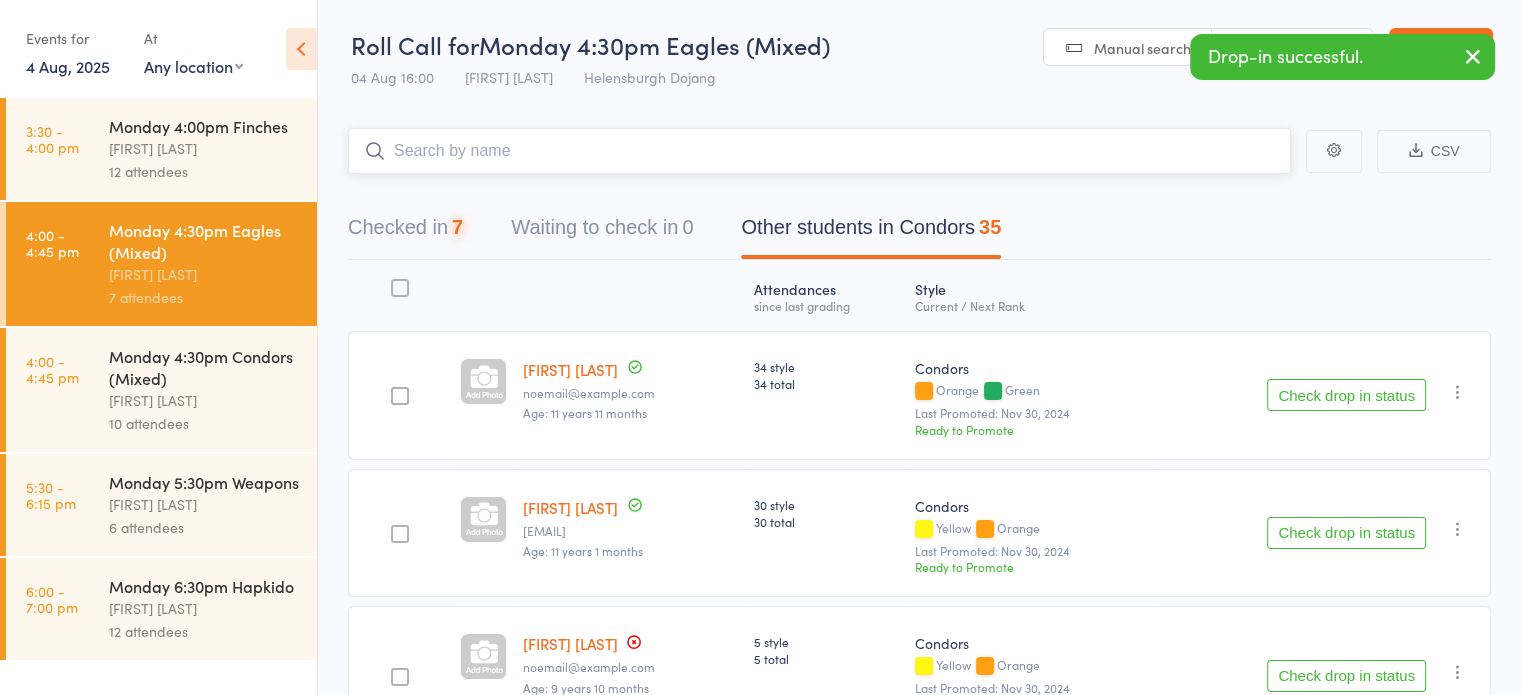 click at bounding box center [819, 151] 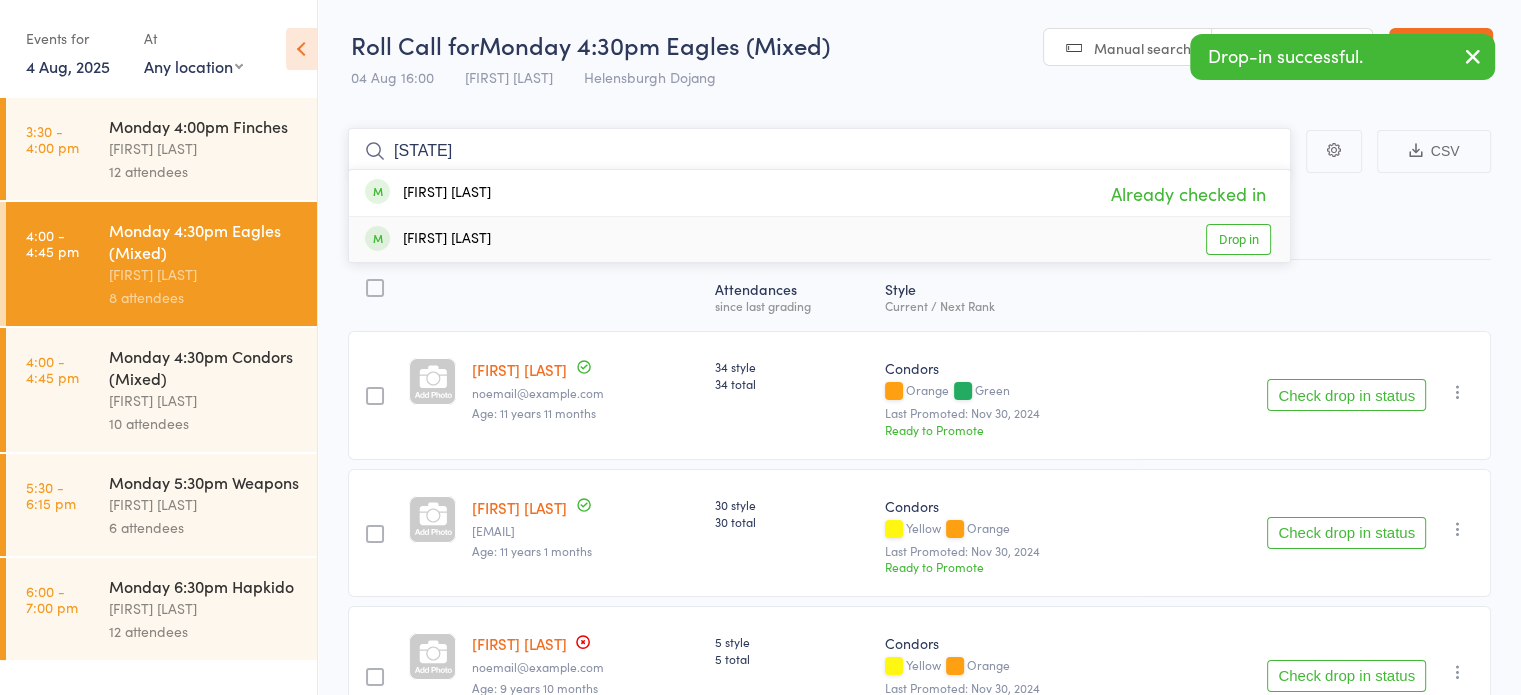 type on "van" 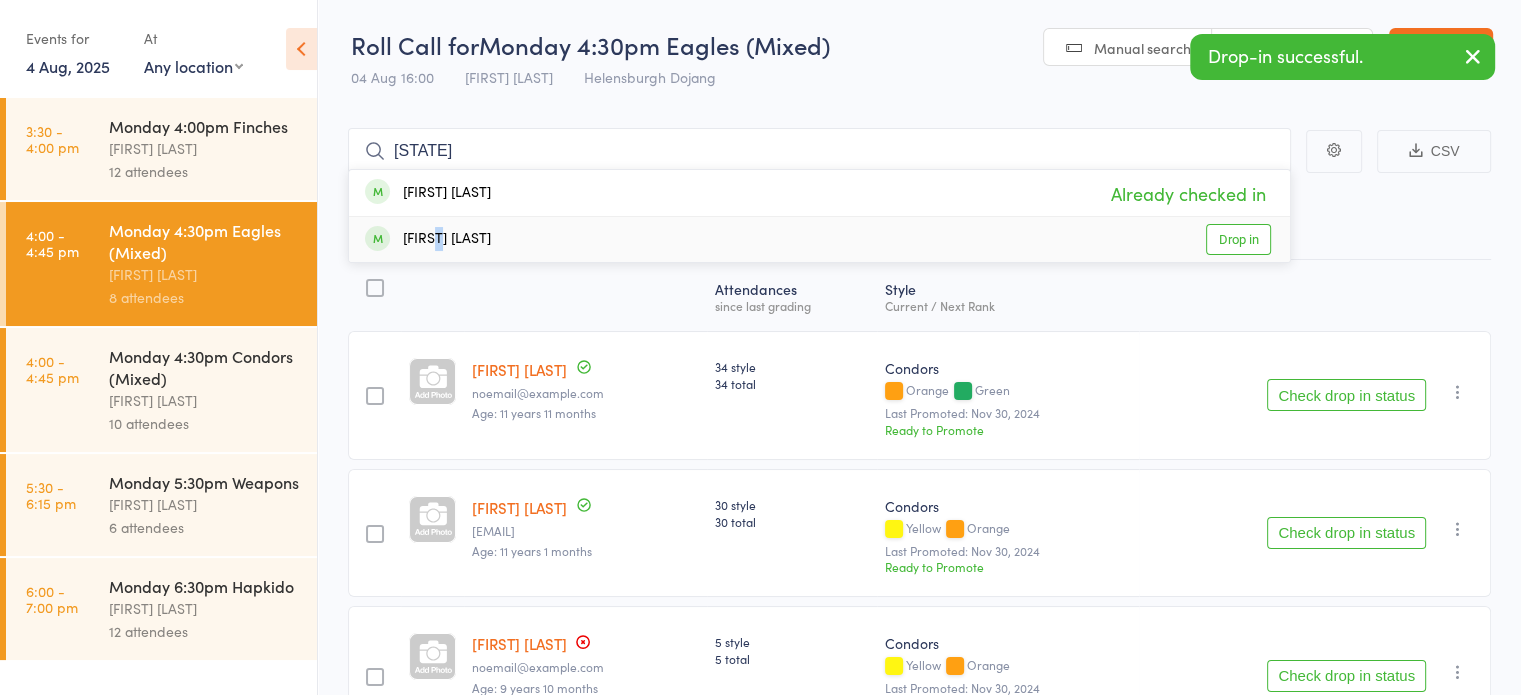 click on "[FIRST] [LAST]" at bounding box center (428, 239) 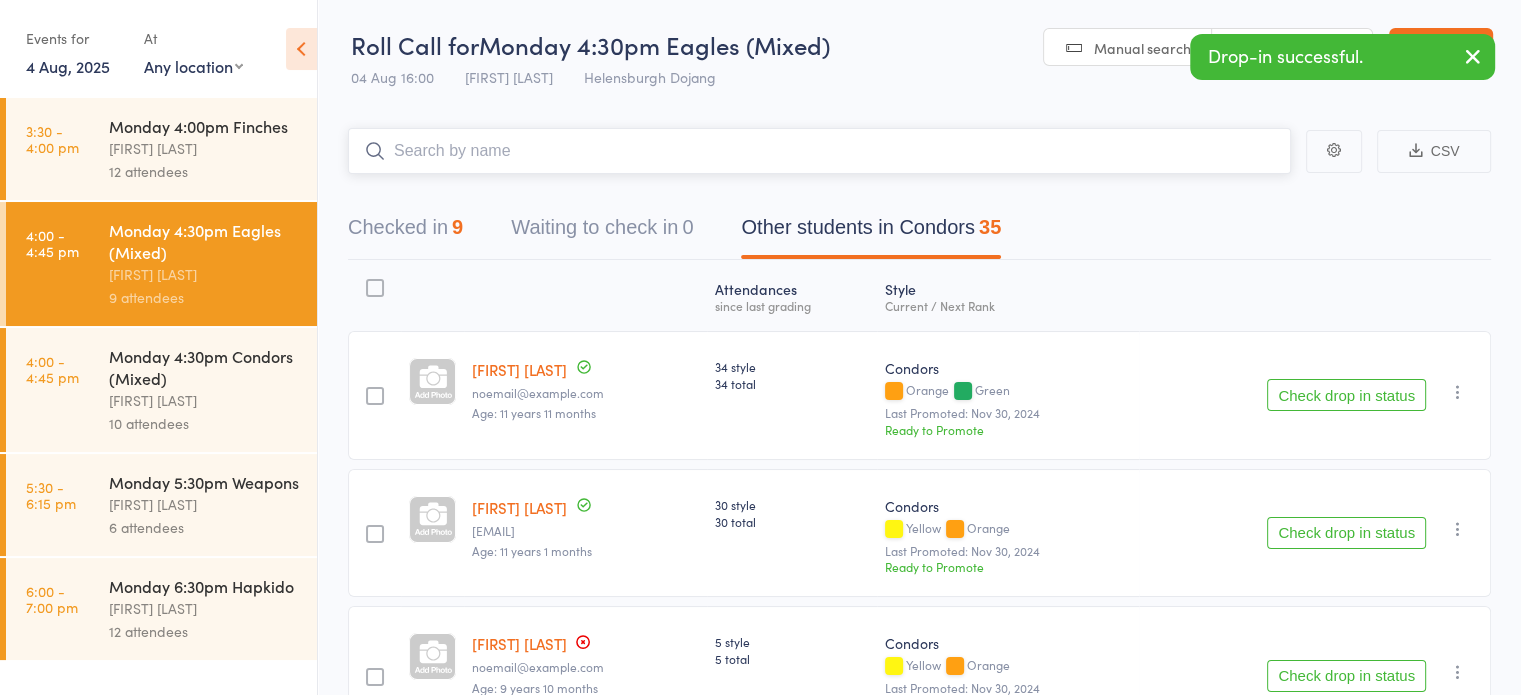click at bounding box center [819, 151] 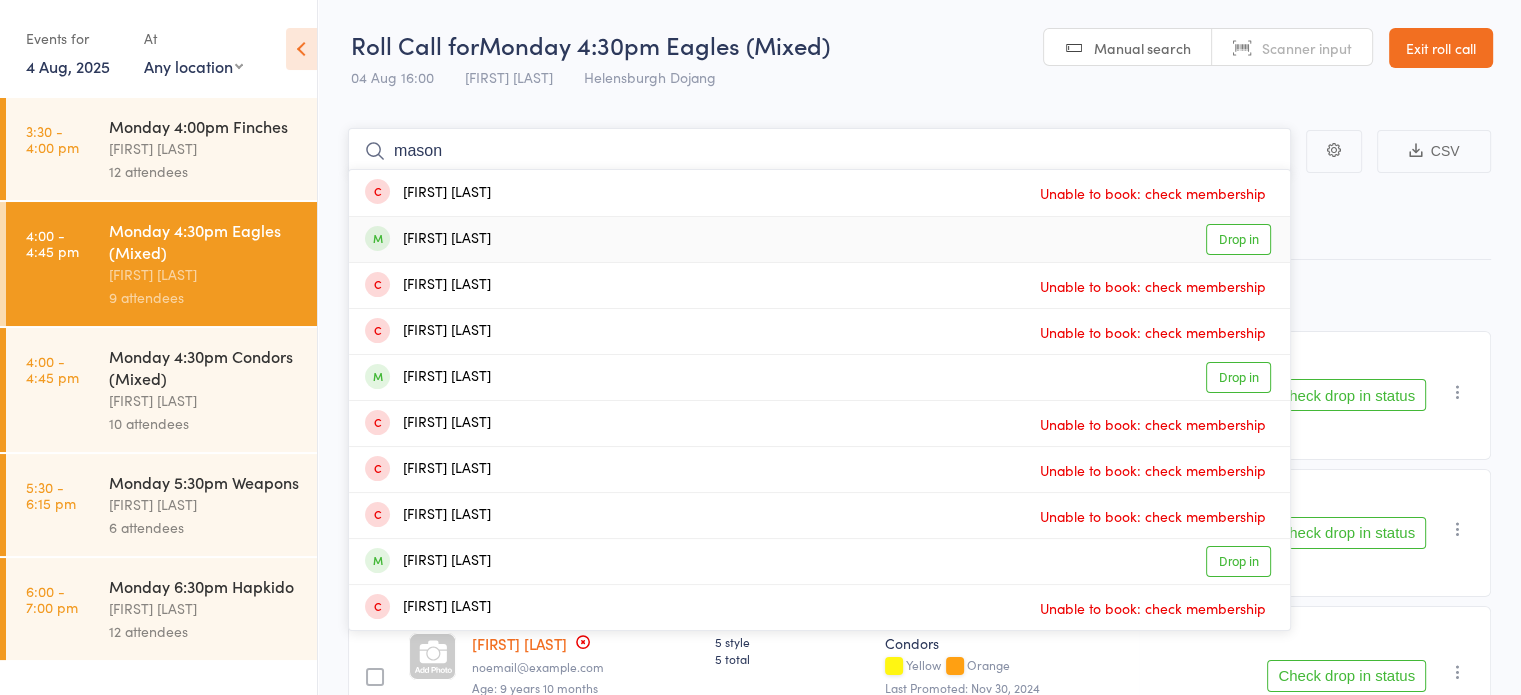 type on "mason" 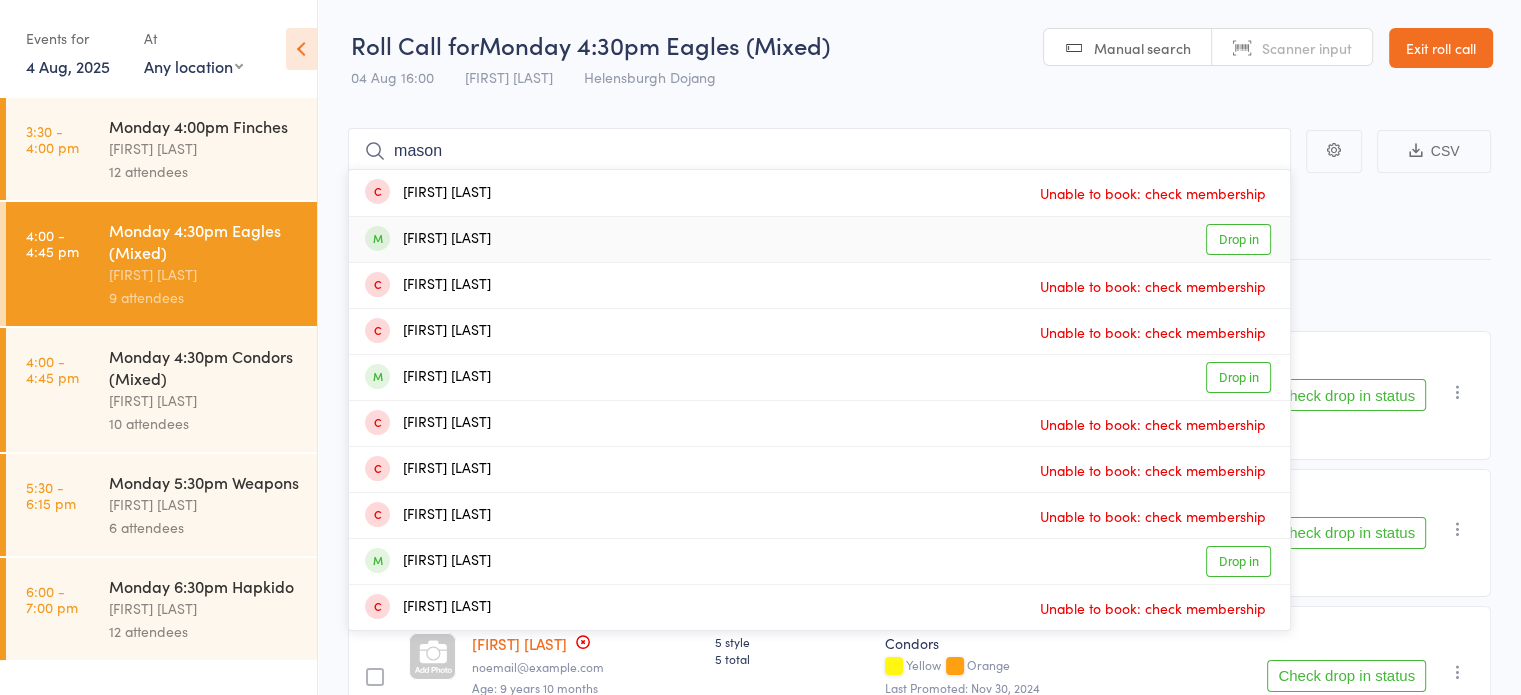 click on "[FIRST] [LAST]" at bounding box center [428, 239] 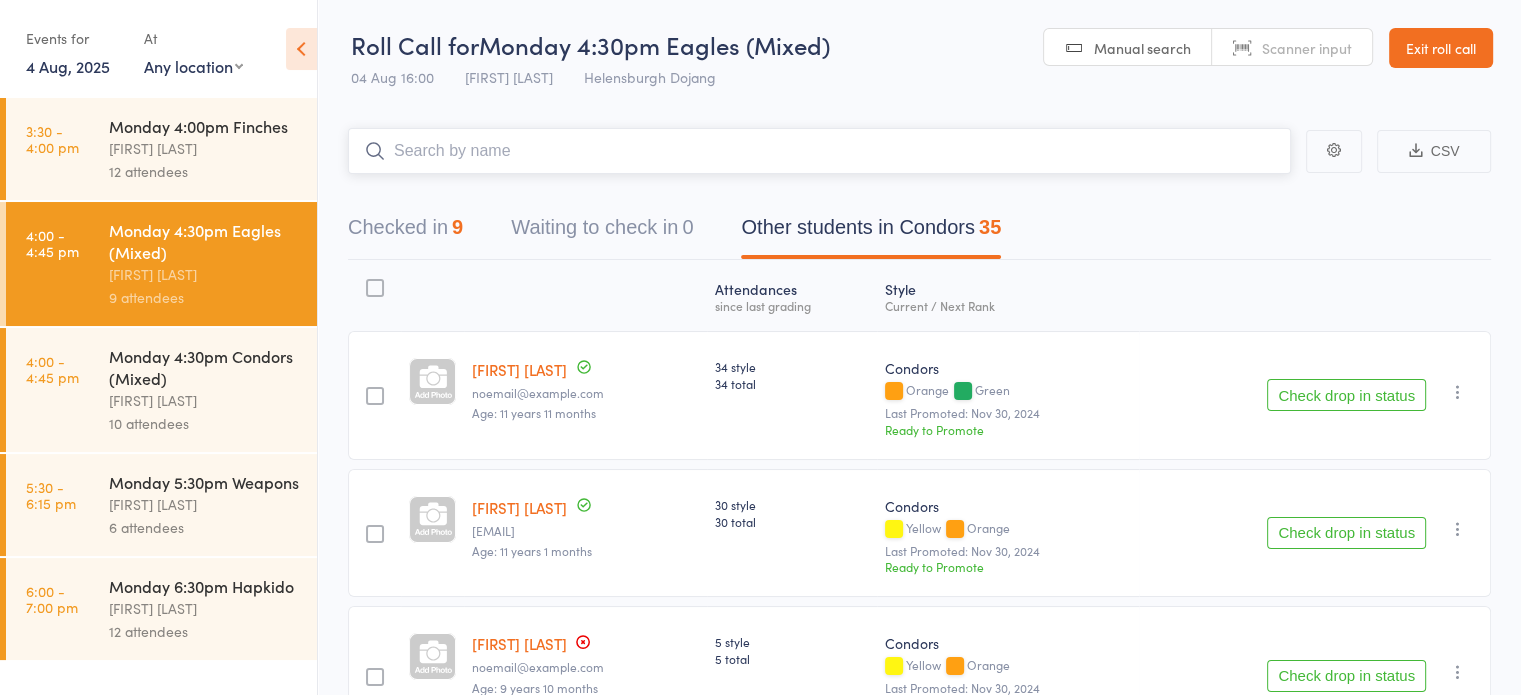 click at bounding box center [819, 151] 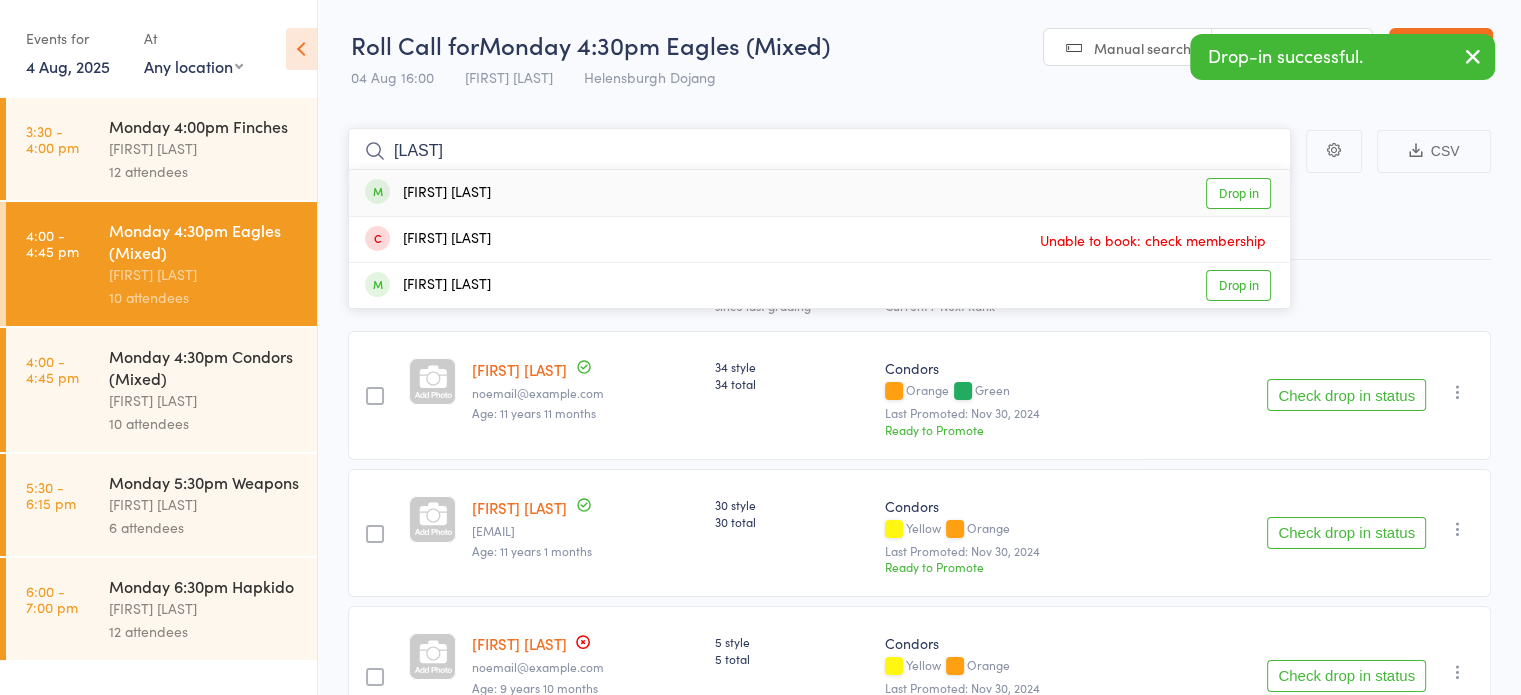 type on "cassid" 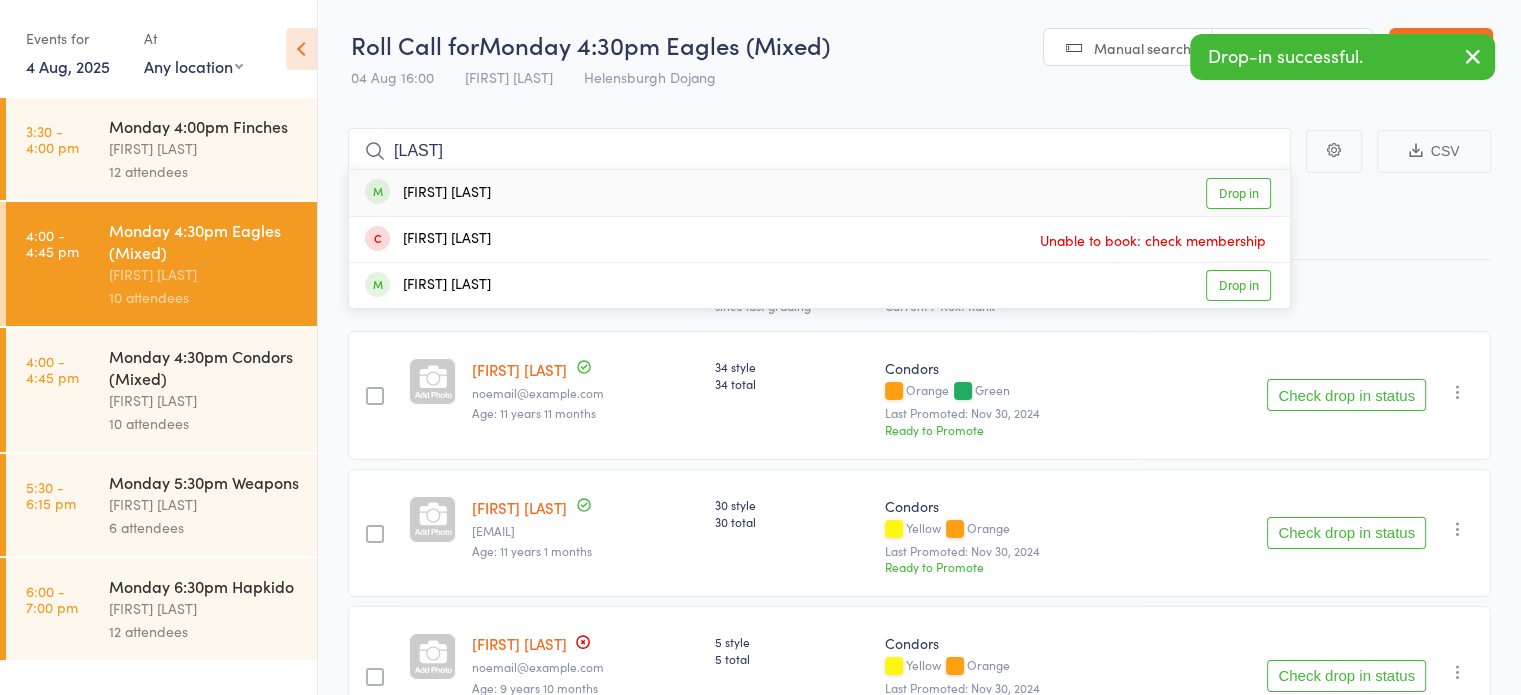 click on "[FIRST] [LAST]" at bounding box center (428, 193) 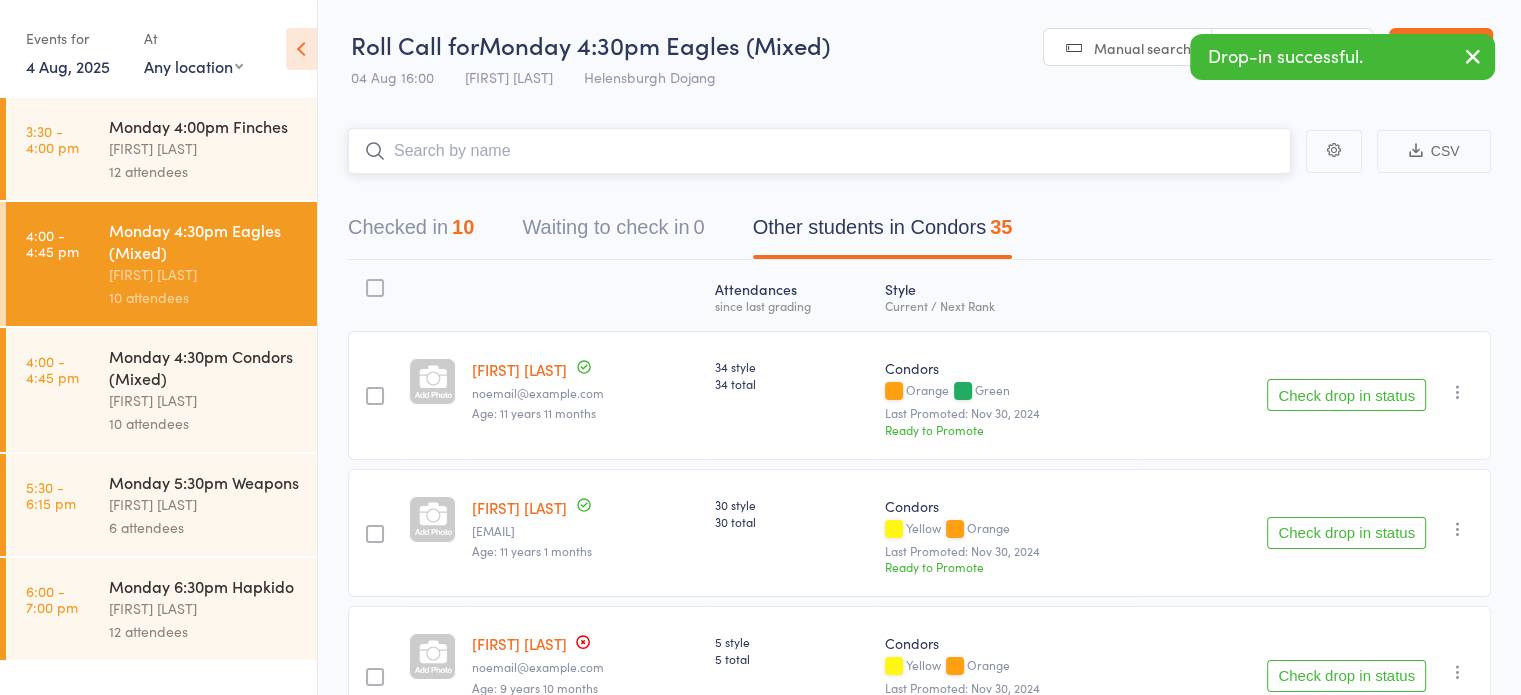 click at bounding box center (819, 151) 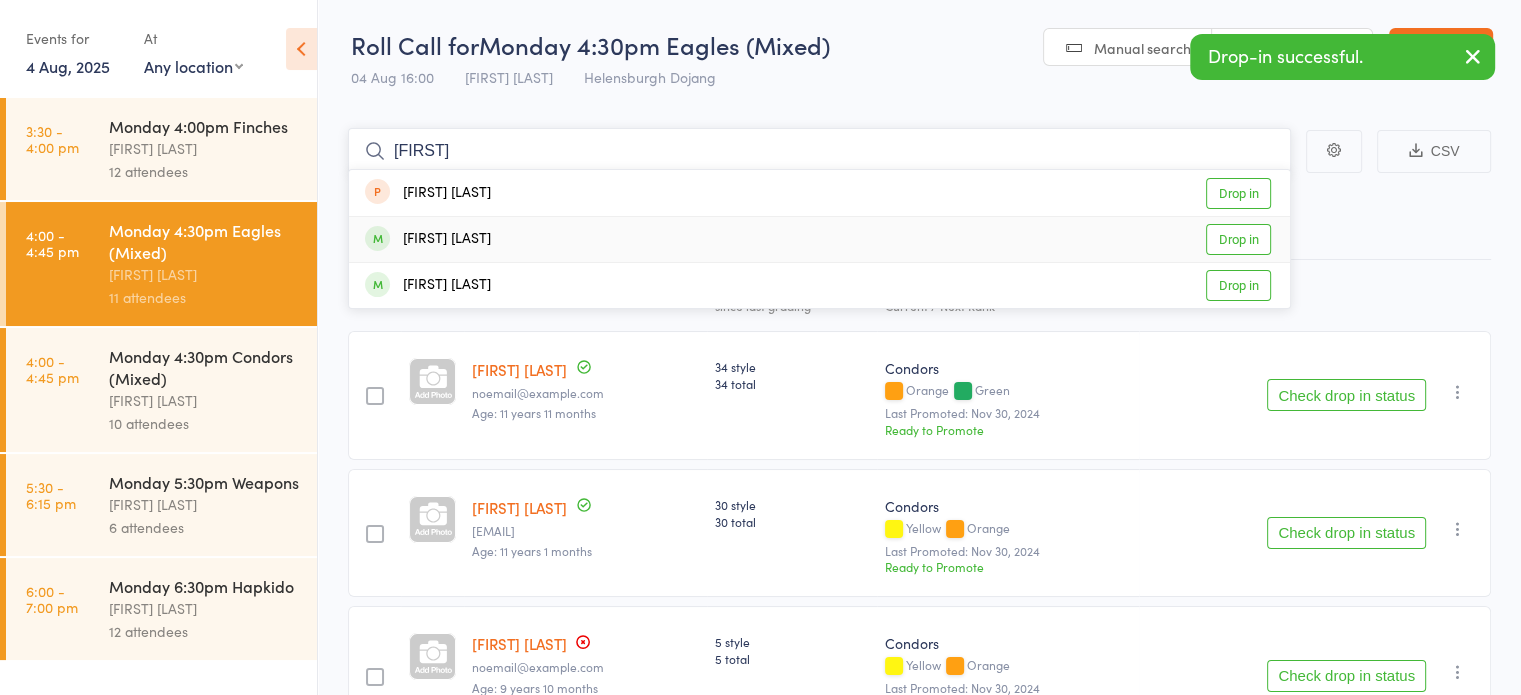 type on "siobha" 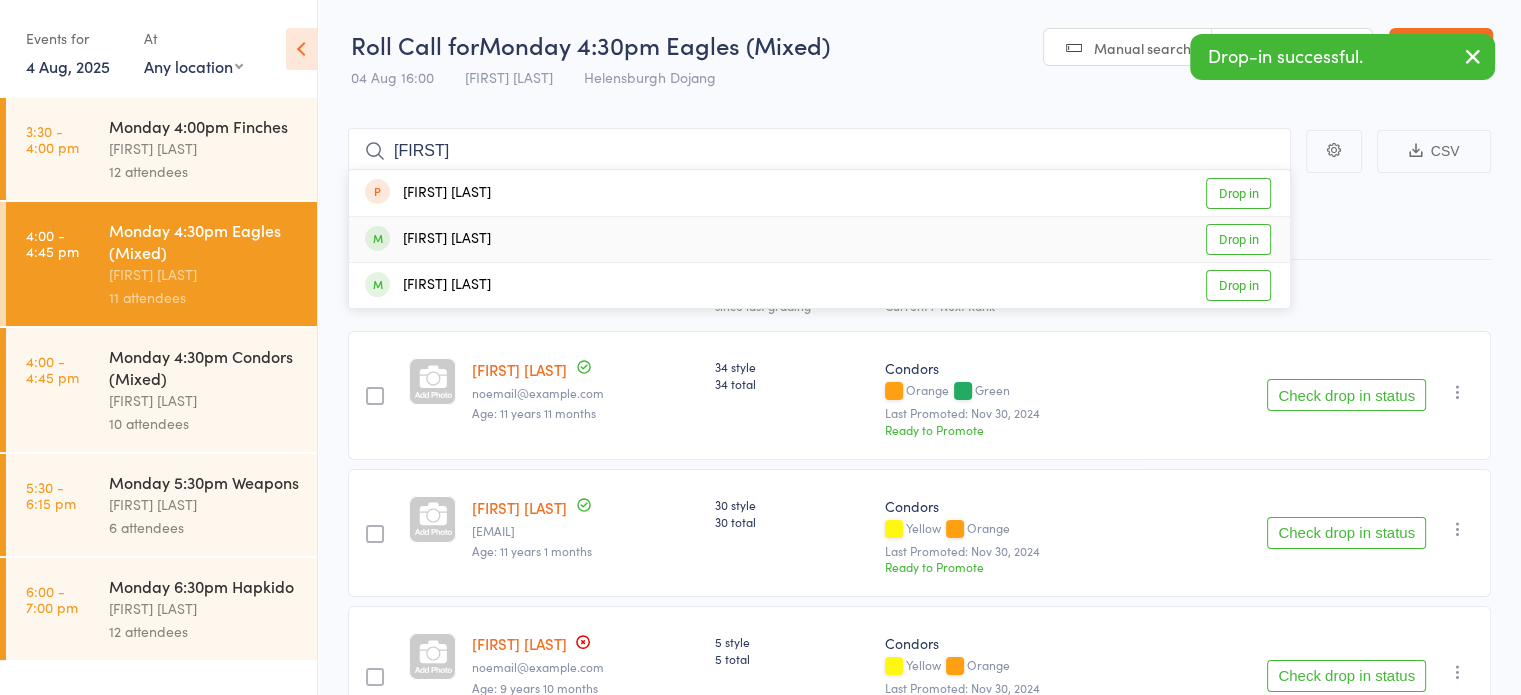 click on "[FIRST] [LAST]" at bounding box center [428, 239] 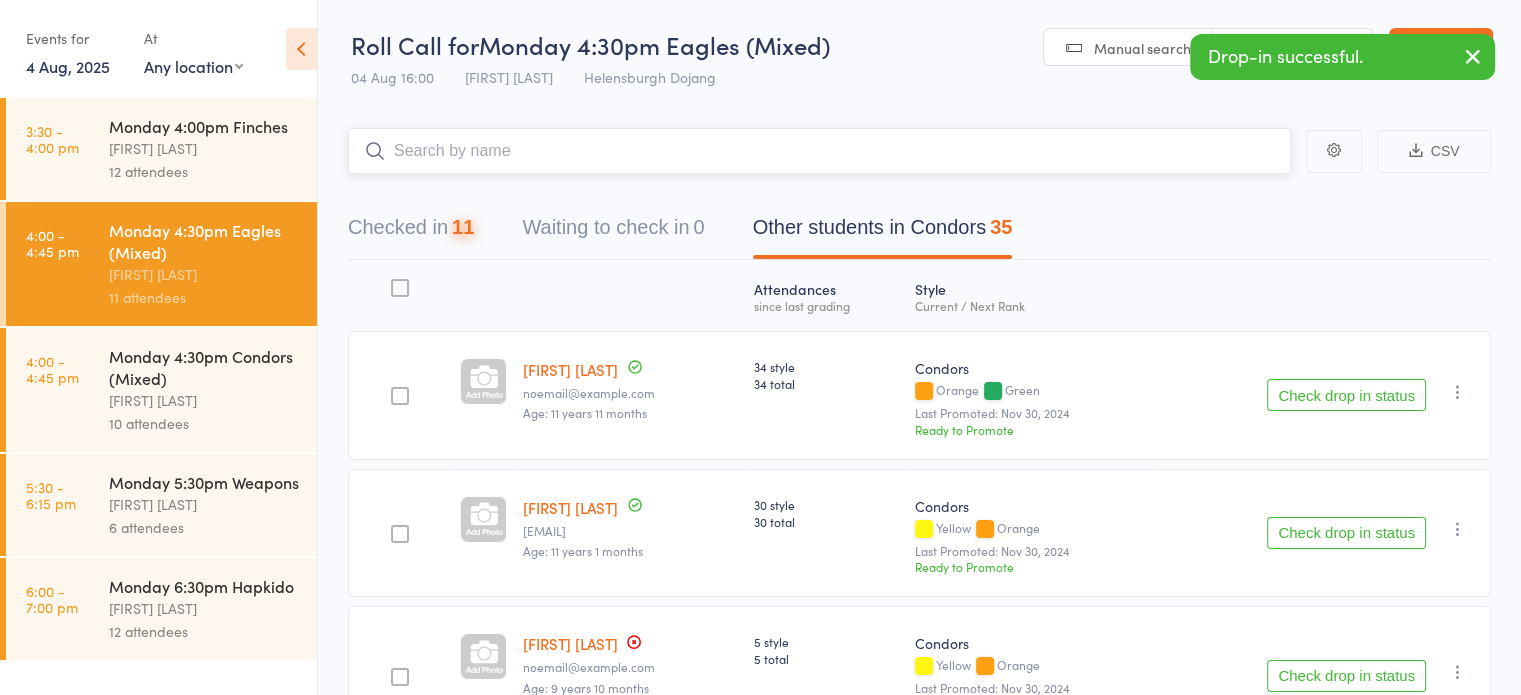 click at bounding box center (819, 151) 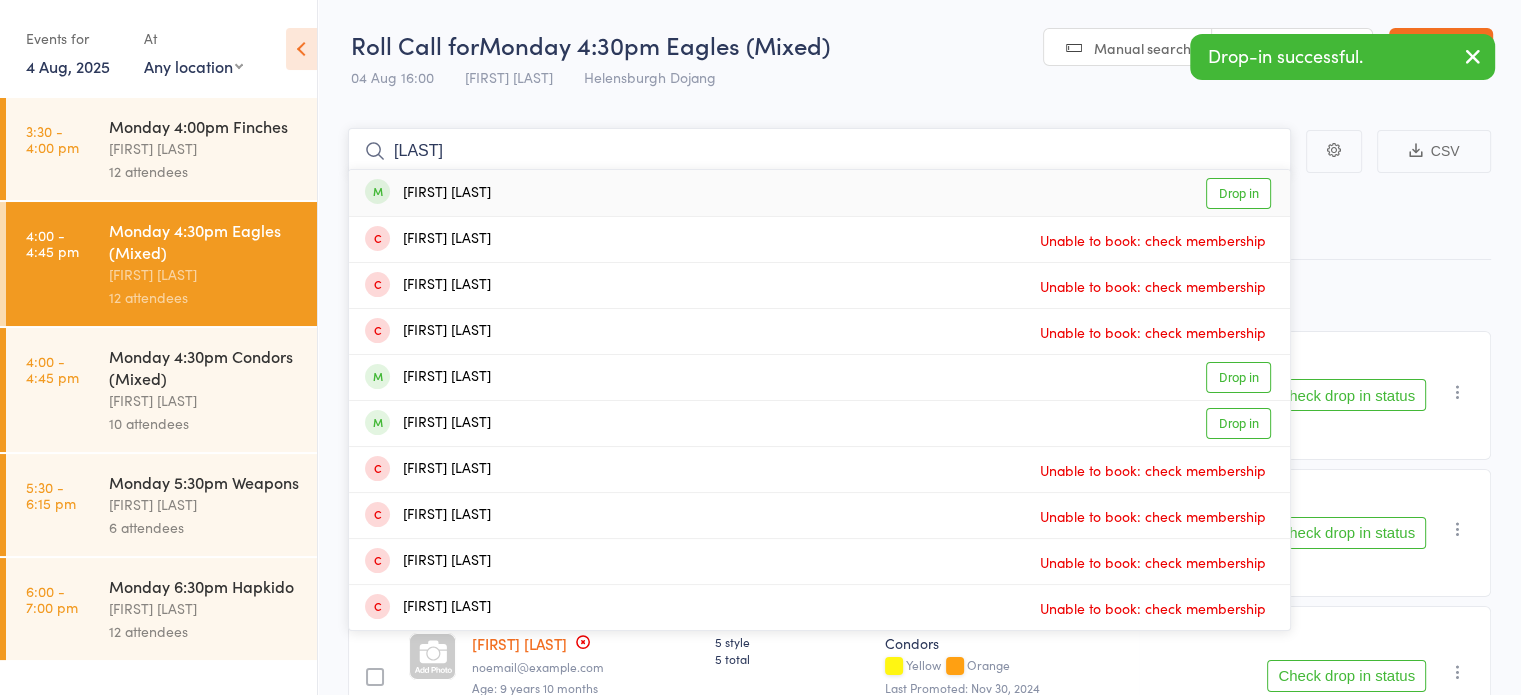 type on "harper" 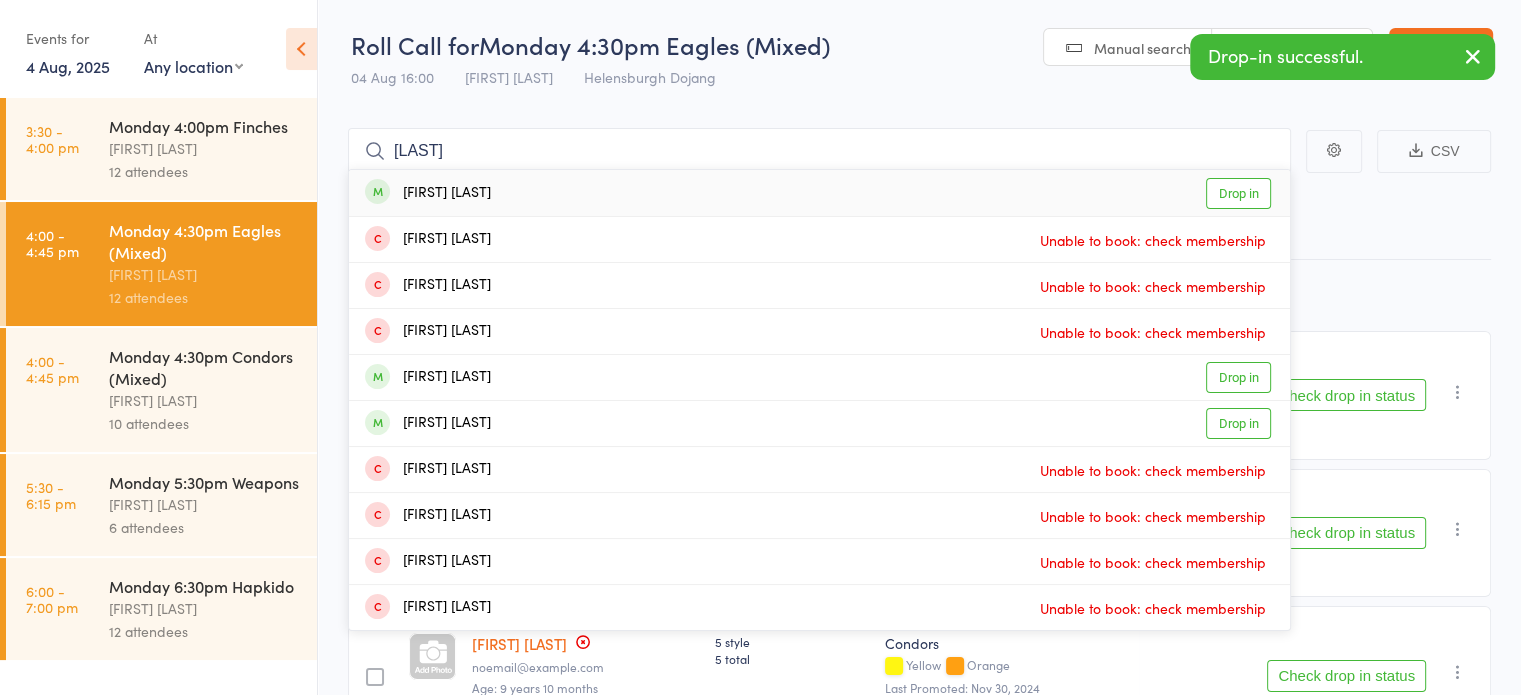 click on "[FIRST] [LAST]" at bounding box center (428, 193) 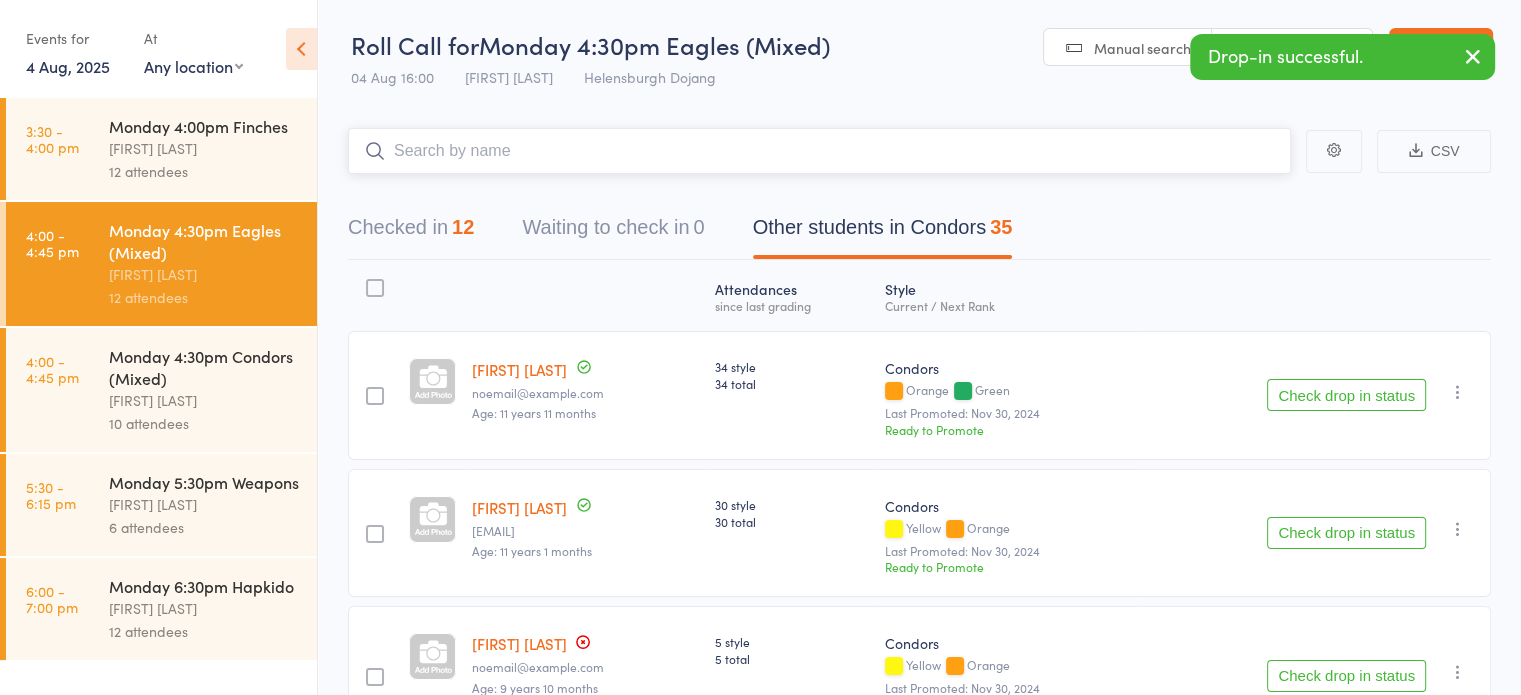click at bounding box center [819, 151] 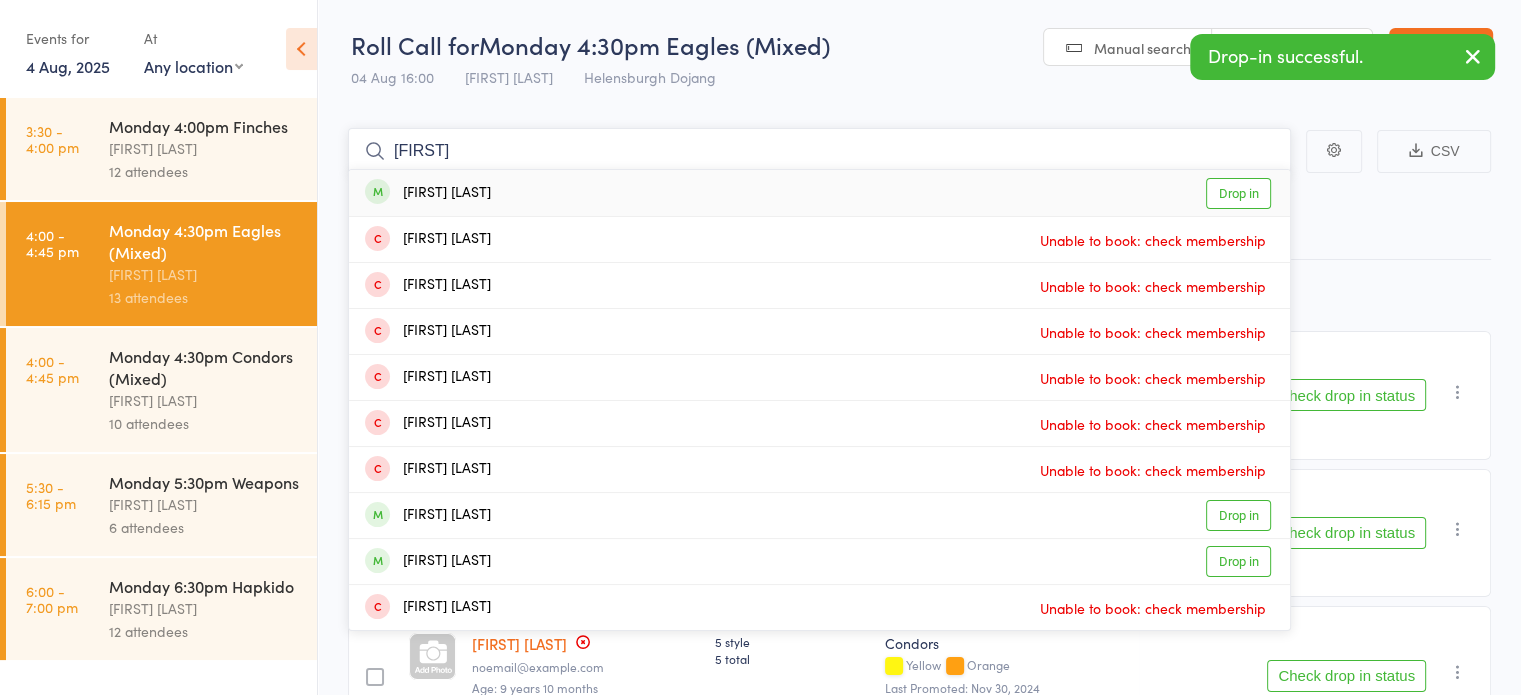 type on "stepha" 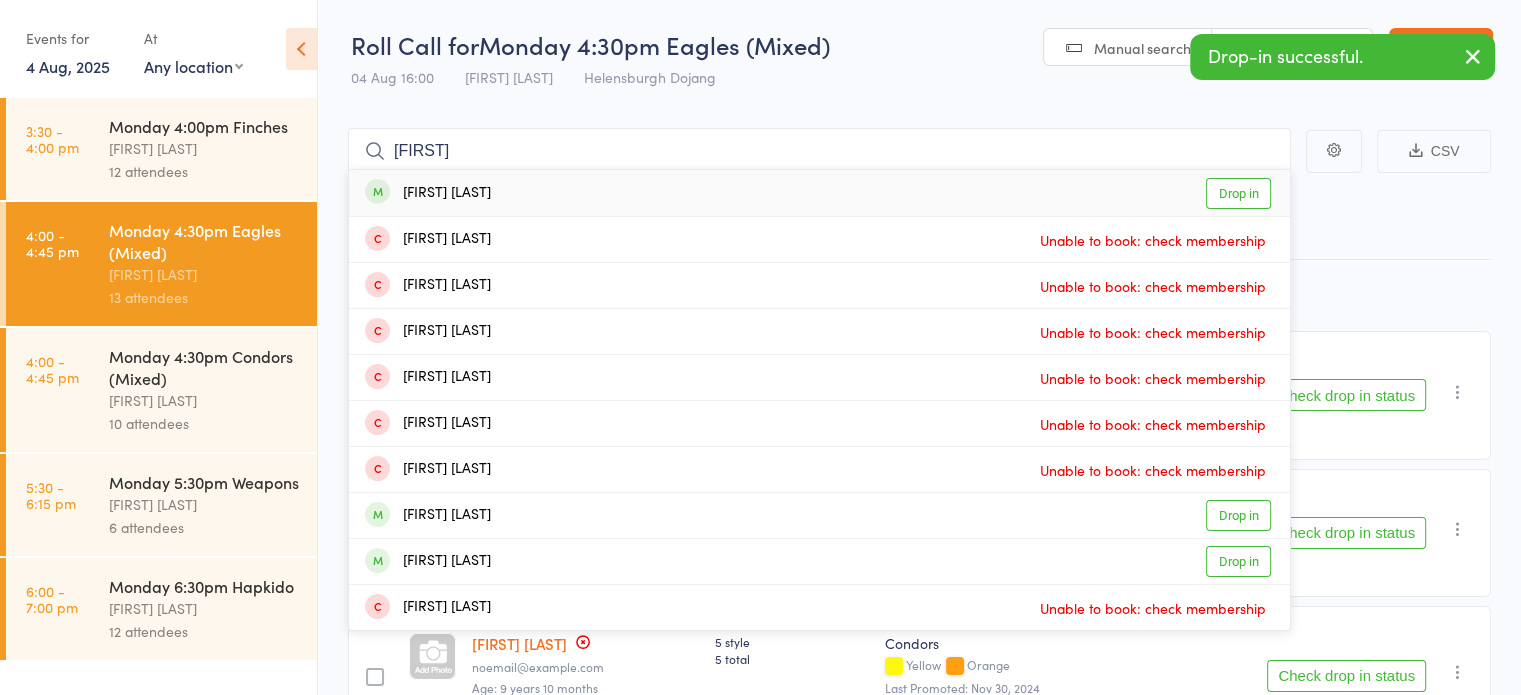 click on "[FIRST] [LAST]" at bounding box center (428, 193) 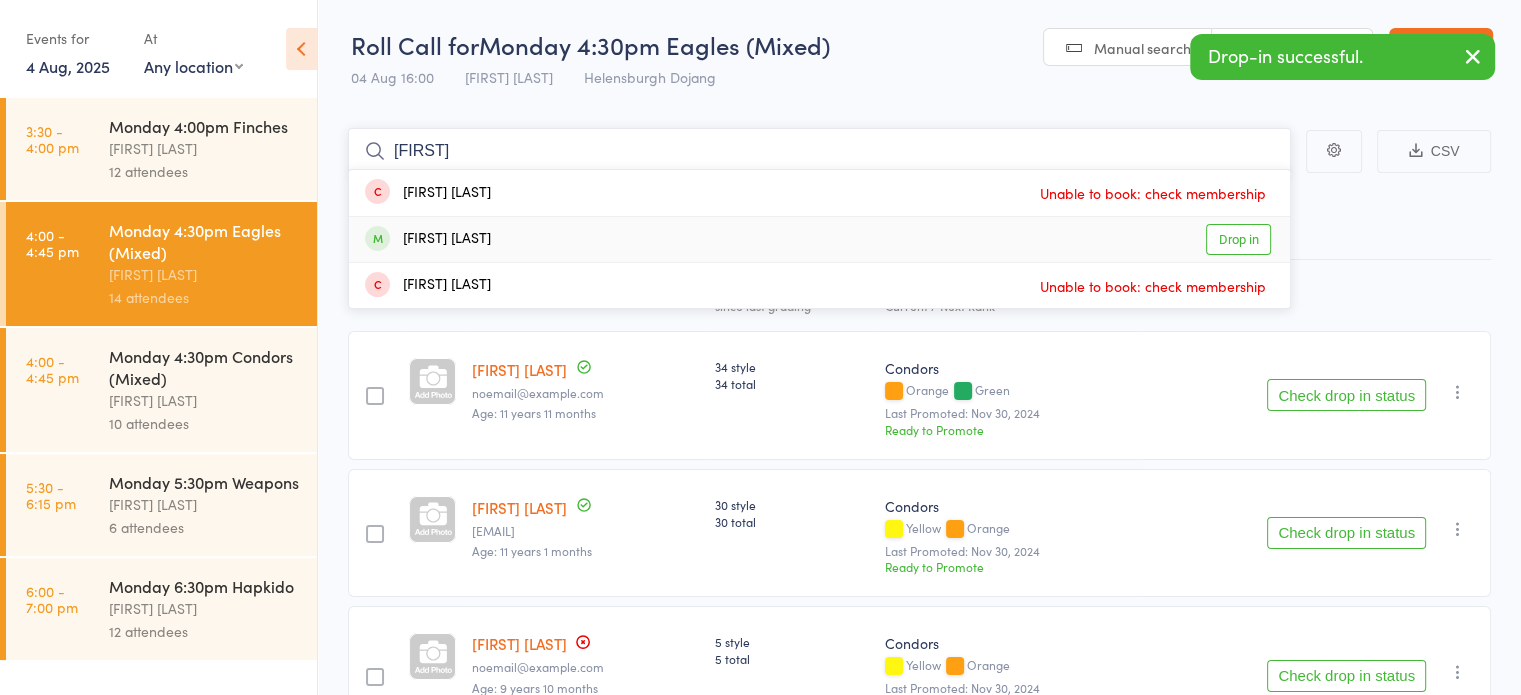 type on "vincen" 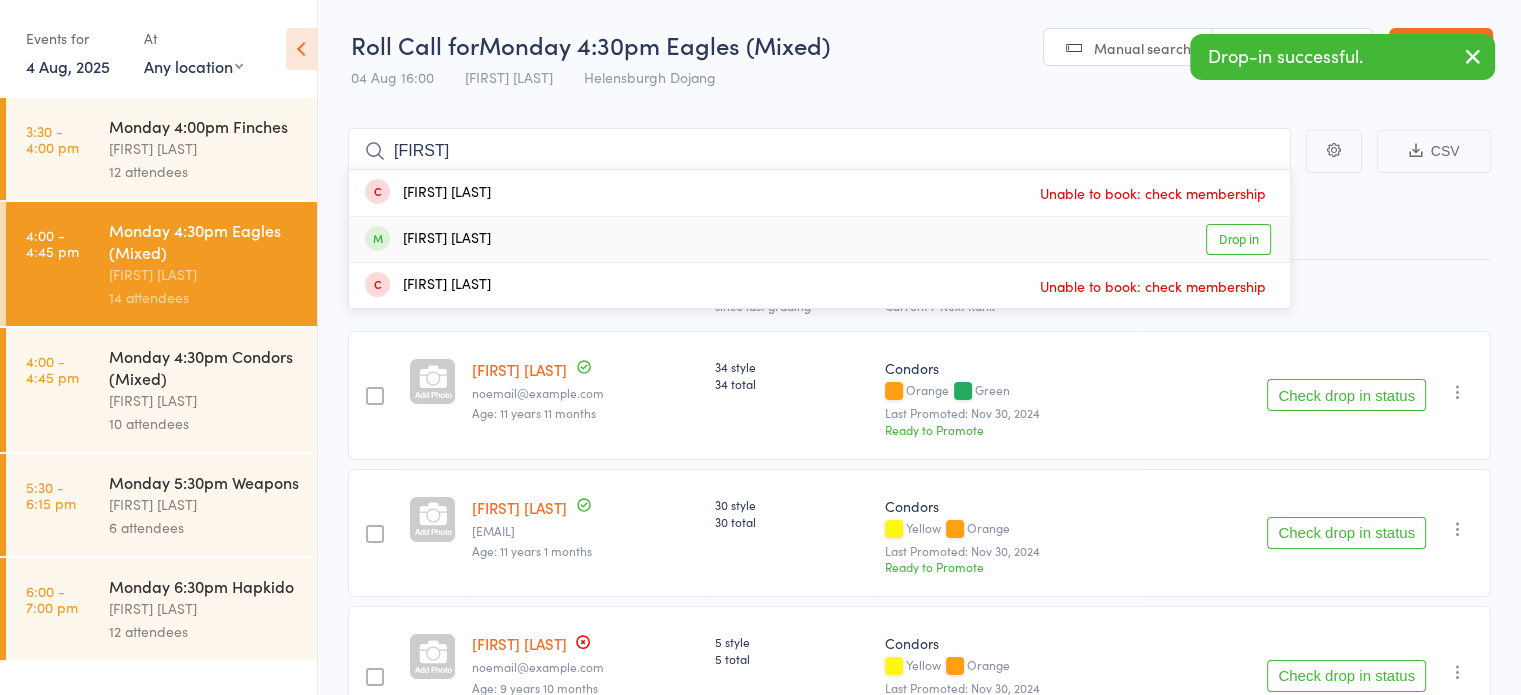 click on "[FIRST] [LAST]" at bounding box center [428, 239] 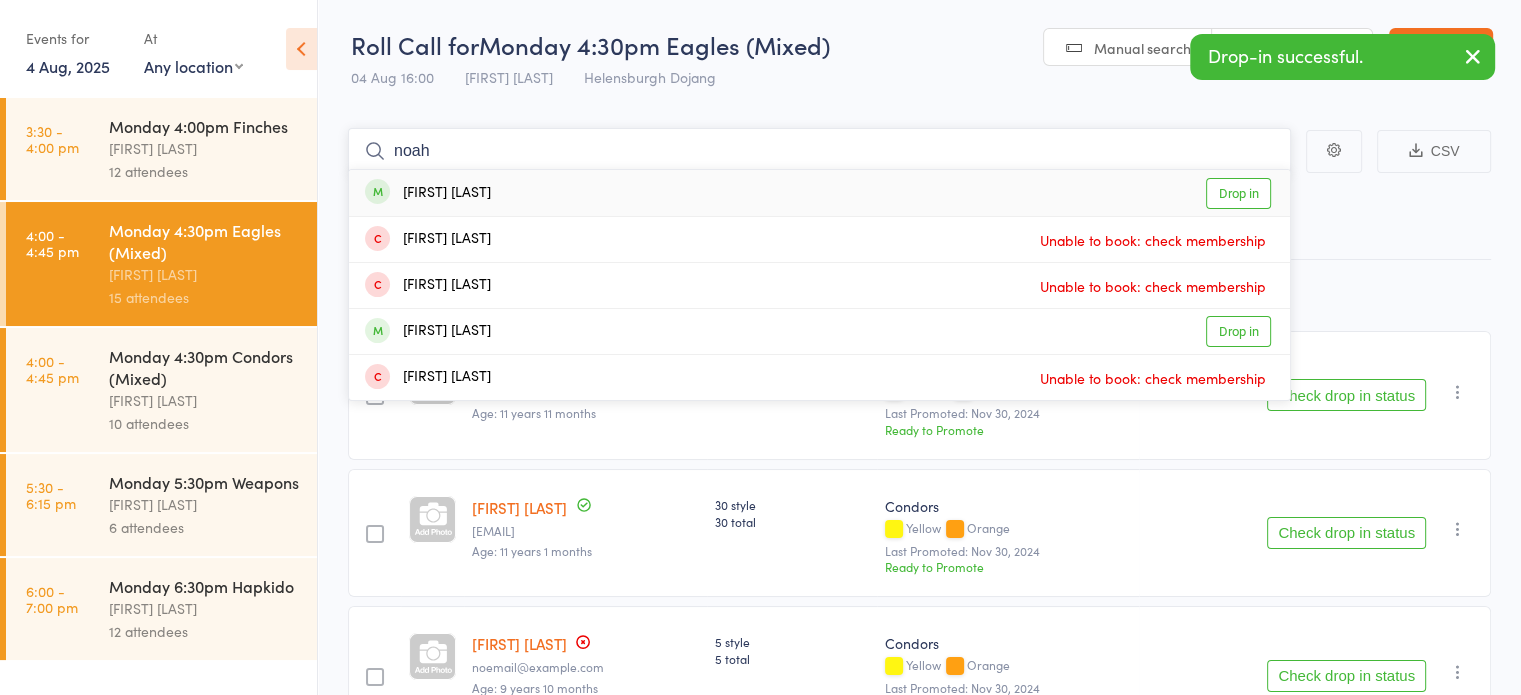 type on "noah" 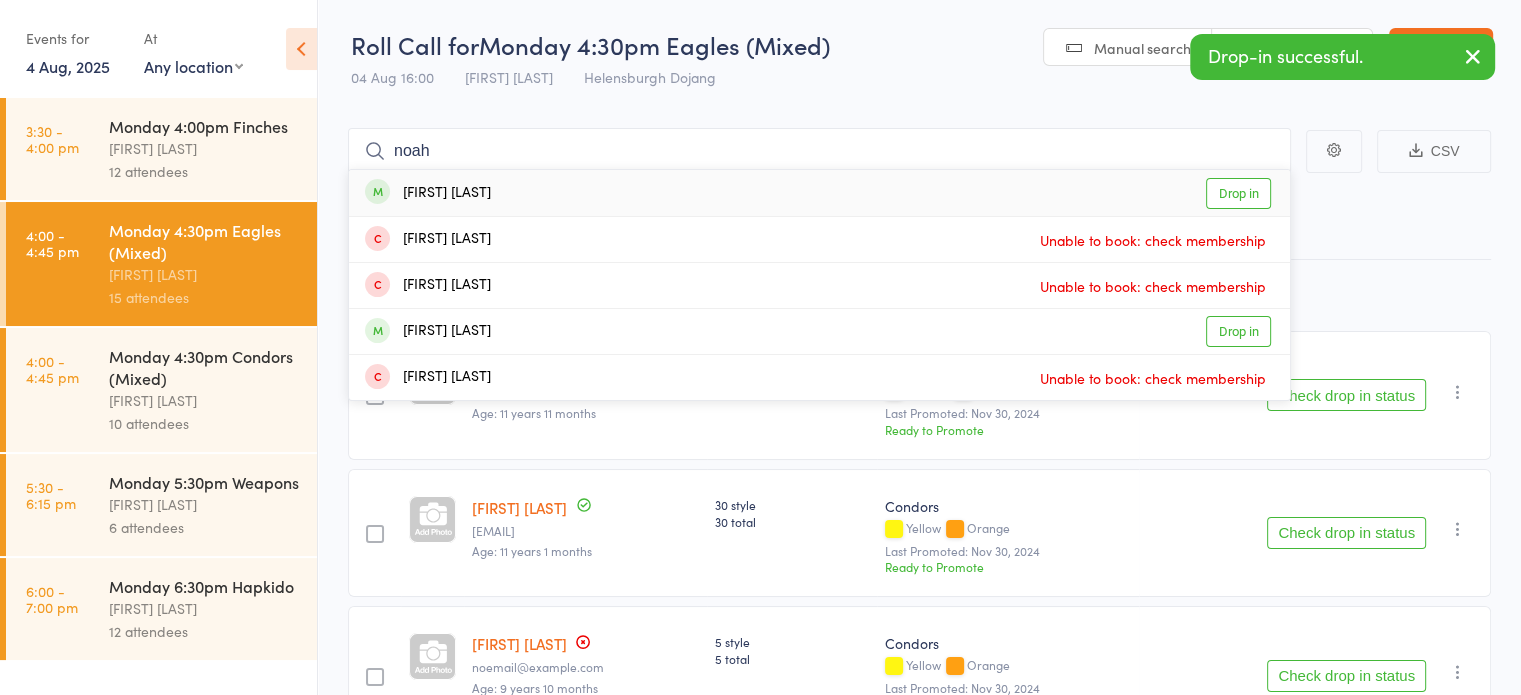 click on "[FIRST] [LAST]" at bounding box center [428, 193] 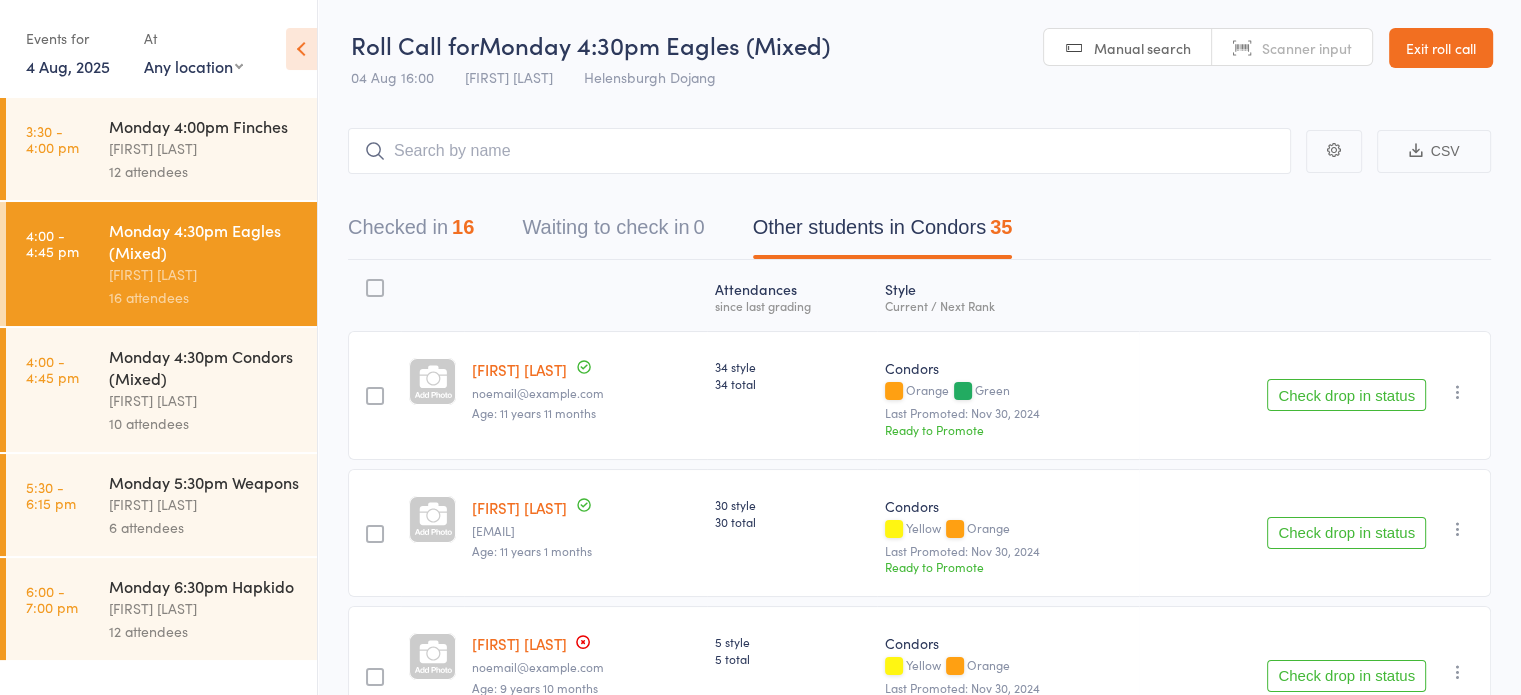click on "Exit roll call" at bounding box center [1441, 48] 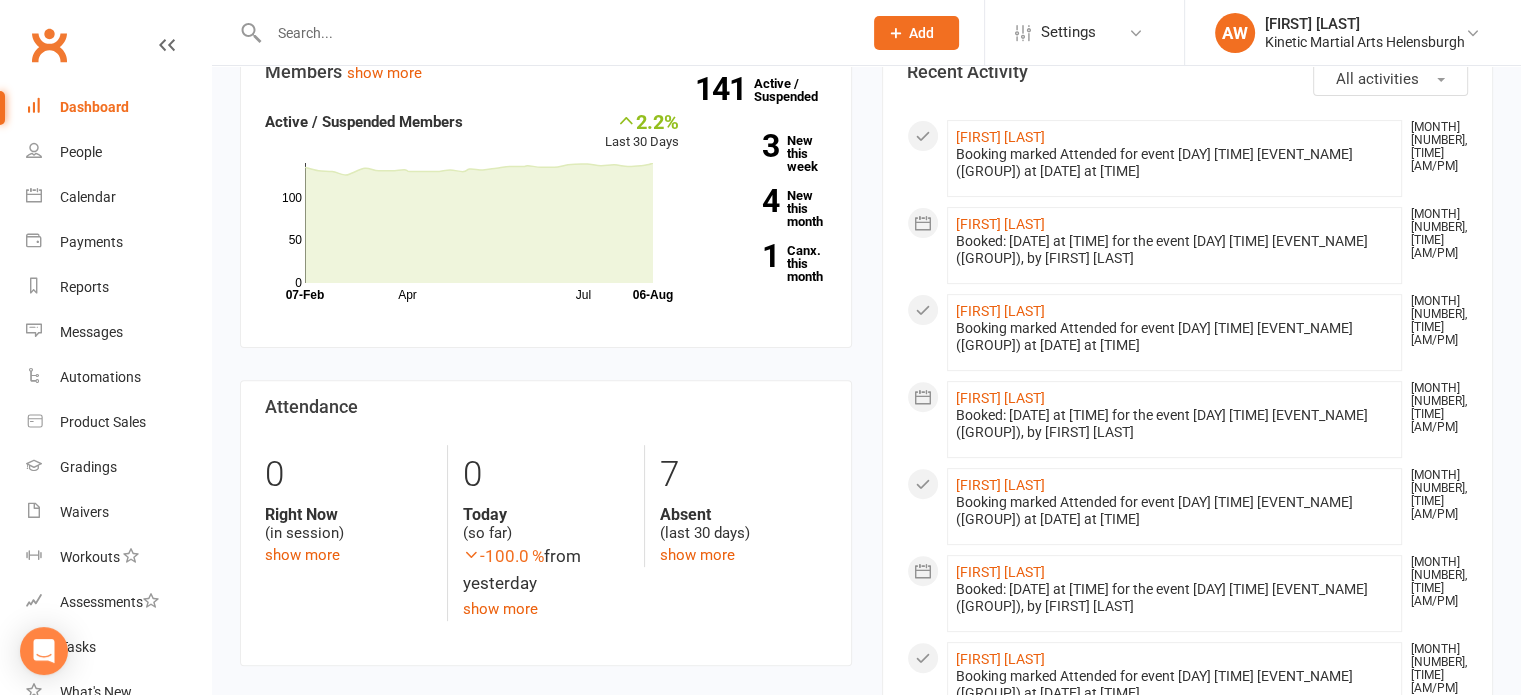 scroll, scrollTop: 600, scrollLeft: 0, axis: vertical 